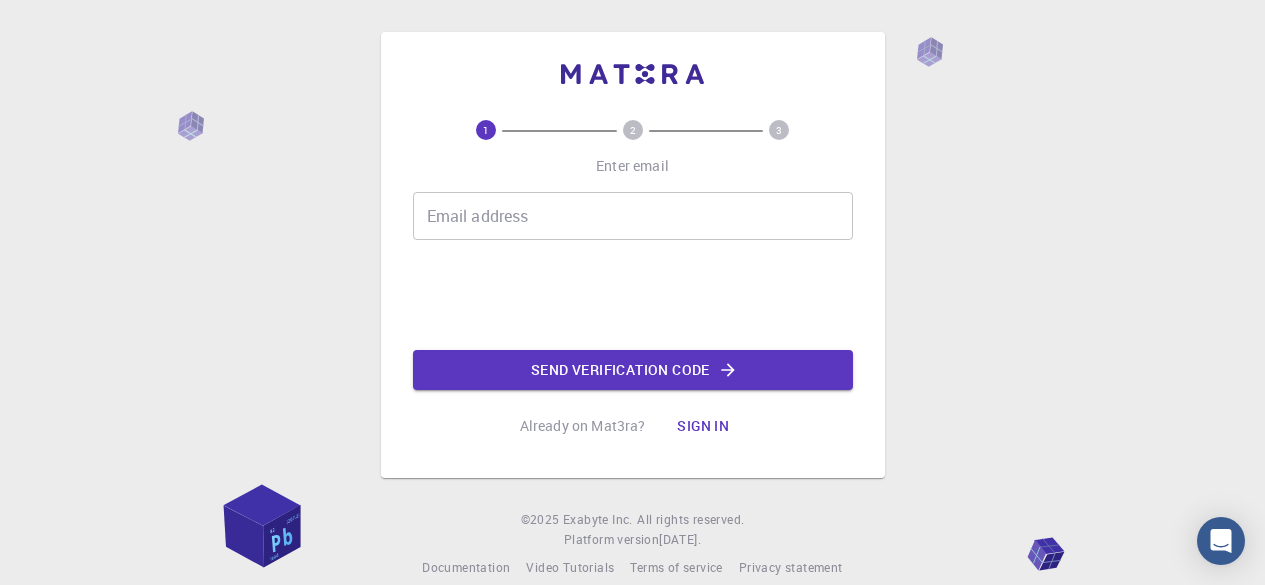 scroll, scrollTop: 0, scrollLeft: 0, axis: both 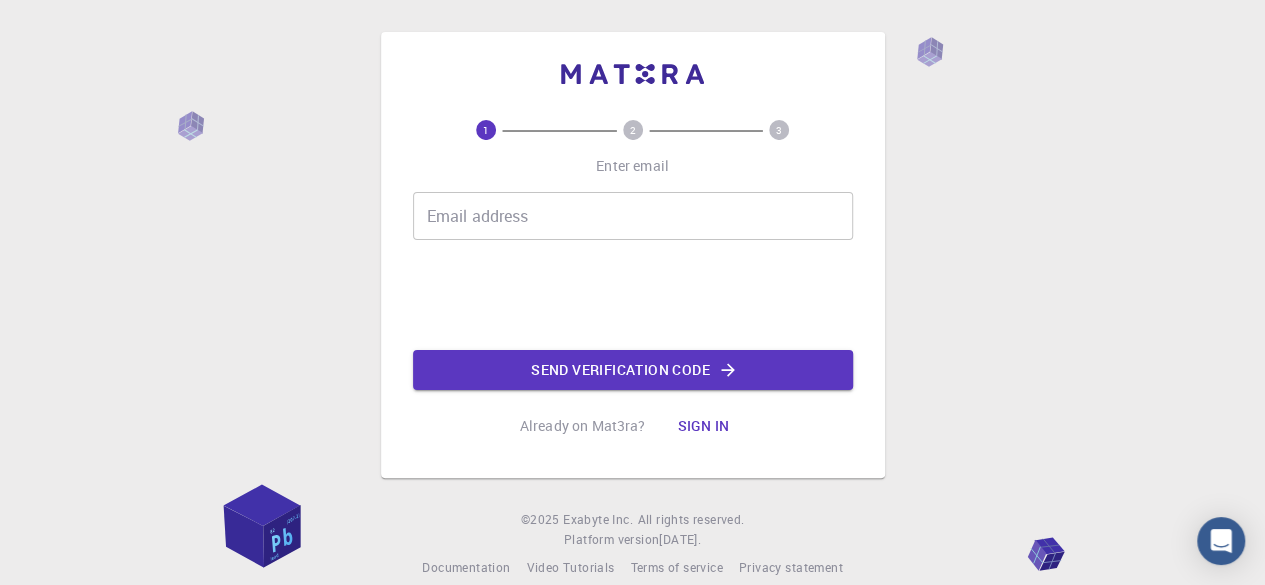click on "Email address" at bounding box center [633, 216] 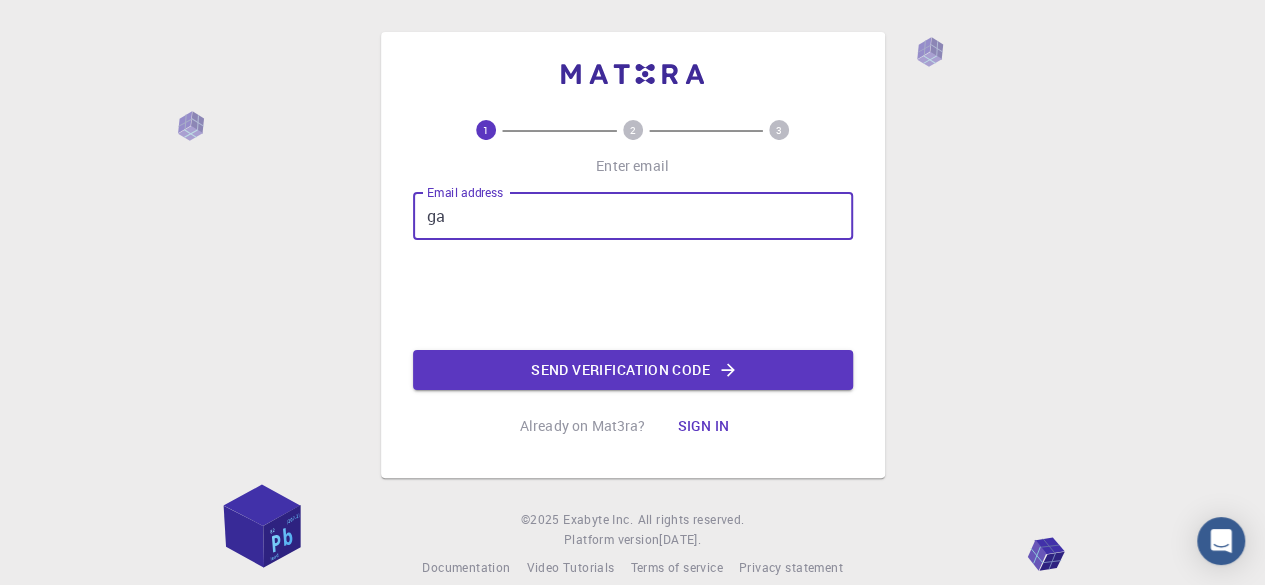 type on "g" 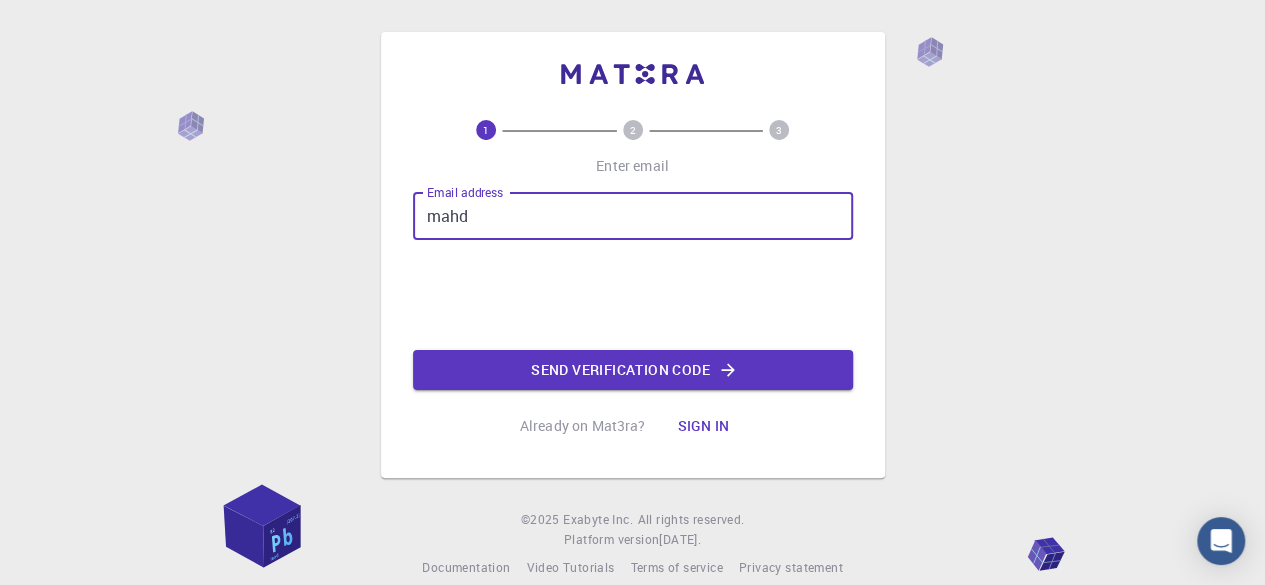 type on "[EMAIL_ADDRESS][PERSON_NAME][DOMAIN_NAME]" 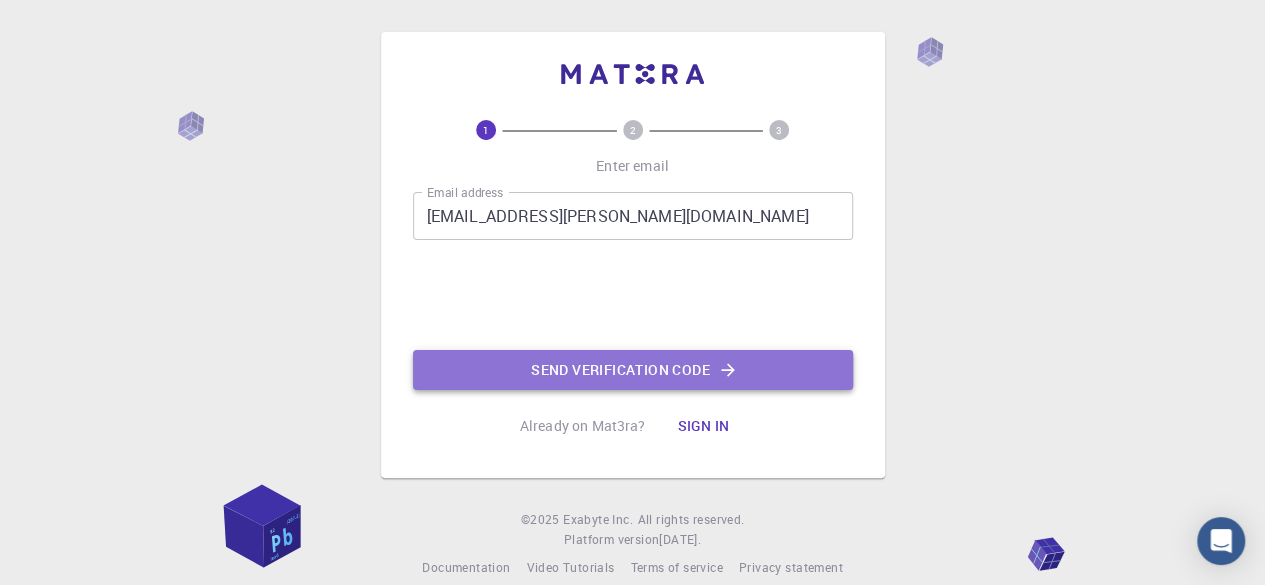 click on "Send verification code" 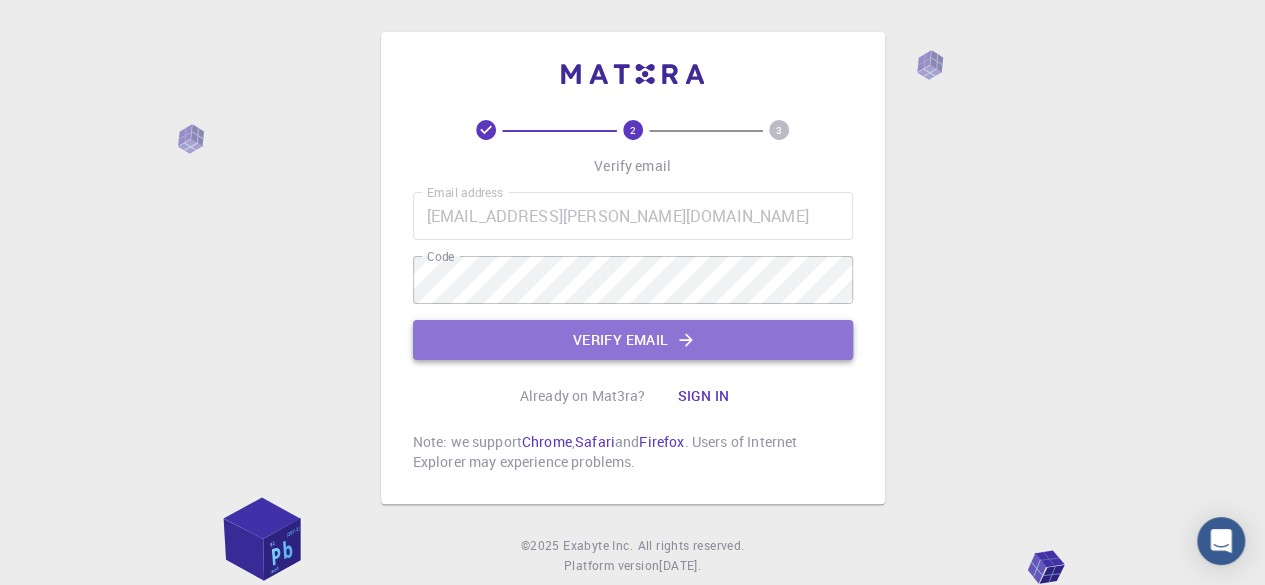 click on "Verify email" 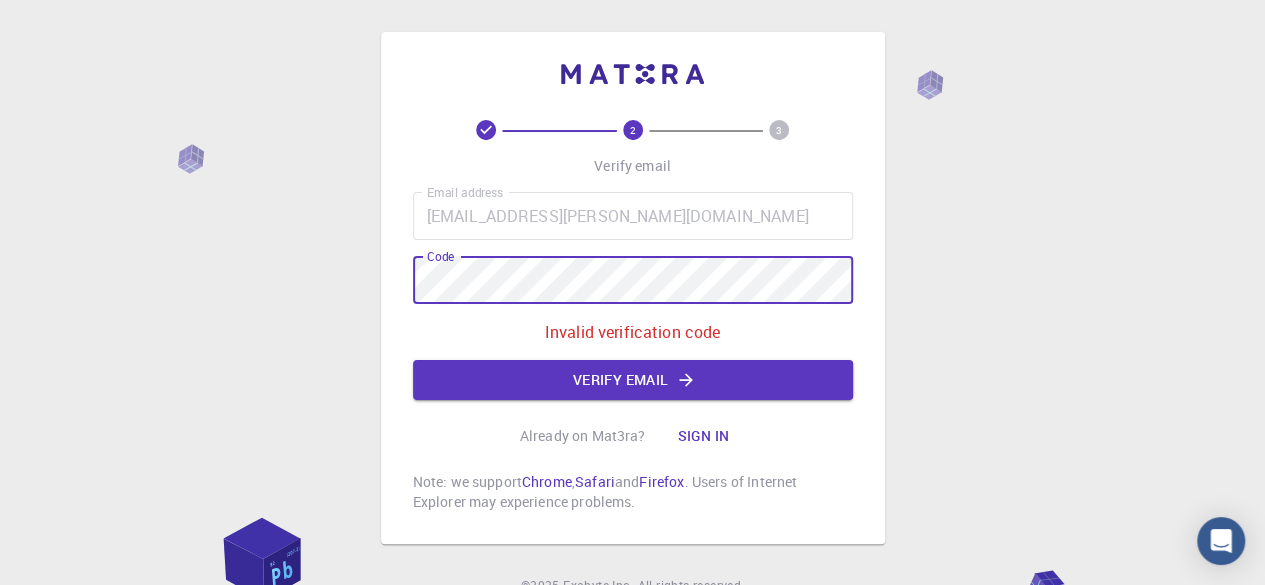 click on "2 3 Verify email Email address [EMAIL_ADDRESS][PERSON_NAME][DOMAIN_NAME] Email address Code Code Invalid verification code Verify email Already on Mat3ra? Sign in Note: we support  Chrome ,  Safari  and  Firefox . Users of Internet Explorer may experience problems. ©  2025   Exabyte Inc.   All rights reserved. Platform version  [DATE] . Documentation Video Tutorials Terms of service Privacy statement" at bounding box center [632, 338] 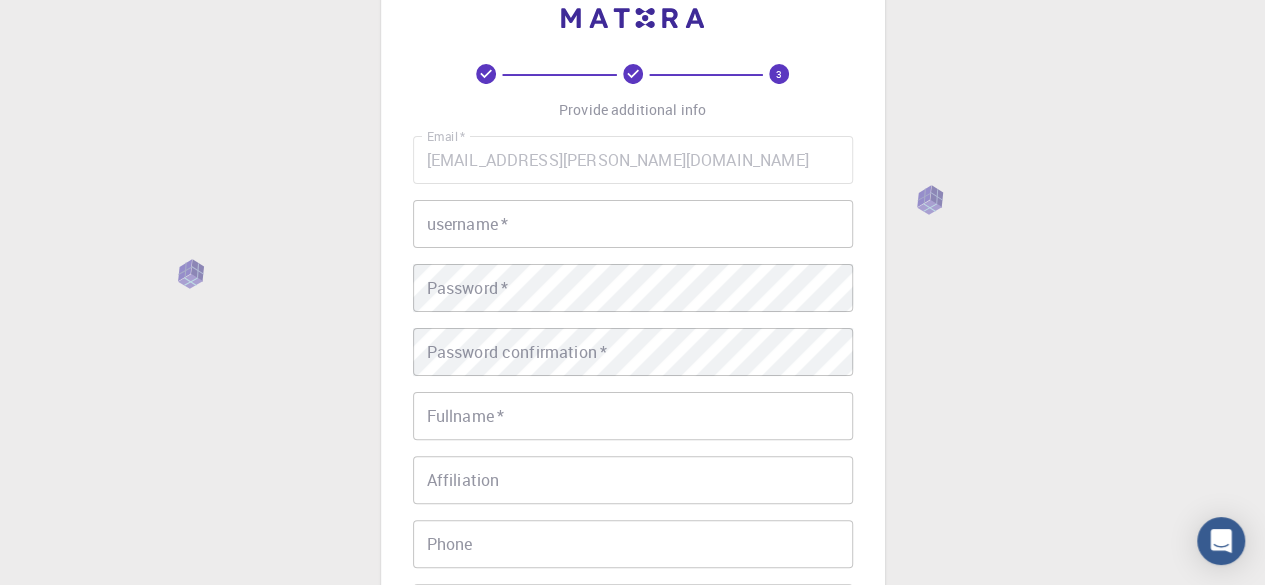 scroll, scrollTop: 55, scrollLeft: 0, axis: vertical 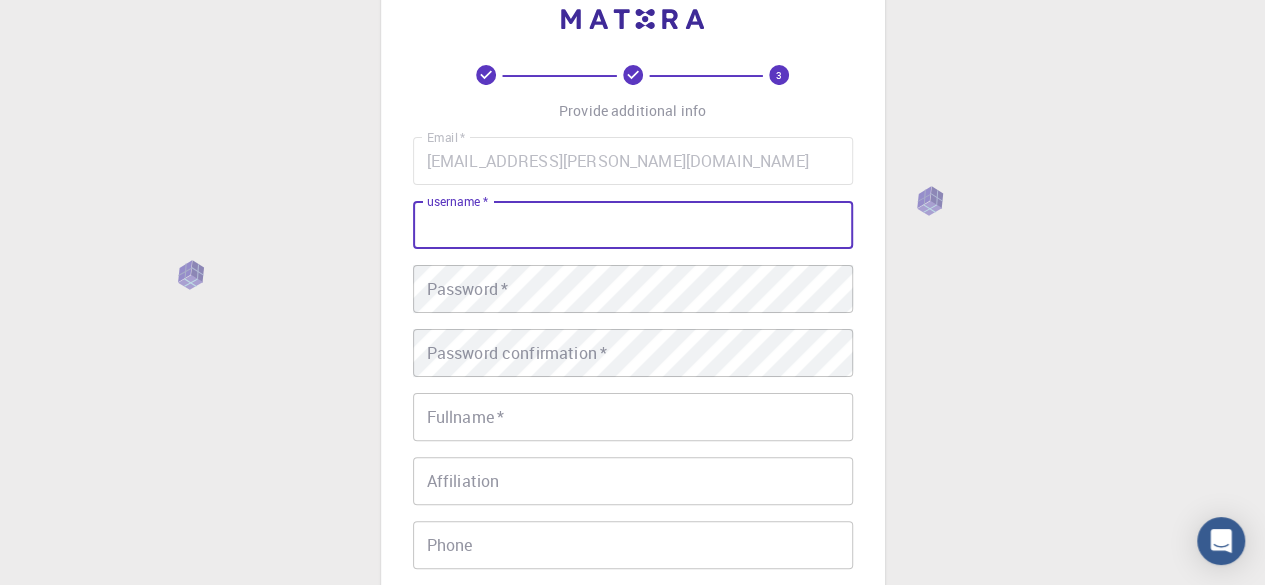 click on "username   *" at bounding box center [633, 225] 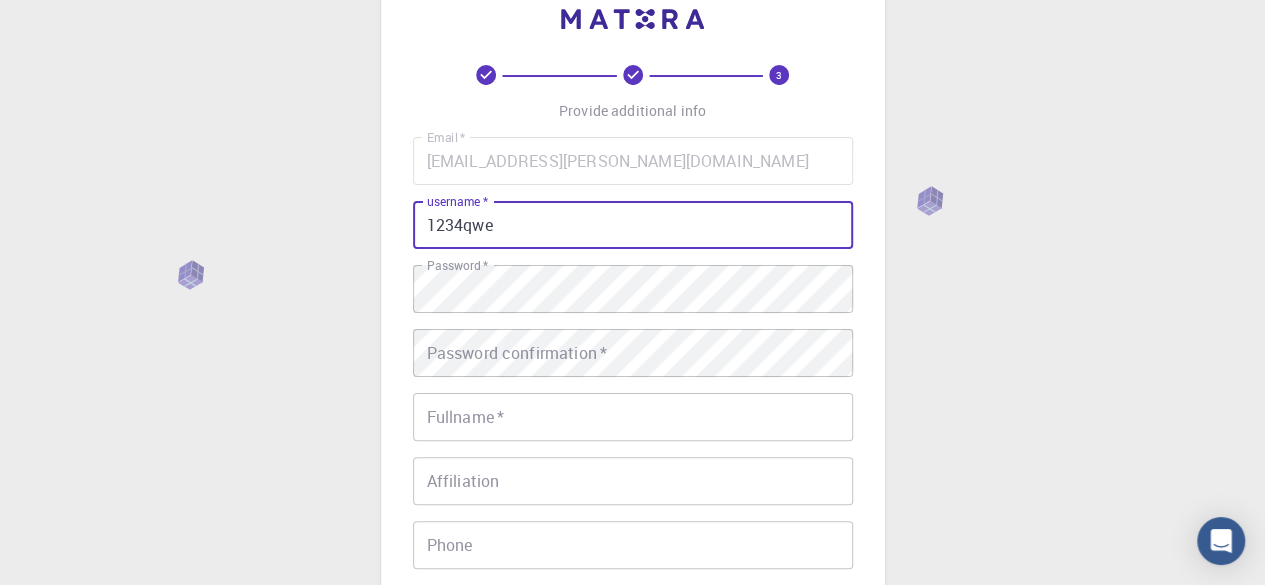 drag, startPoint x: 508, startPoint y: 233, endPoint x: 336, endPoint y: 264, distance: 174.77129 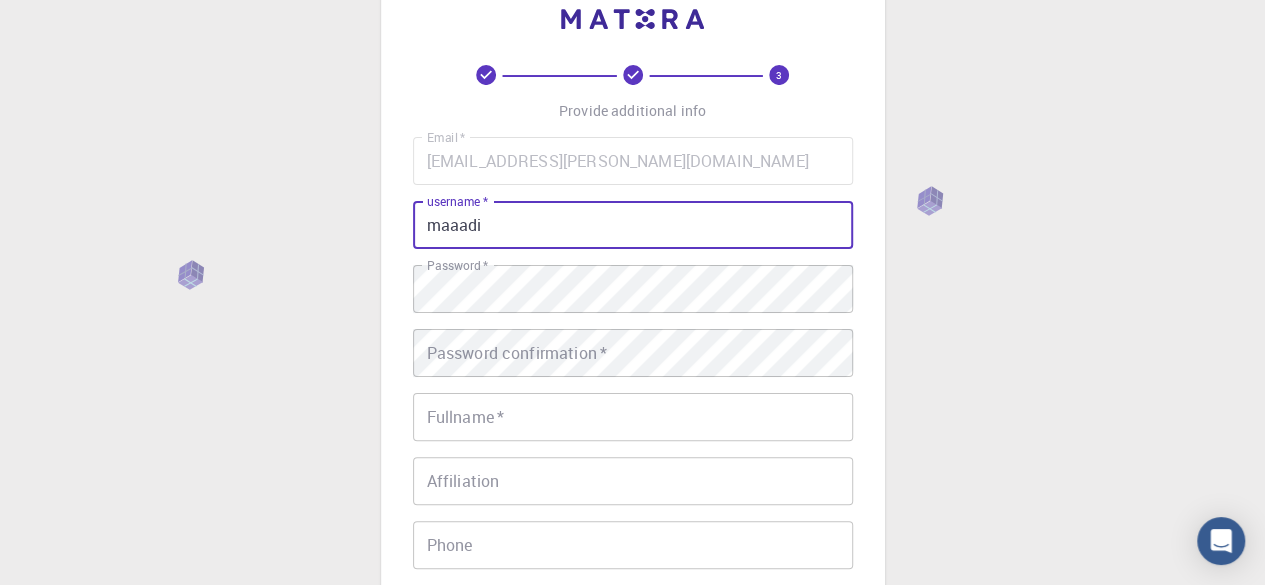 type on "maaadi" 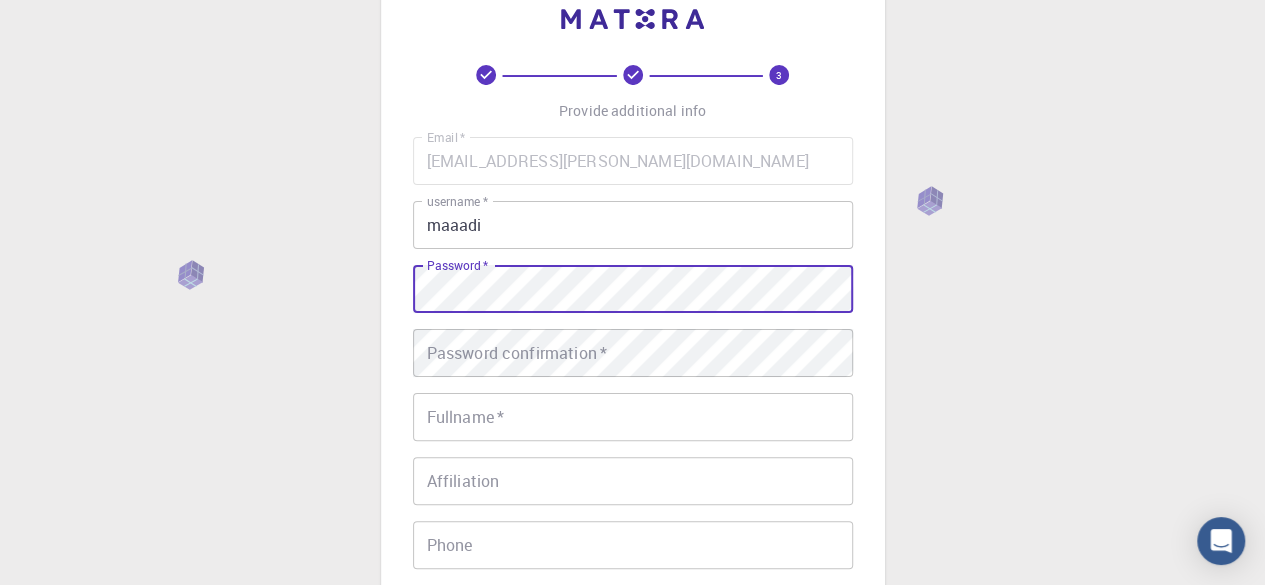 click on "3 Provide additional info Email   * [EMAIL_ADDRESS][PERSON_NAME][DOMAIN_NAME] Email   * username   * maaadi username   * Password   * Password   * Password confirmation   * Password confirmation   * Fullname   * Fullname   * Affiliation Affiliation Phone Phone Description Description I accept the  Terms of Service / Privacy Policy  * REGISTER Already on Mat3ra? Sign in ©  2025   Exabyte Inc.   All rights reserved. Platform version  [DATE] . Documentation Video Tutorials Terms of service Privacy statement" at bounding box center (632, 454) 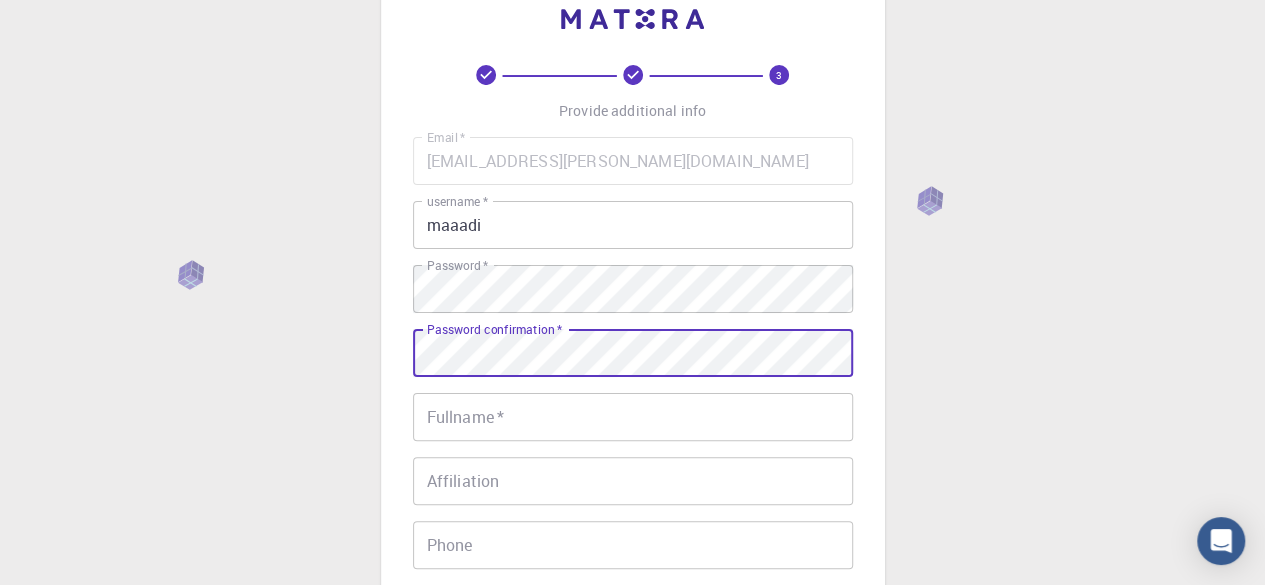 click on "Email   * [EMAIL_ADDRESS][PERSON_NAME][DOMAIN_NAME] Email   * username   * maaadi username   * Password   * Password   * Password confirmation   * Password confirmation   * Fullname   * Fullname   * Affiliation Affiliation Phone Phone Description Description I accept the  Terms of Service / Privacy Policy  *" at bounding box center [633, 412] 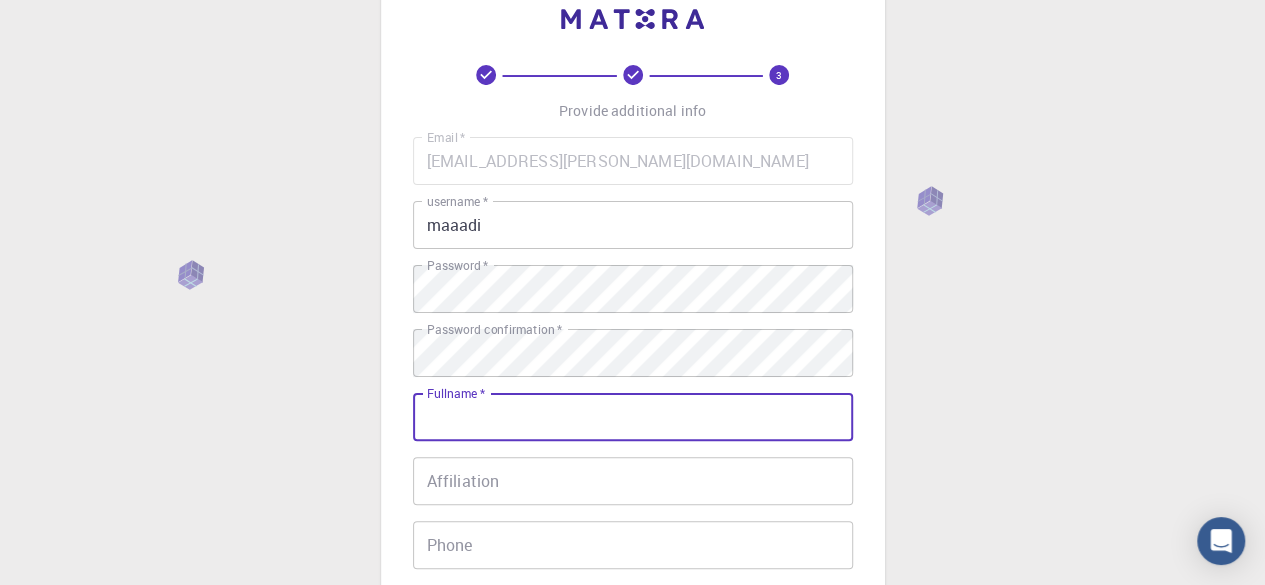 click on "Fullname   *" at bounding box center (633, 417) 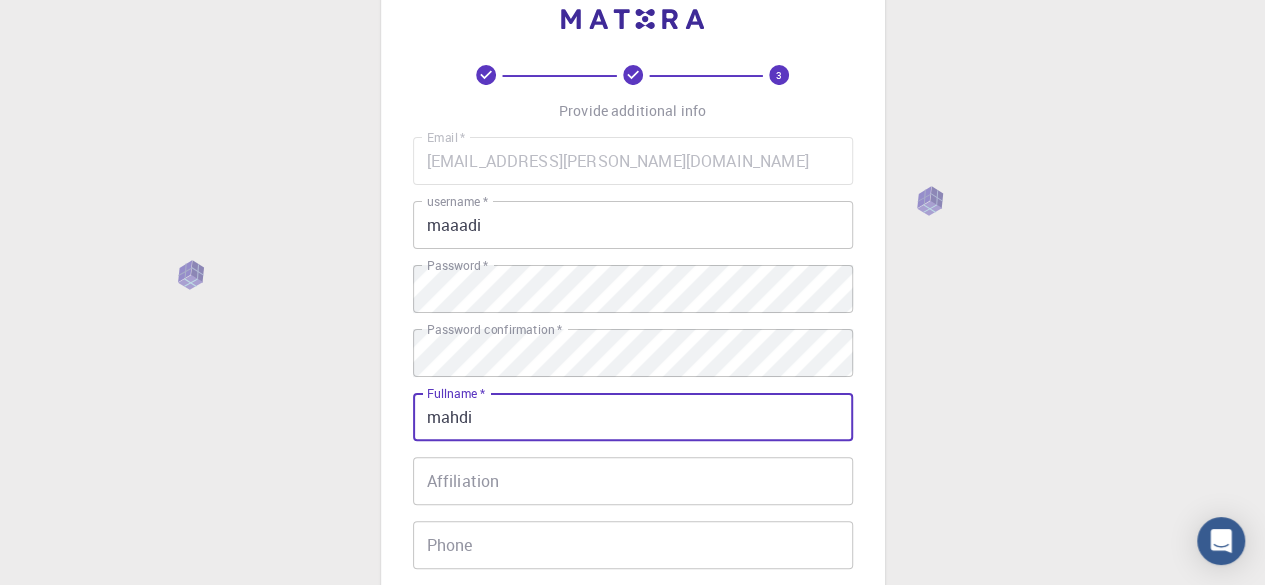 type on "mahdi" 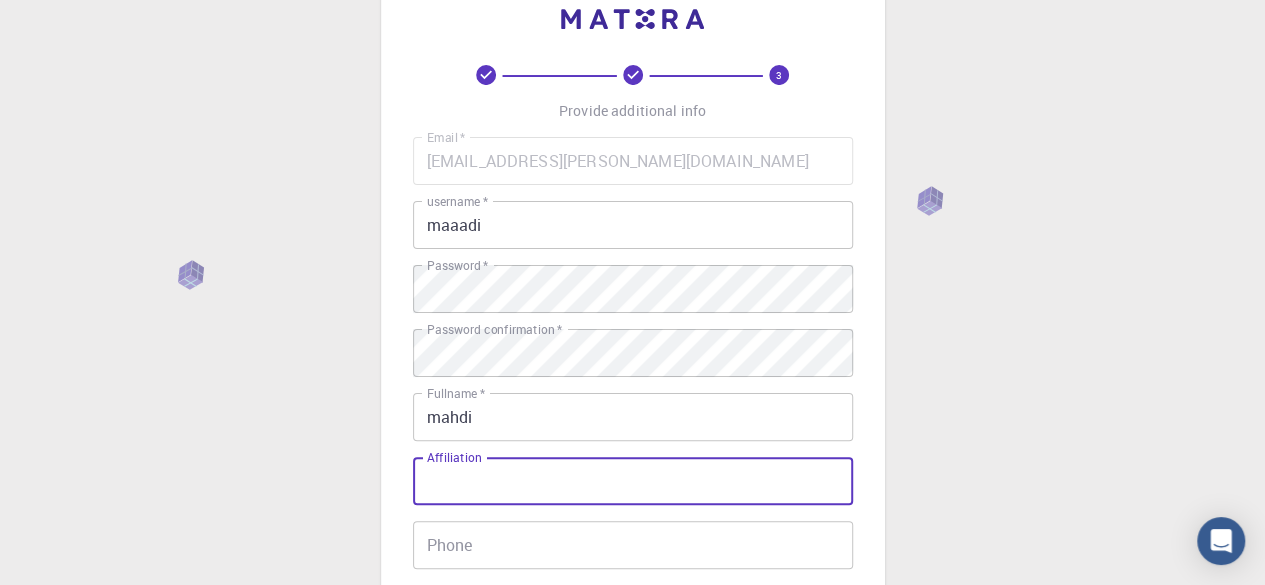 click on "Affiliation" at bounding box center (633, 481) 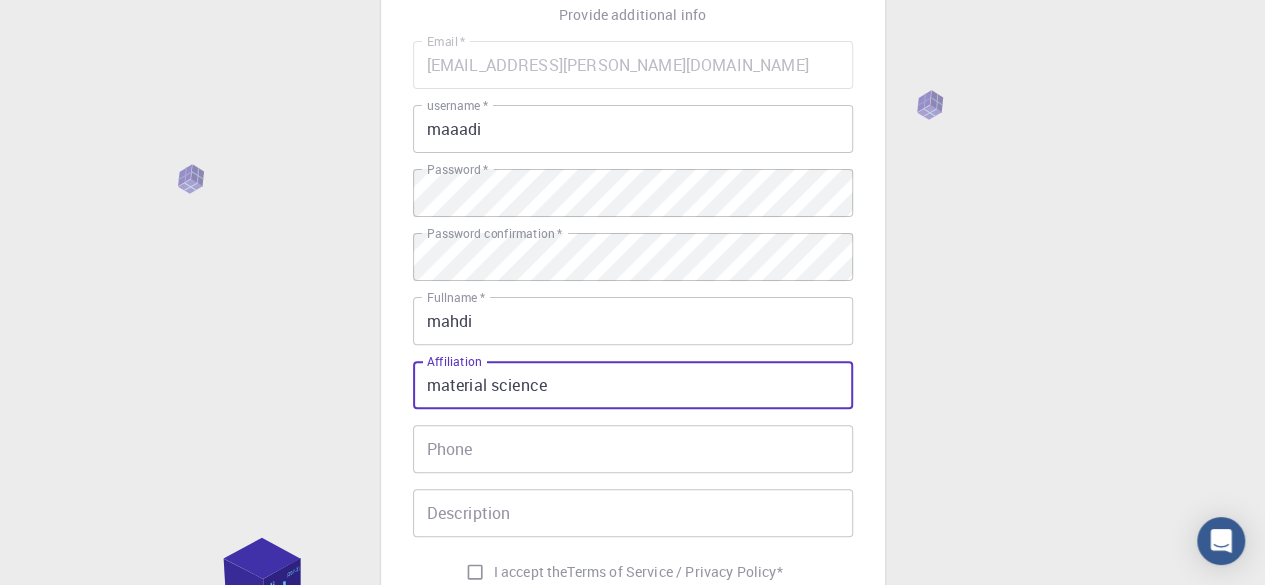 scroll, scrollTop: 152, scrollLeft: 0, axis: vertical 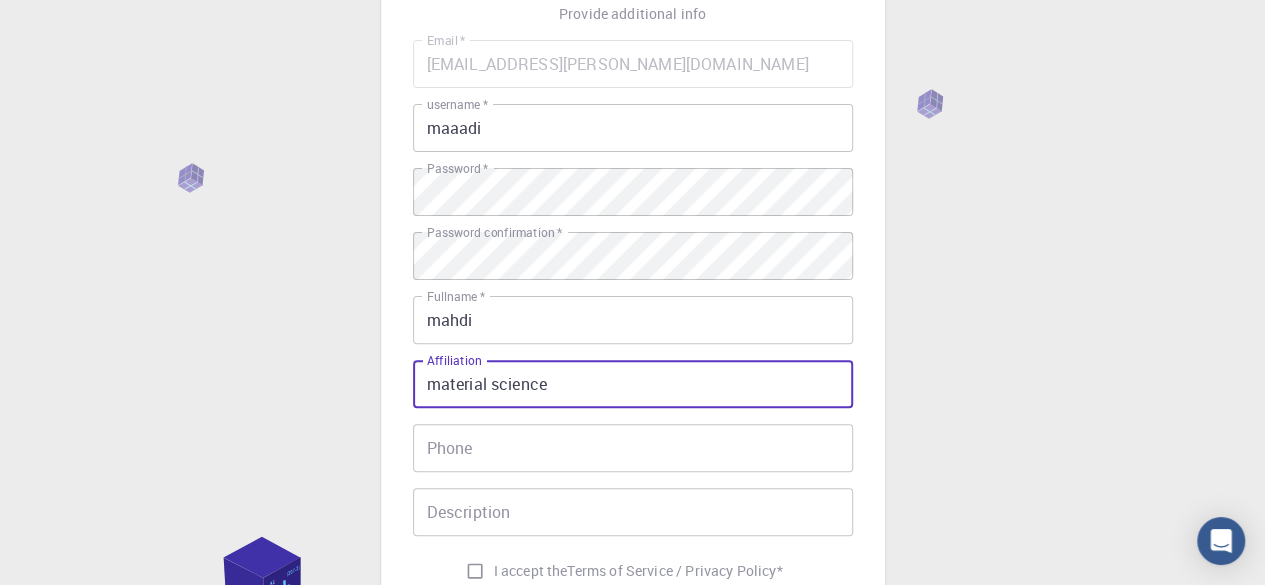 type on "material science" 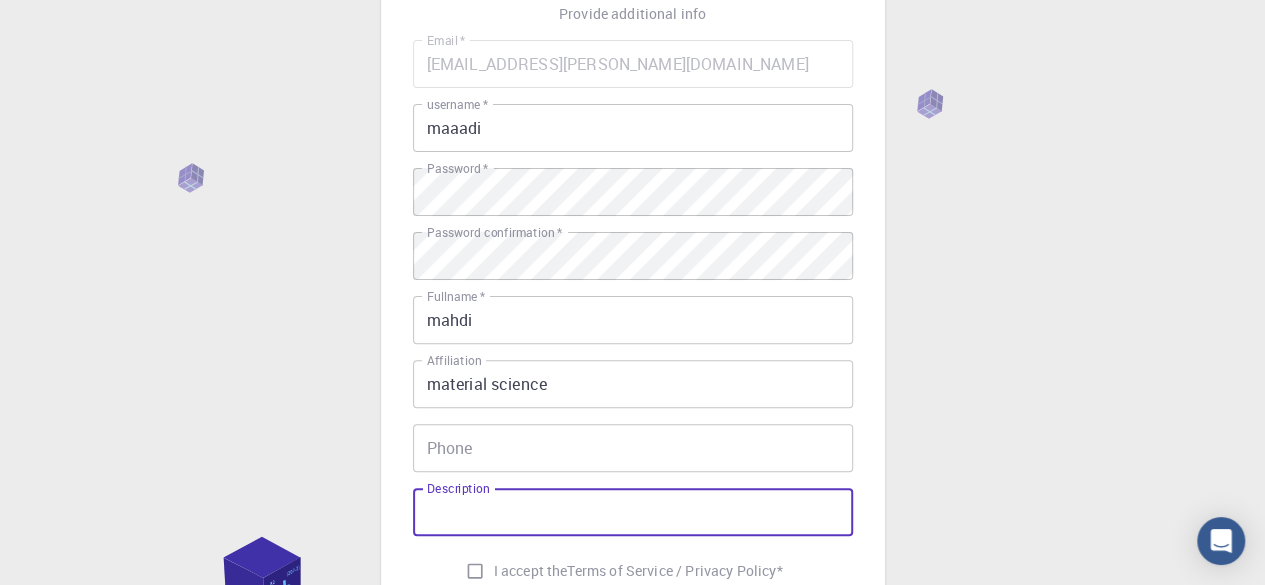 click on "Description" at bounding box center [633, 512] 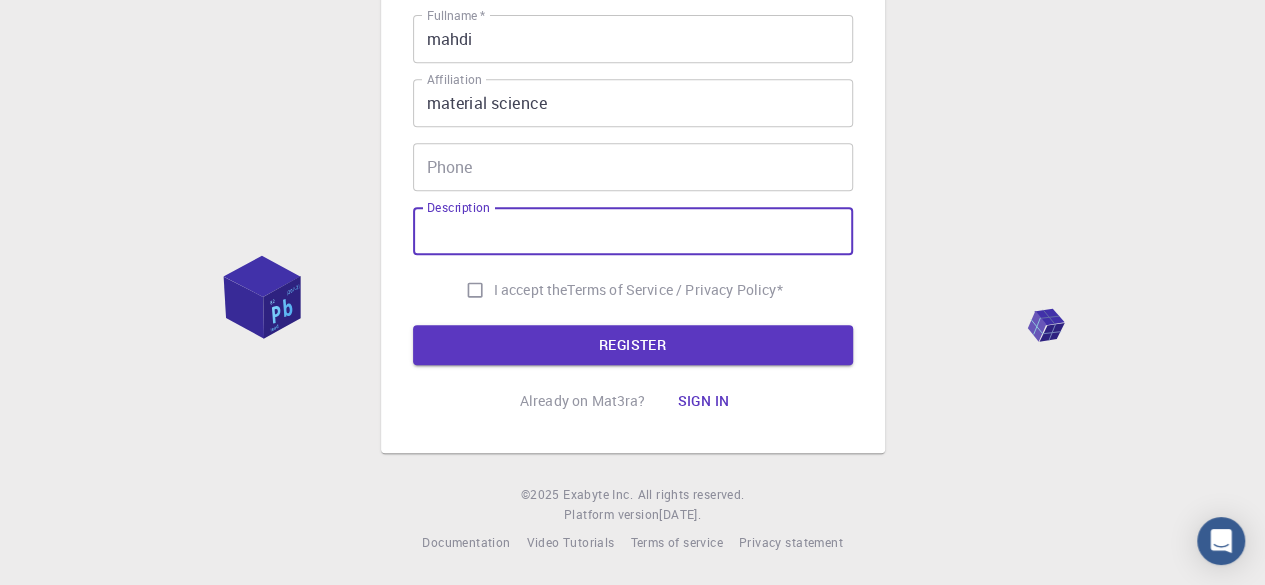 click on "I accept the  Terms of Service / Privacy Policy  *" at bounding box center [475, 290] 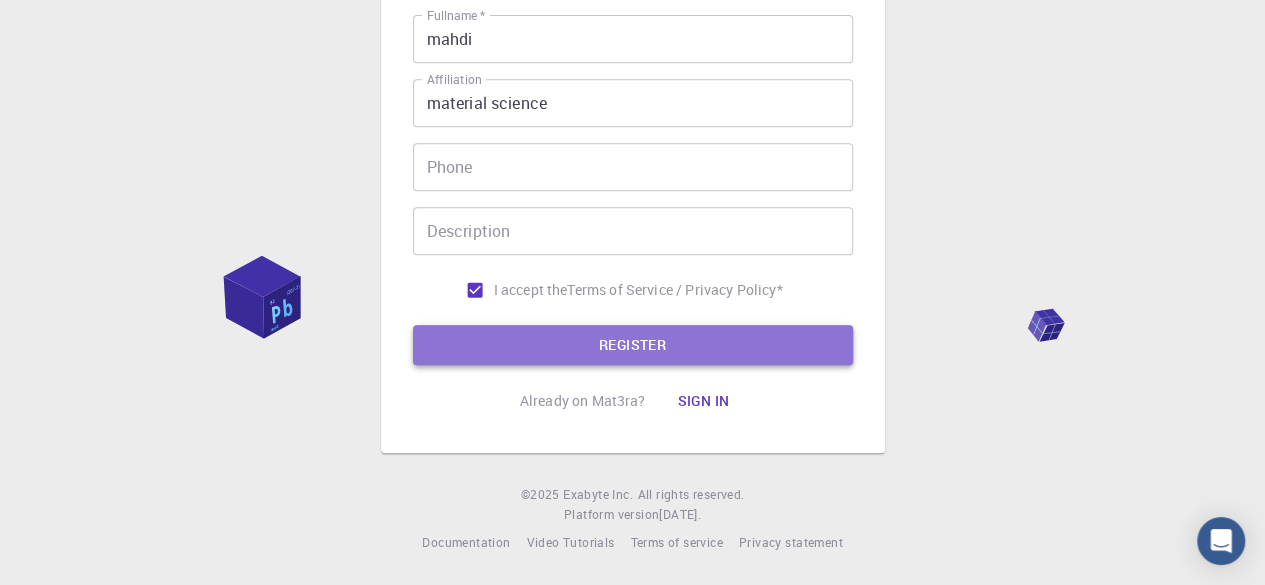 click on "REGISTER" at bounding box center (633, 345) 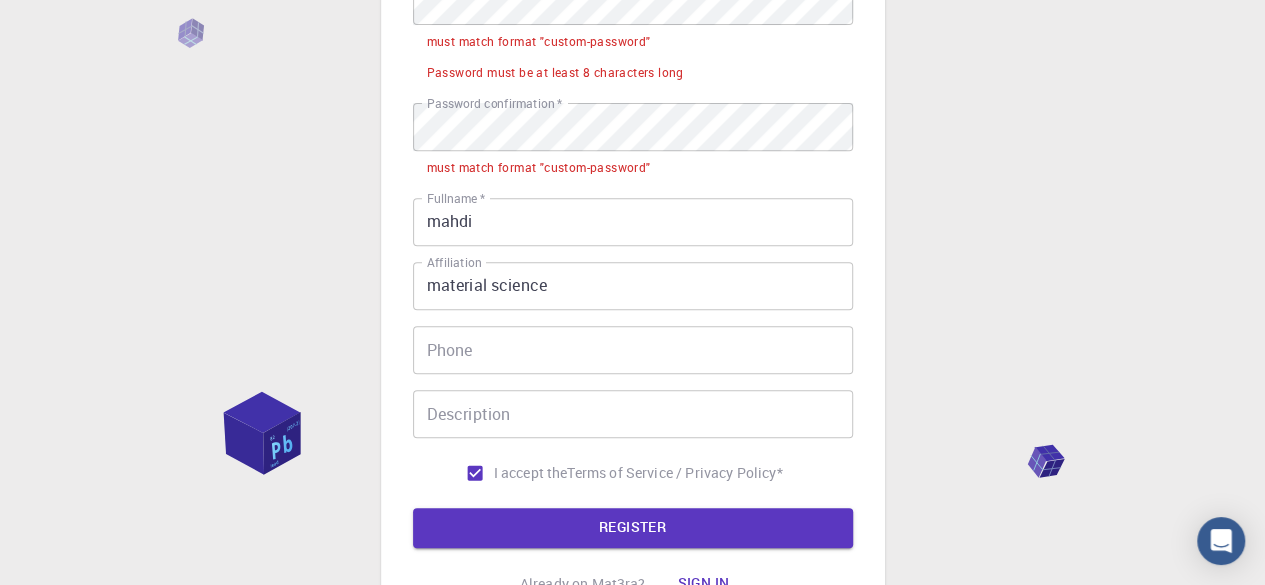scroll, scrollTop: 341, scrollLeft: 0, axis: vertical 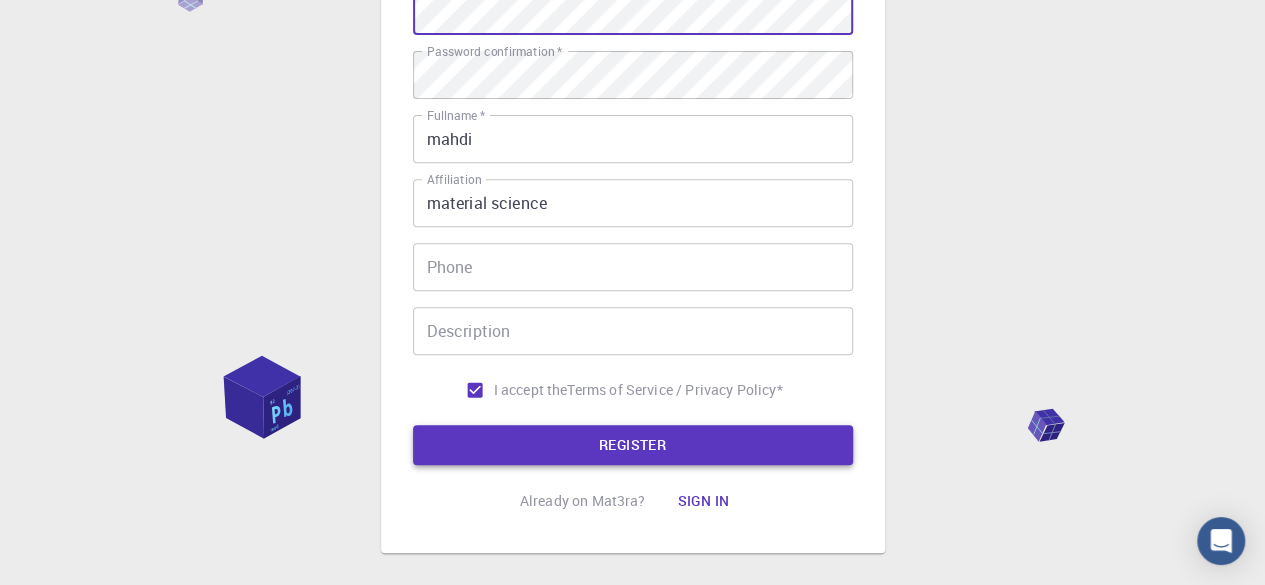 click on "REGISTER" at bounding box center [633, 445] 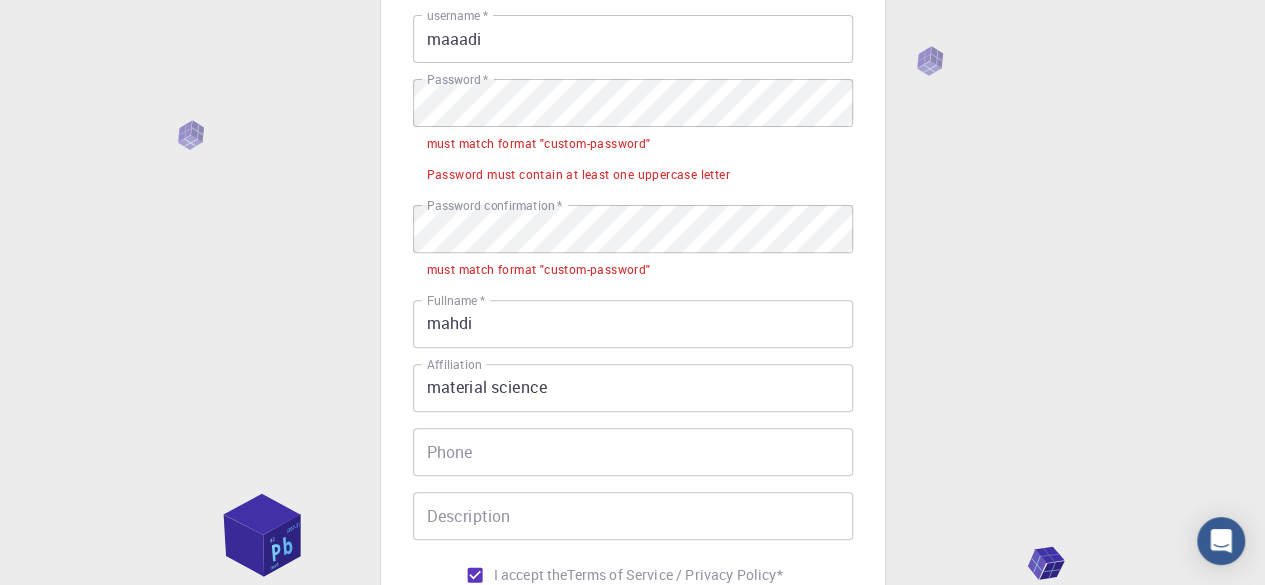scroll, scrollTop: 240, scrollLeft: 0, axis: vertical 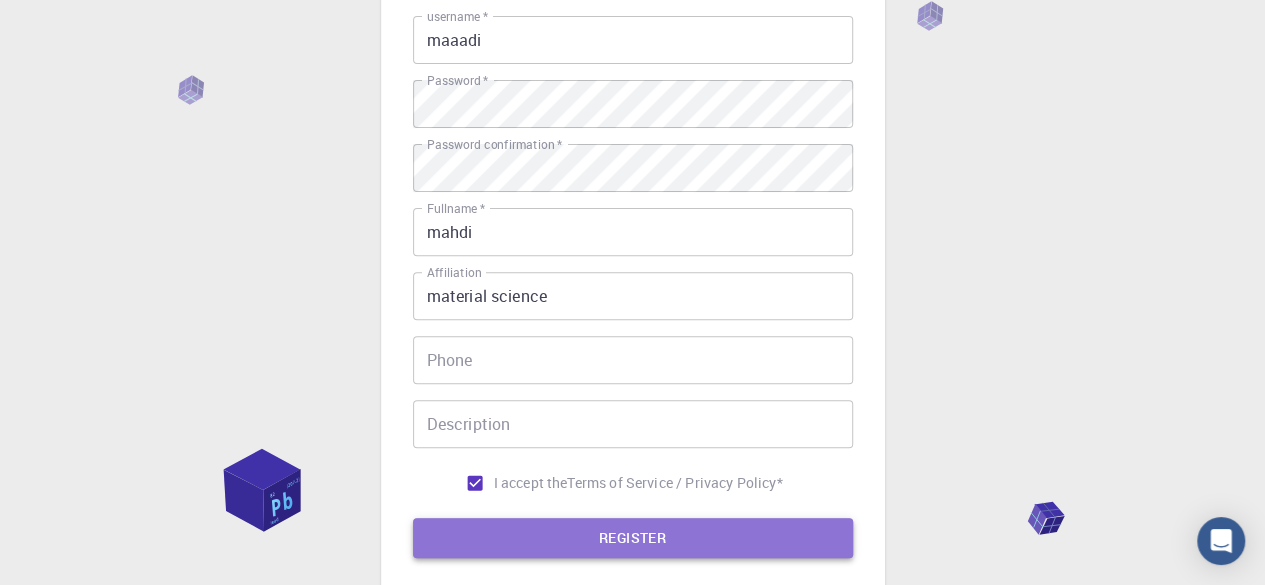 click on "REGISTER" at bounding box center (633, 538) 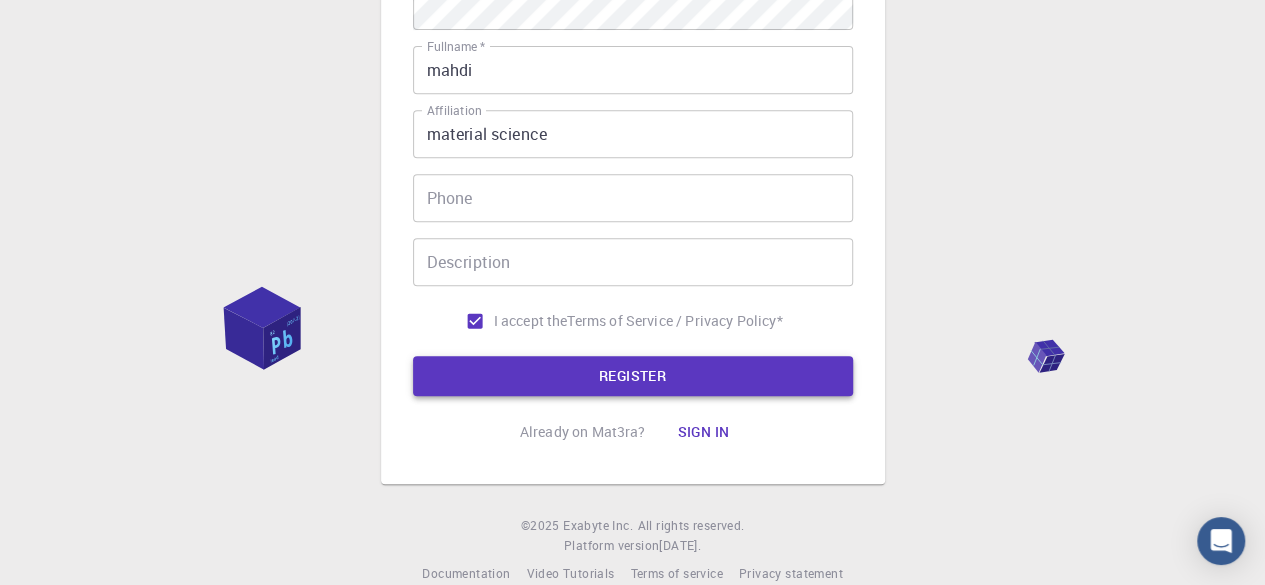 scroll, scrollTop: 434, scrollLeft: 0, axis: vertical 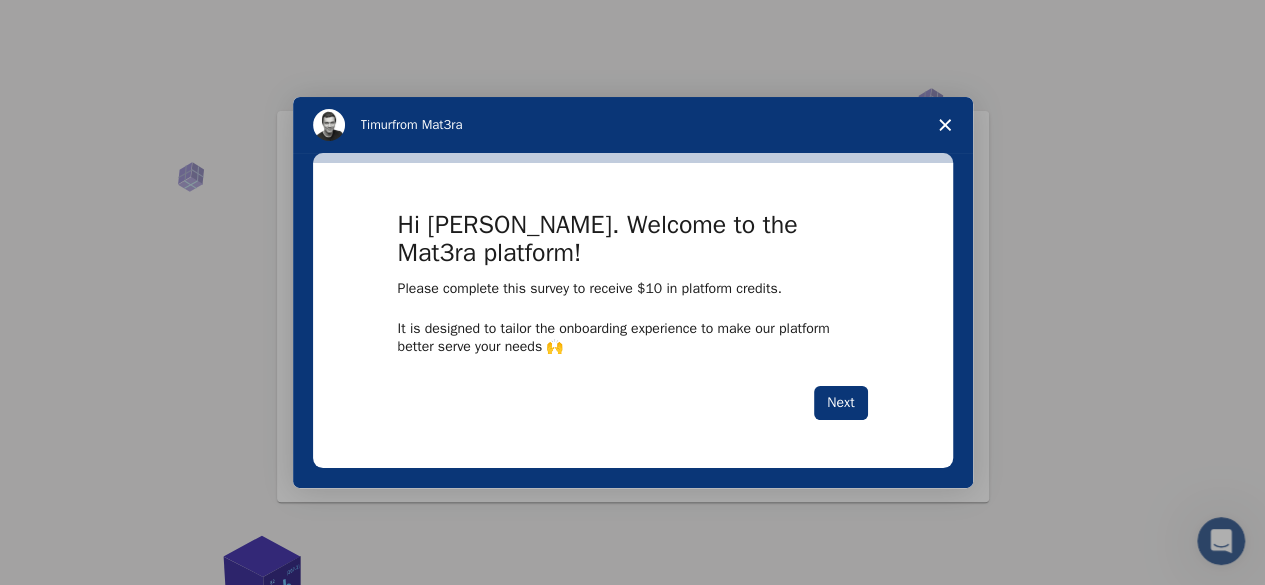 click at bounding box center [945, 125] 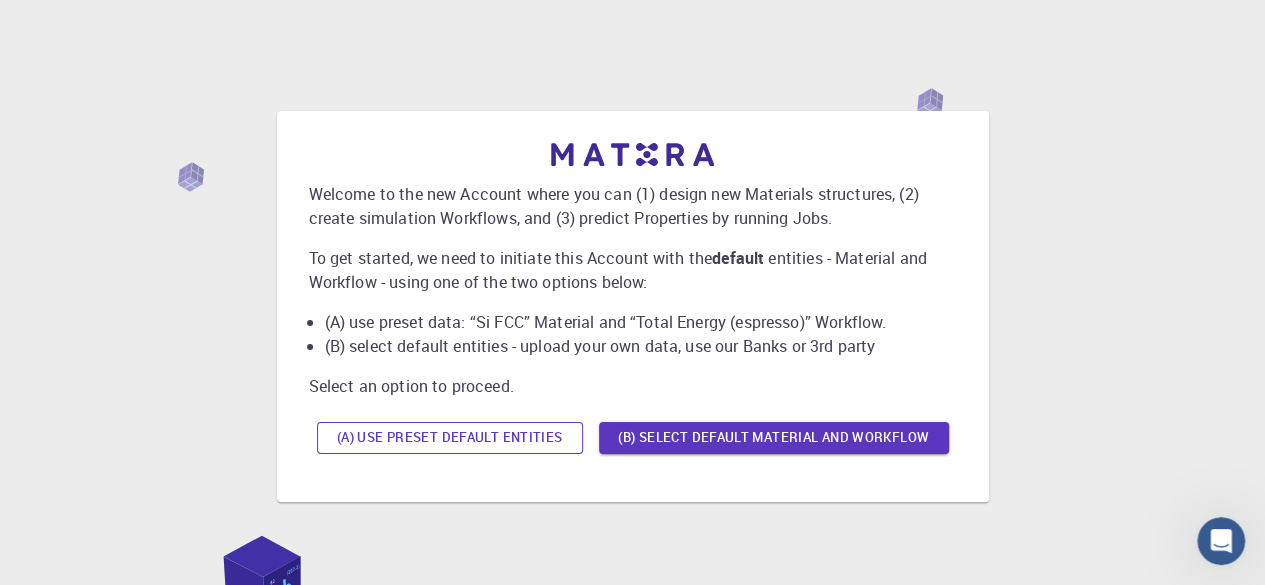 click on "(A) Use preset default entities" at bounding box center (450, 438) 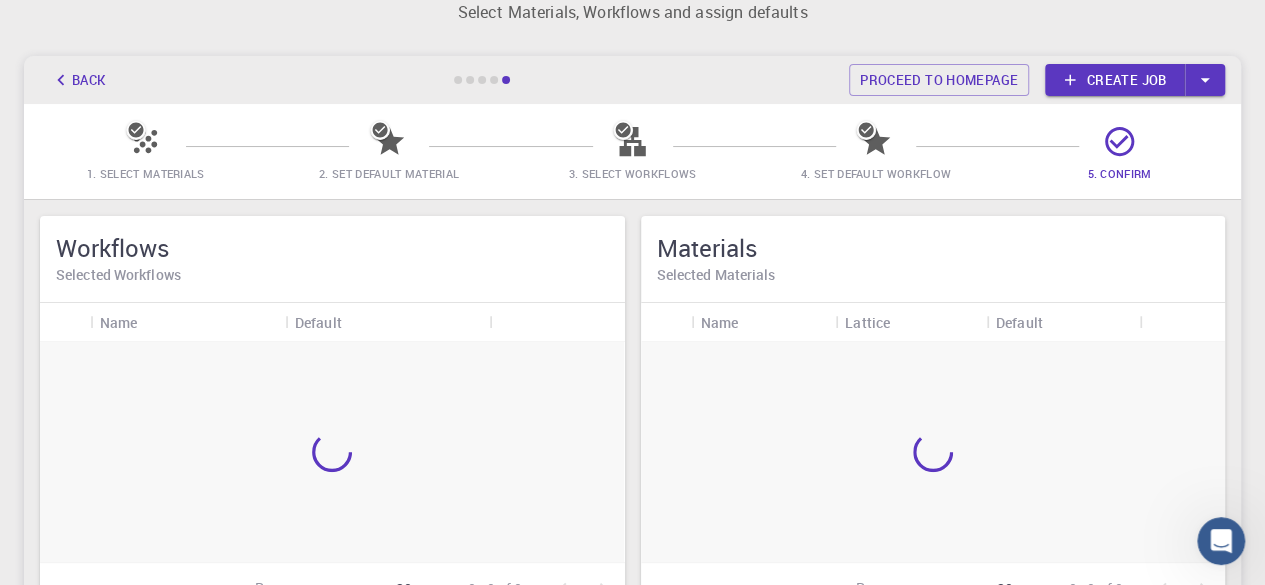scroll, scrollTop: 85, scrollLeft: 0, axis: vertical 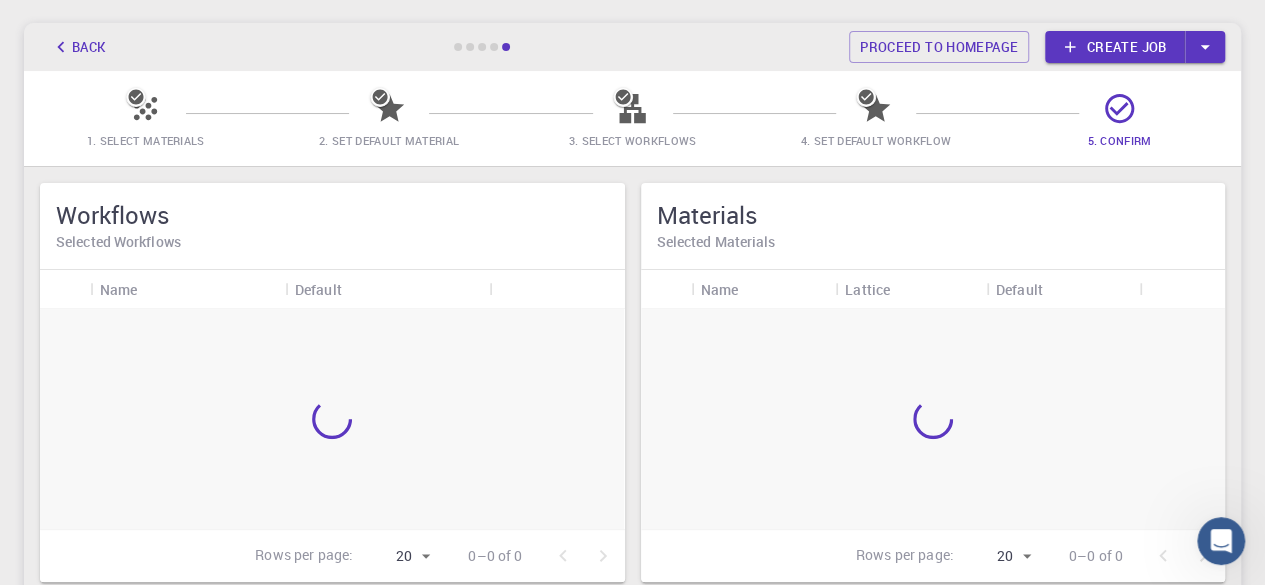 click 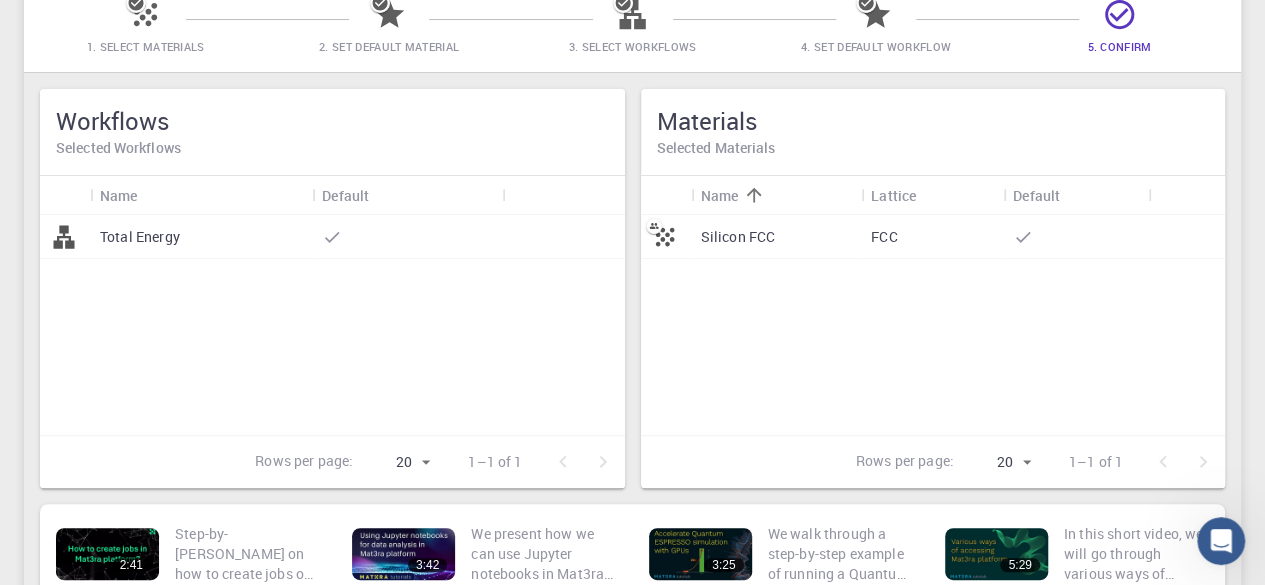 scroll, scrollTop: 0, scrollLeft: 0, axis: both 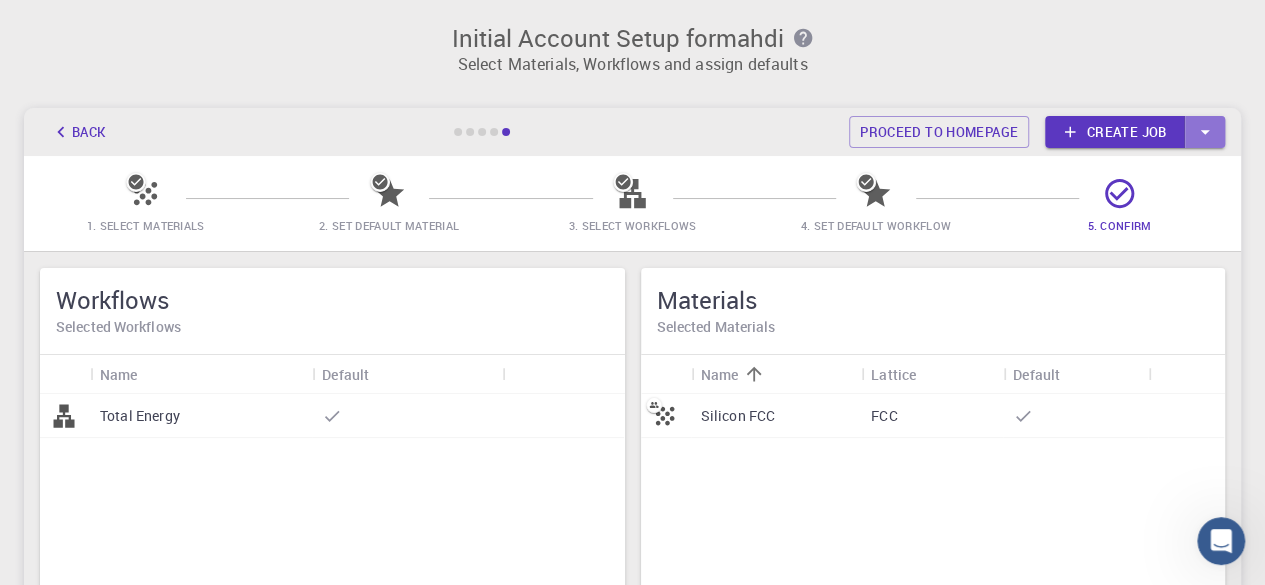 click 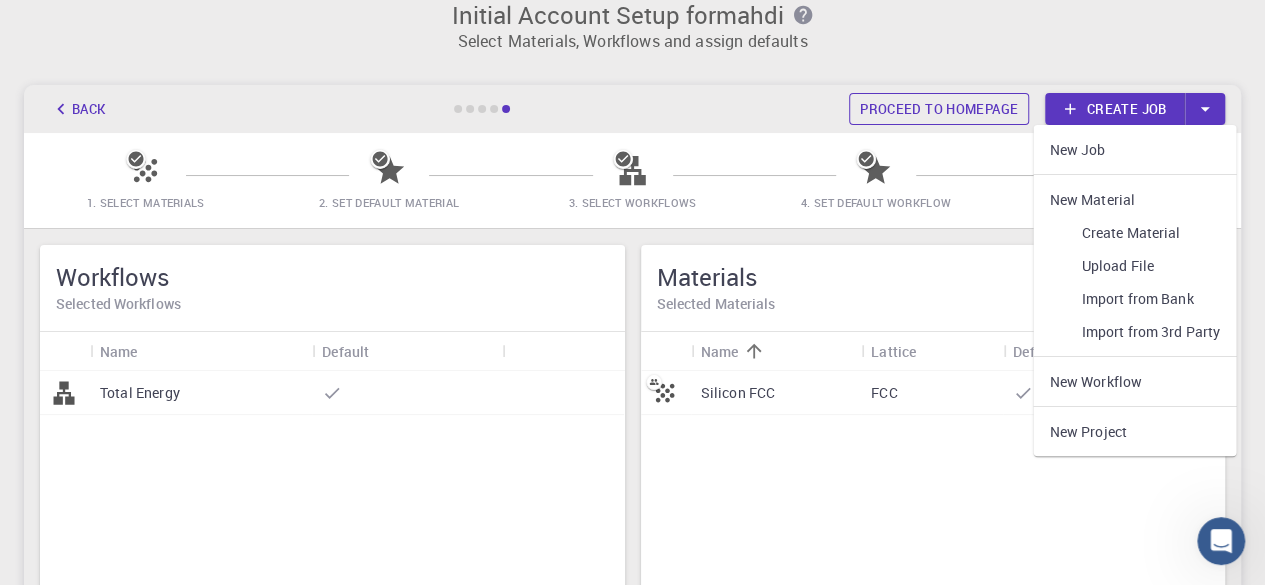 scroll, scrollTop: 0, scrollLeft: 0, axis: both 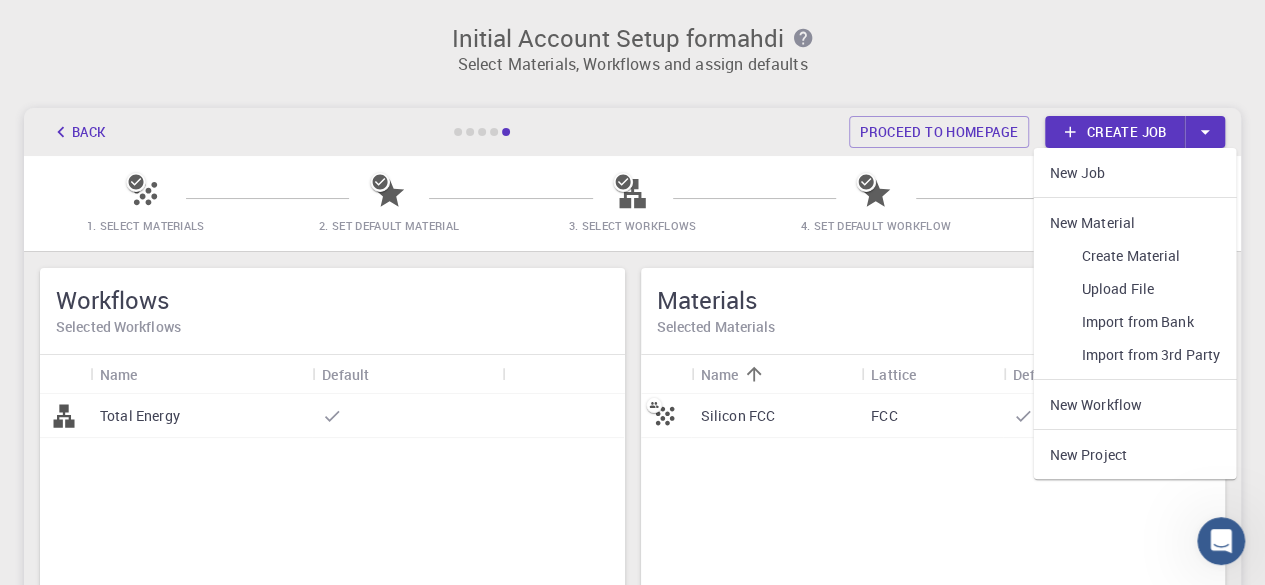 click 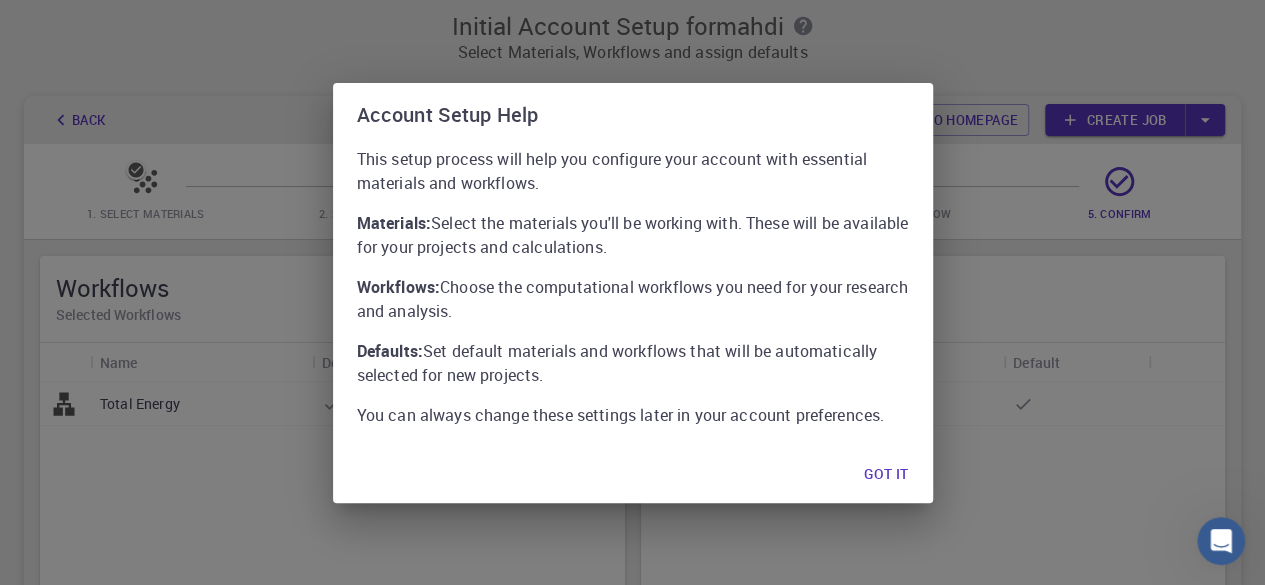 scroll, scrollTop: 0, scrollLeft: 0, axis: both 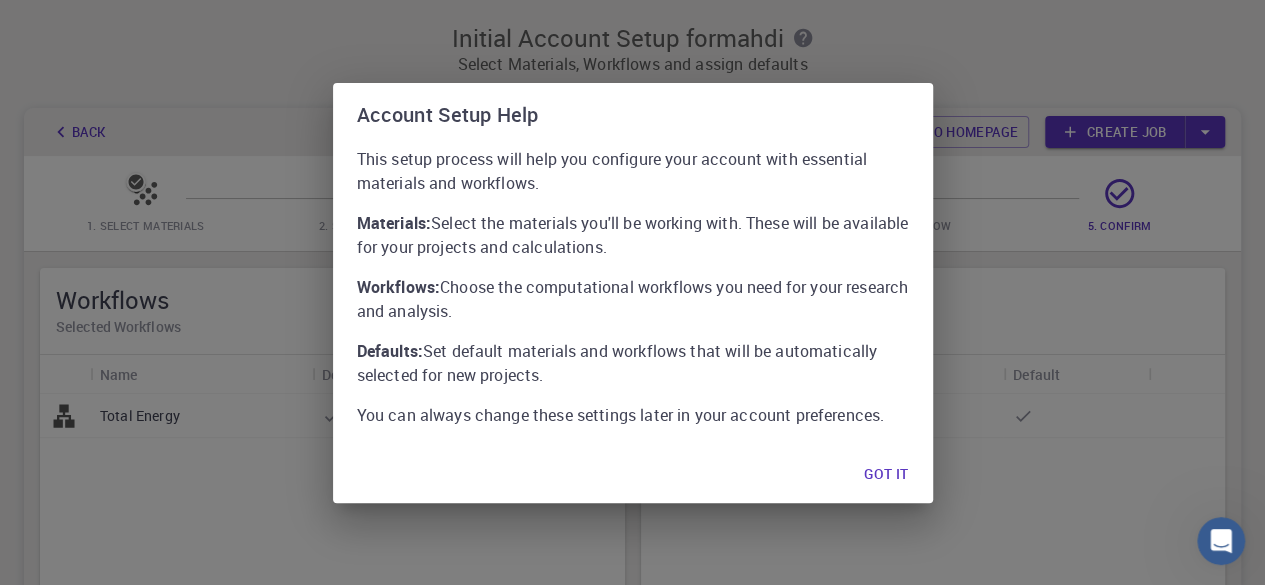 click on "Got it" at bounding box center [886, 475] 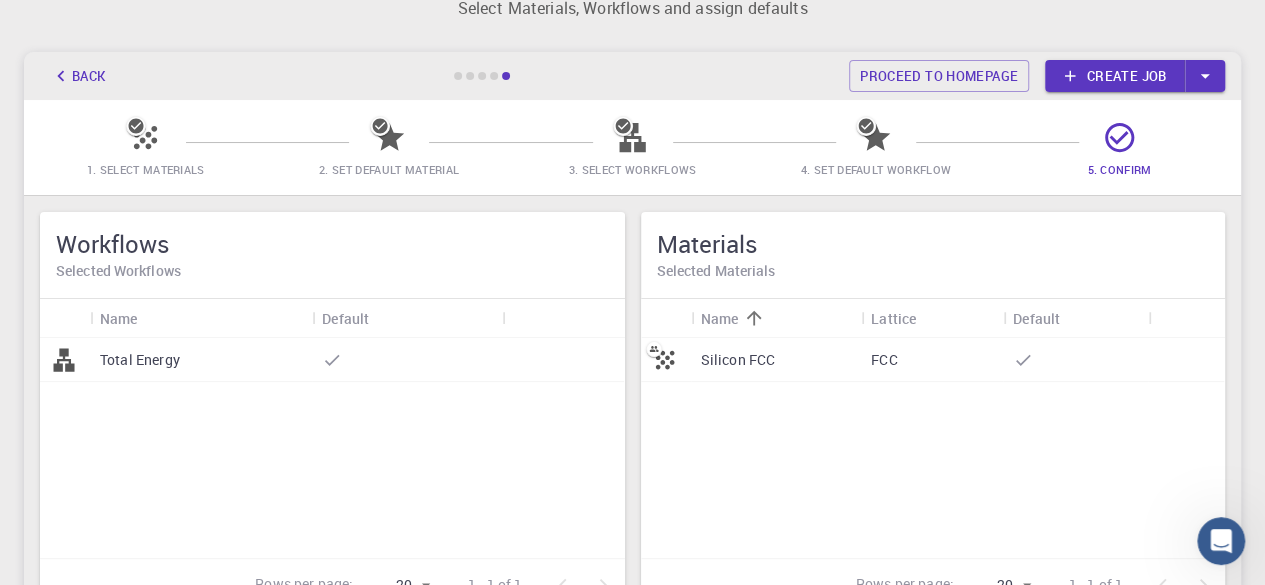scroll, scrollTop: 0, scrollLeft: 0, axis: both 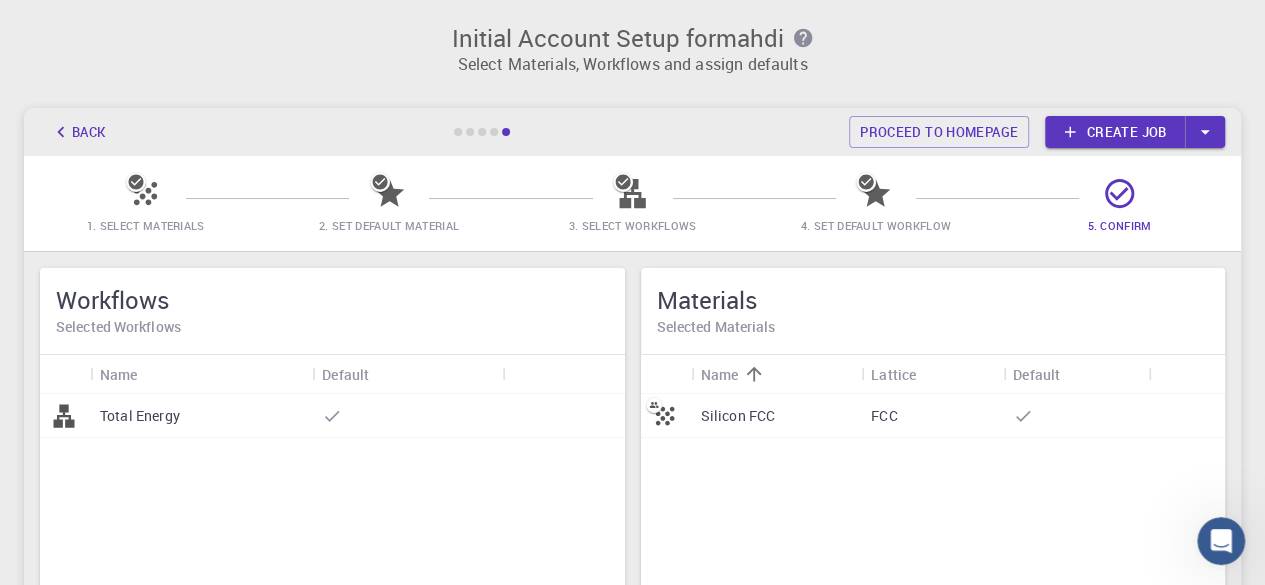 click on "Back Proceed to homepage Create job" at bounding box center [632, 132] 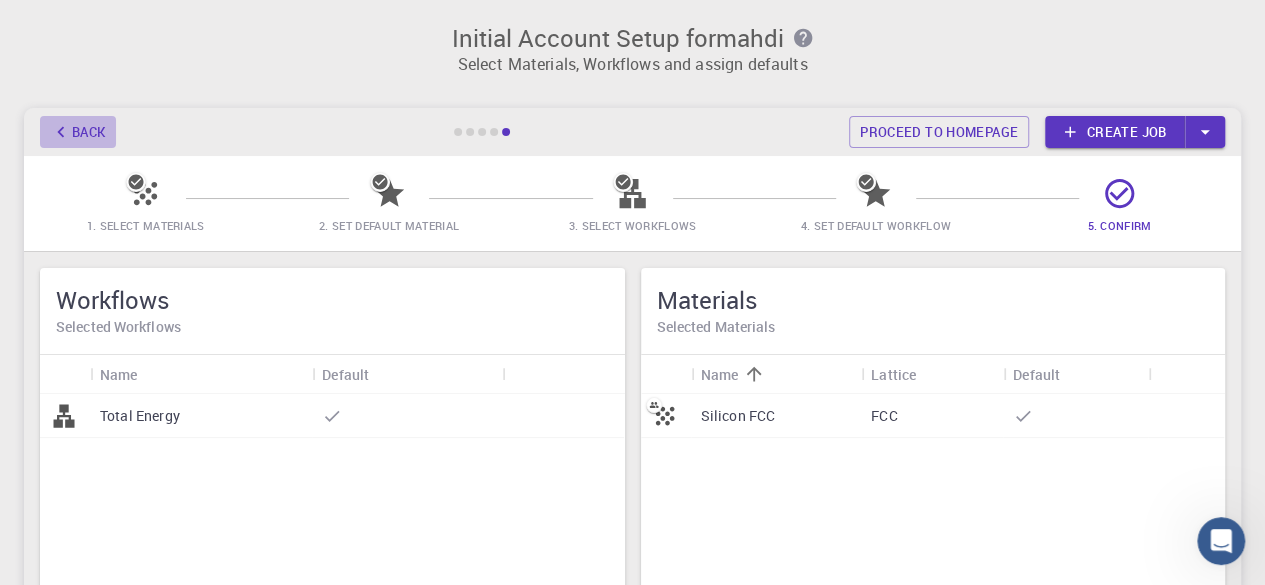 click on "Back" at bounding box center (78, 132) 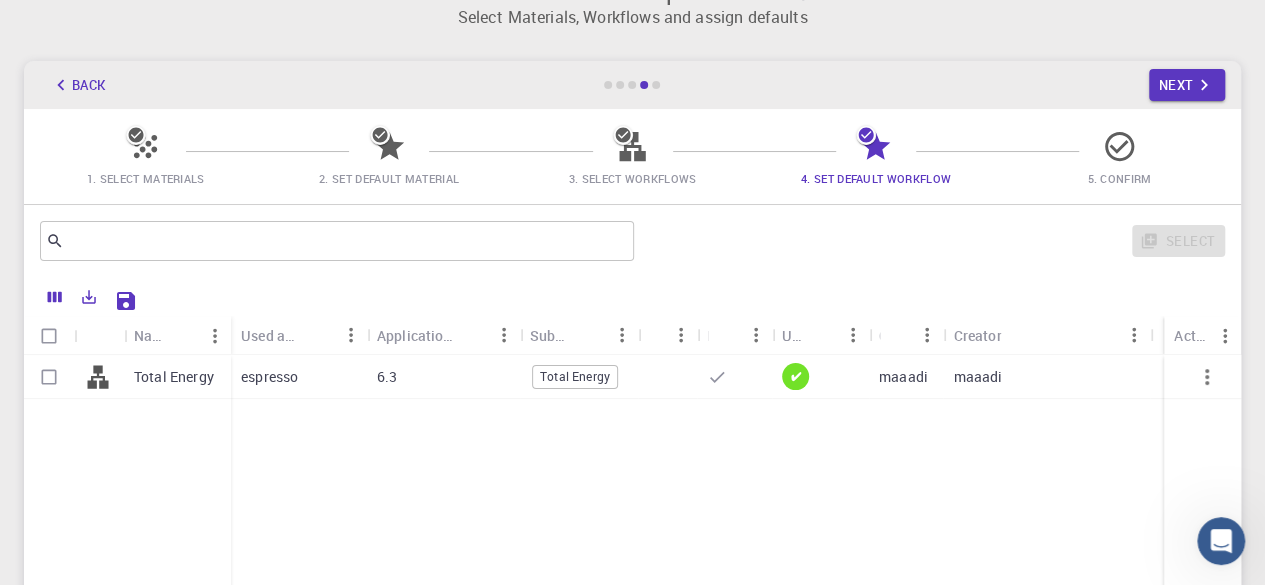 scroll, scrollTop: 0, scrollLeft: 0, axis: both 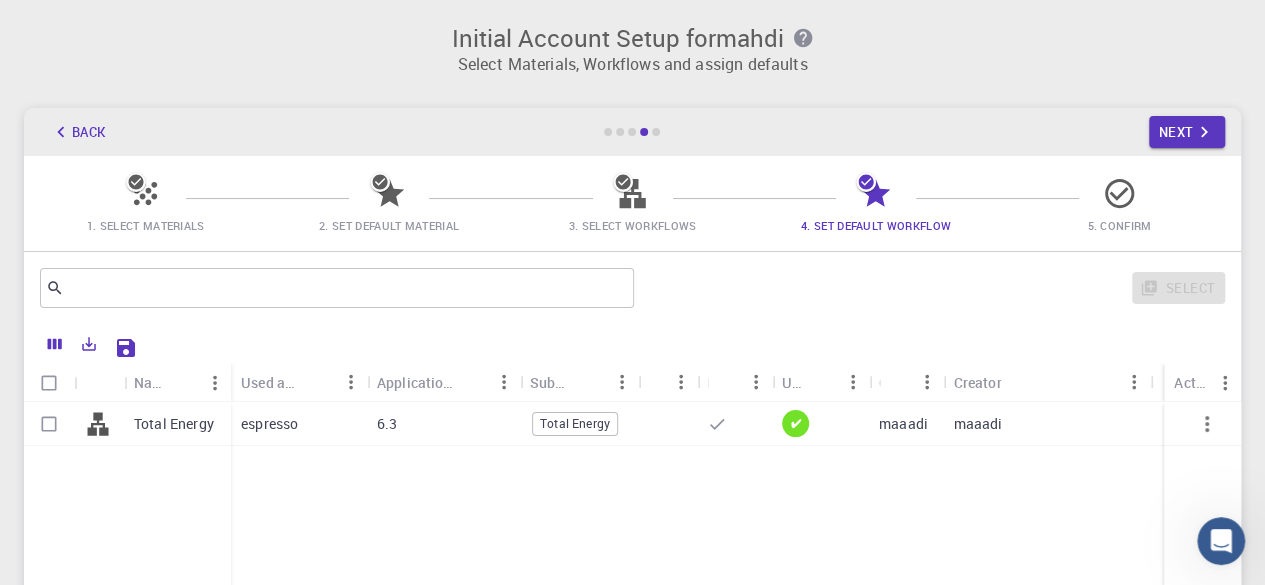 click at bounding box center [1202, 550] 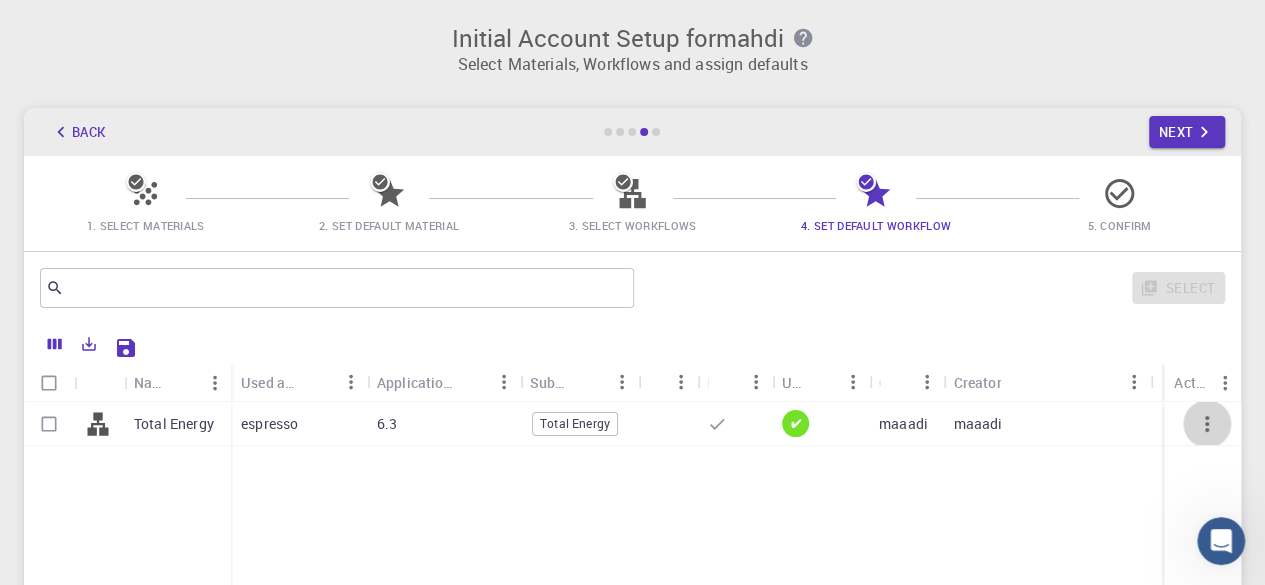 click 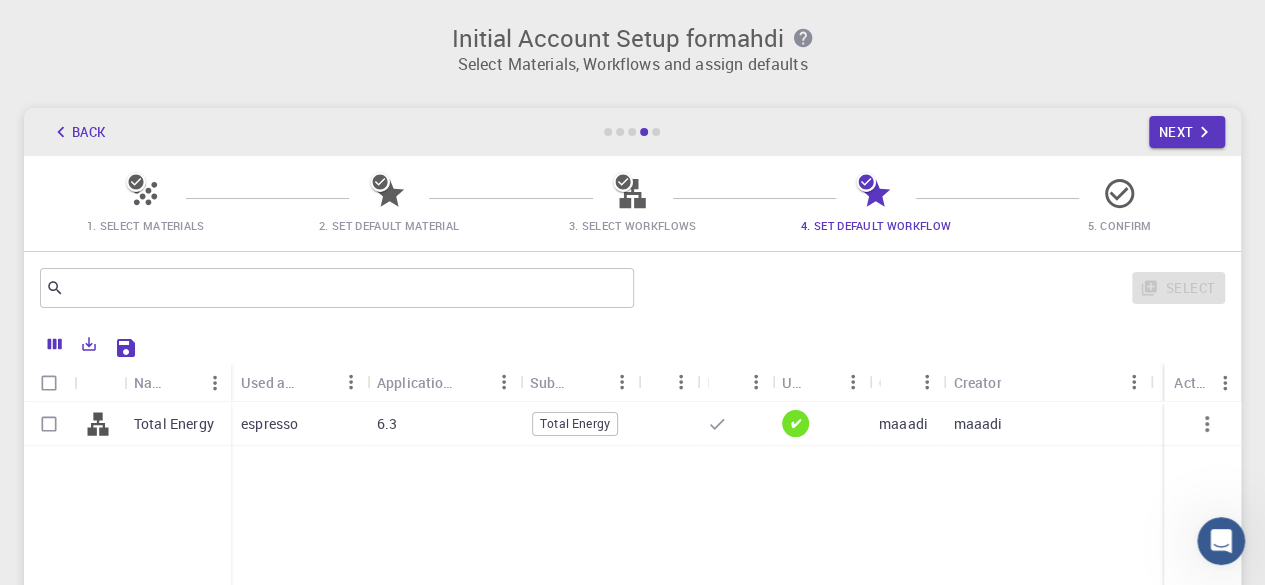 click 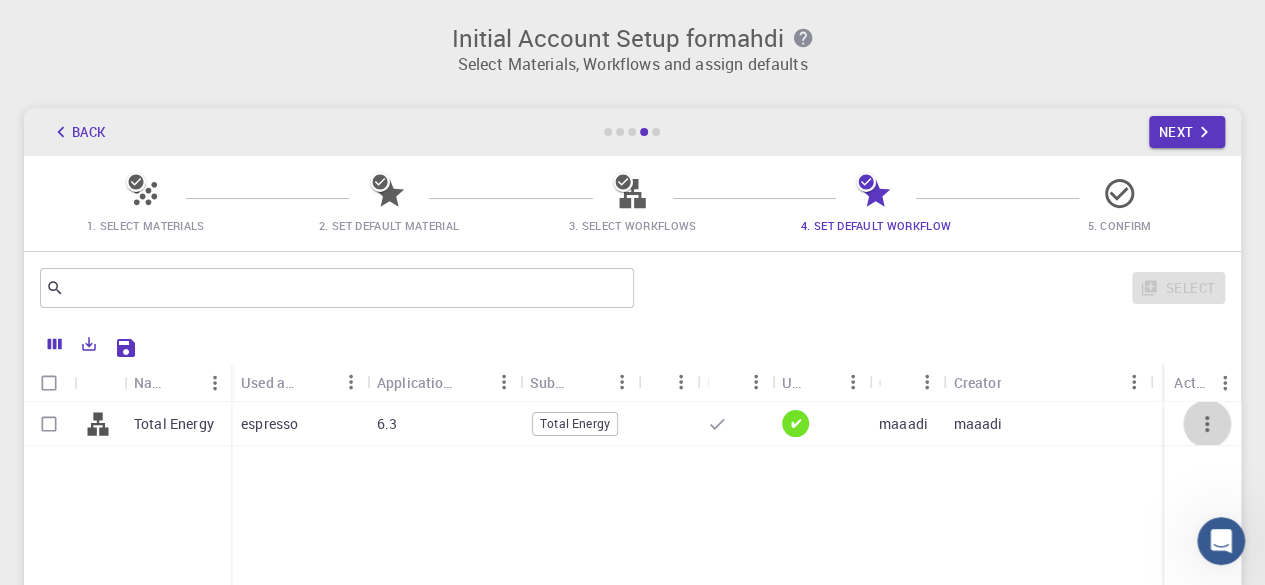 click 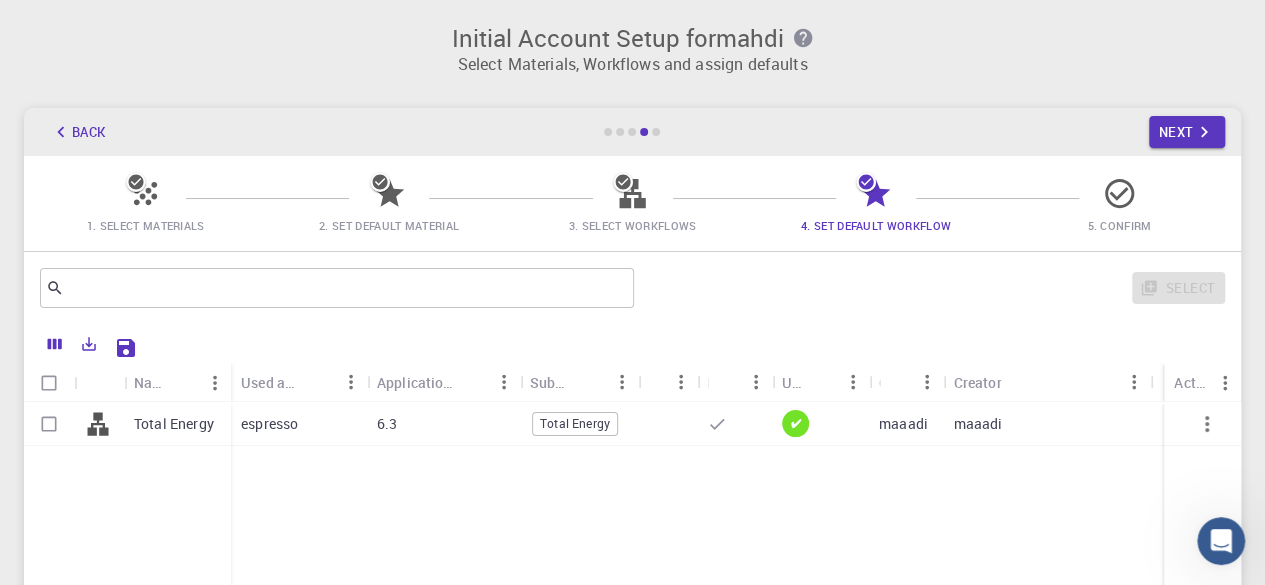 click 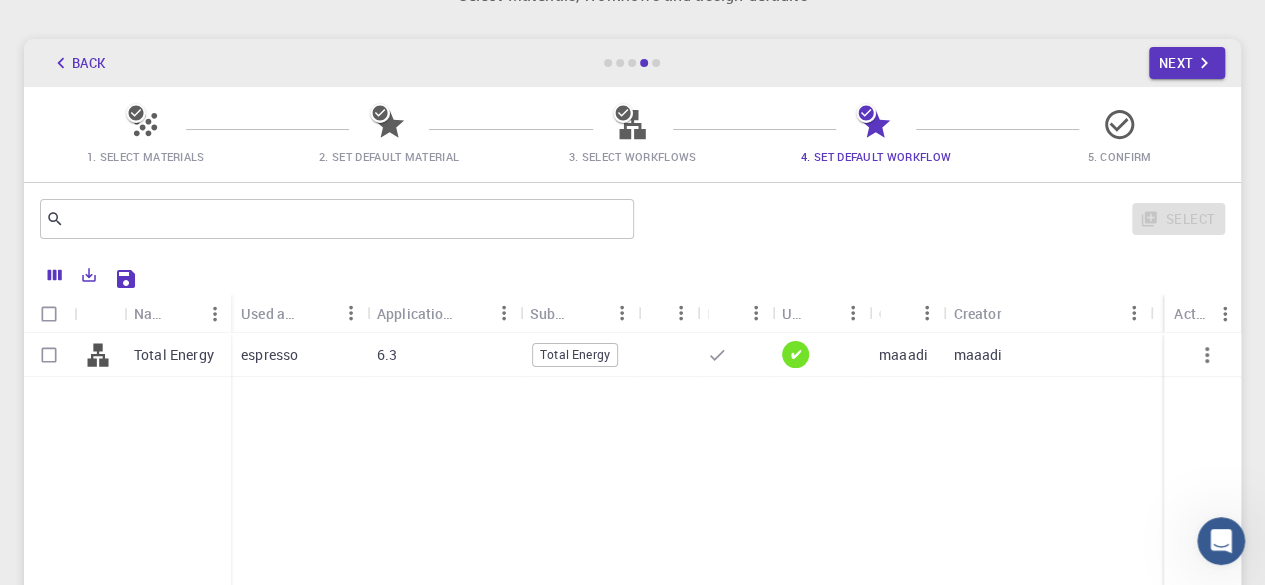 scroll, scrollTop: 68, scrollLeft: 0, axis: vertical 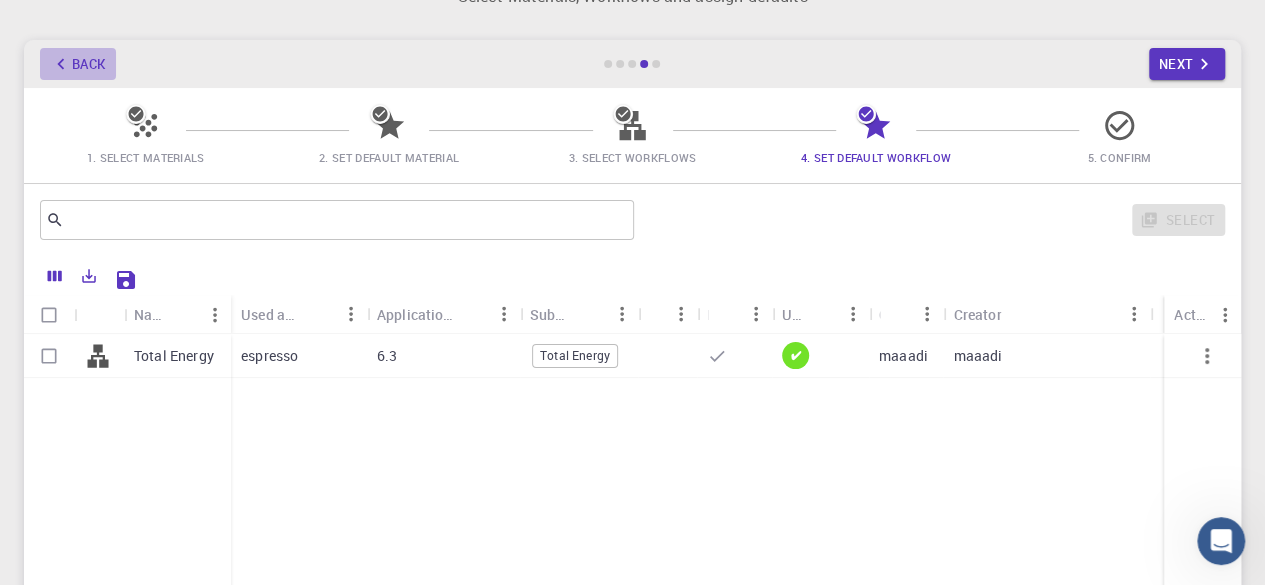 click 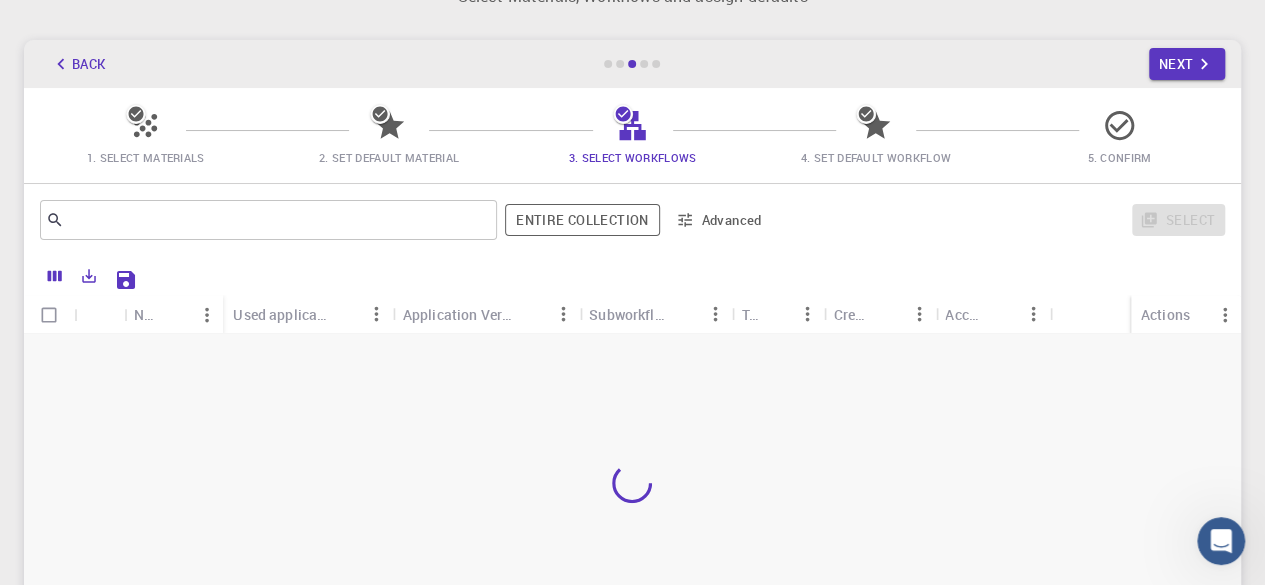 click 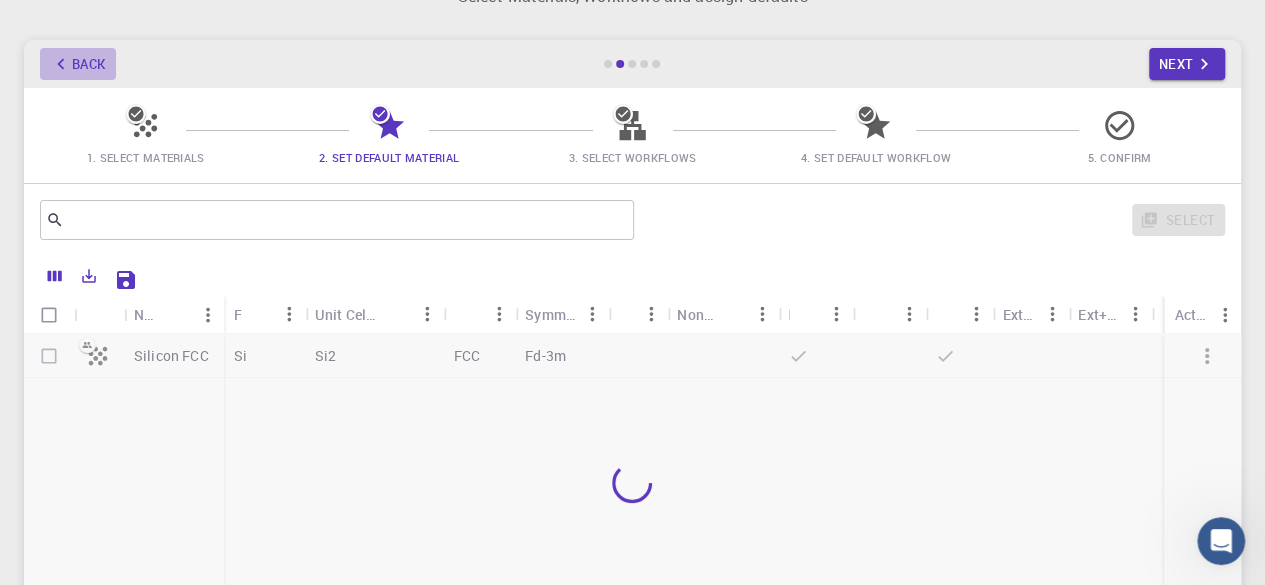click 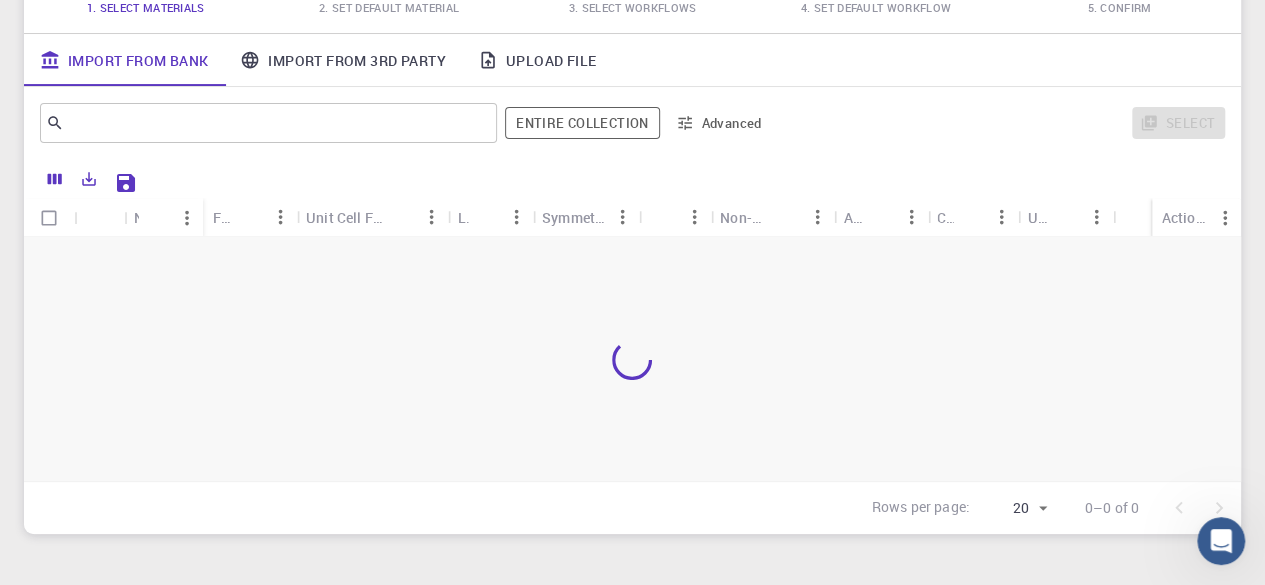 scroll, scrollTop: 0, scrollLeft: 0, axis: both 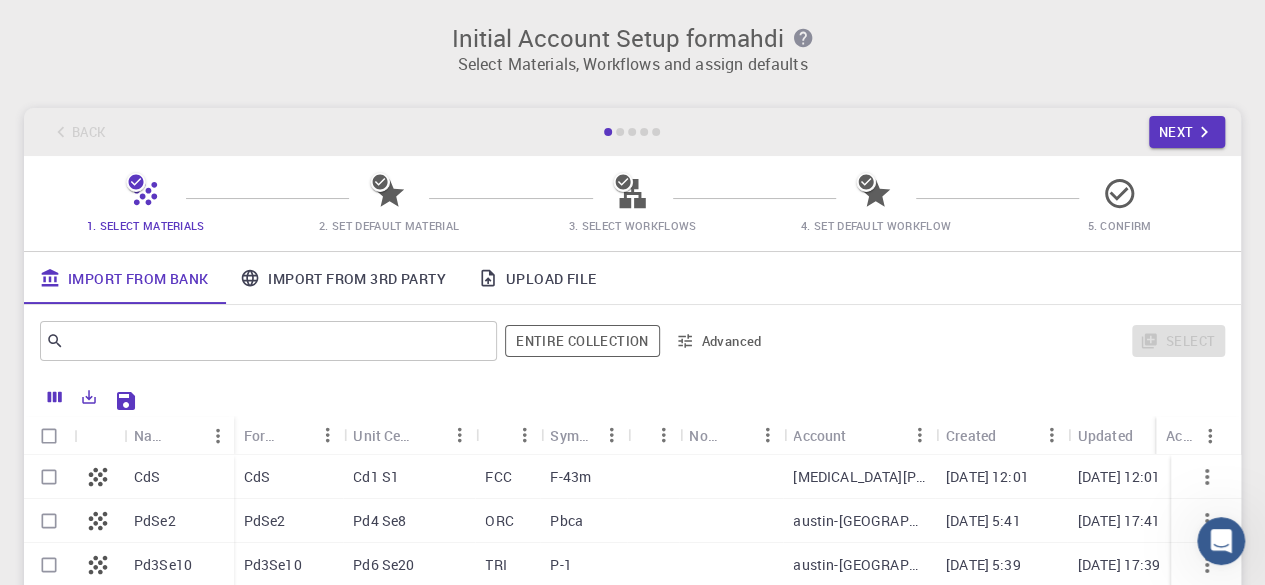 click on "Select Materials, Workflows and assign defaults" at bounding box center (632, 64) 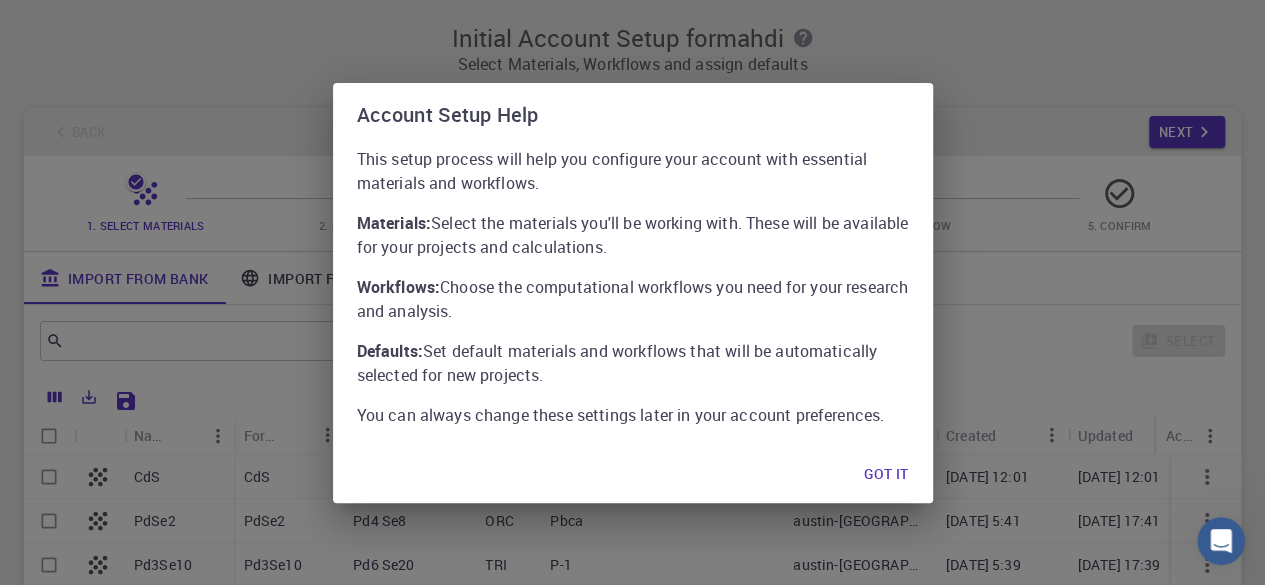 click on "Got it" at bounding box center (886, 475) 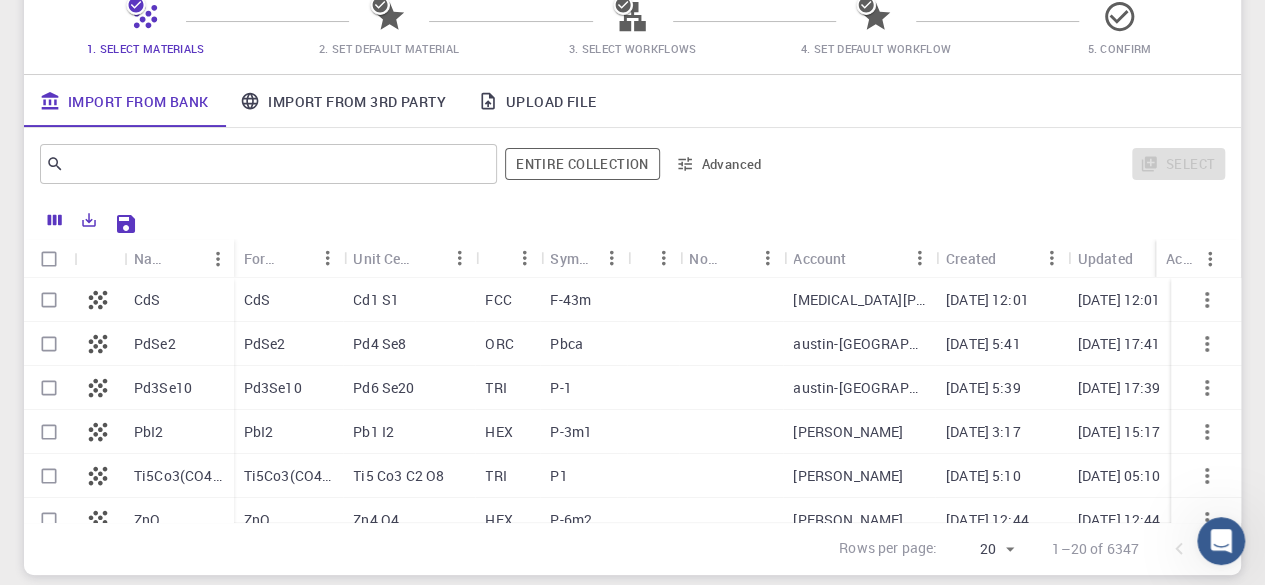 scroll, scrollTop: 178, scrollLeft: 0, axis: vertical 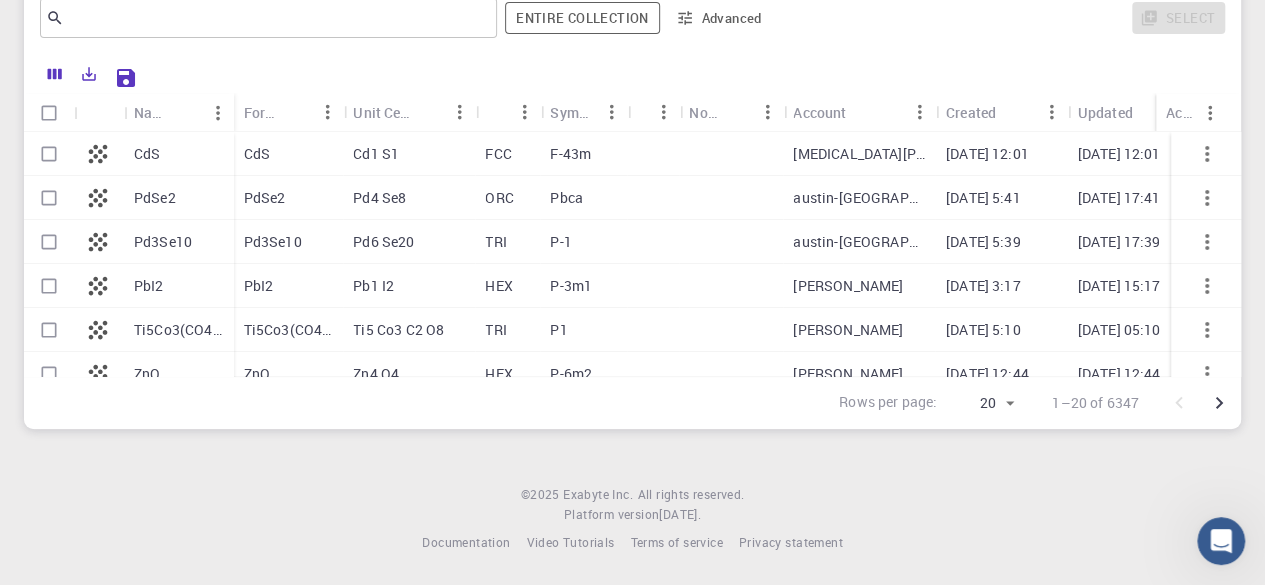 click 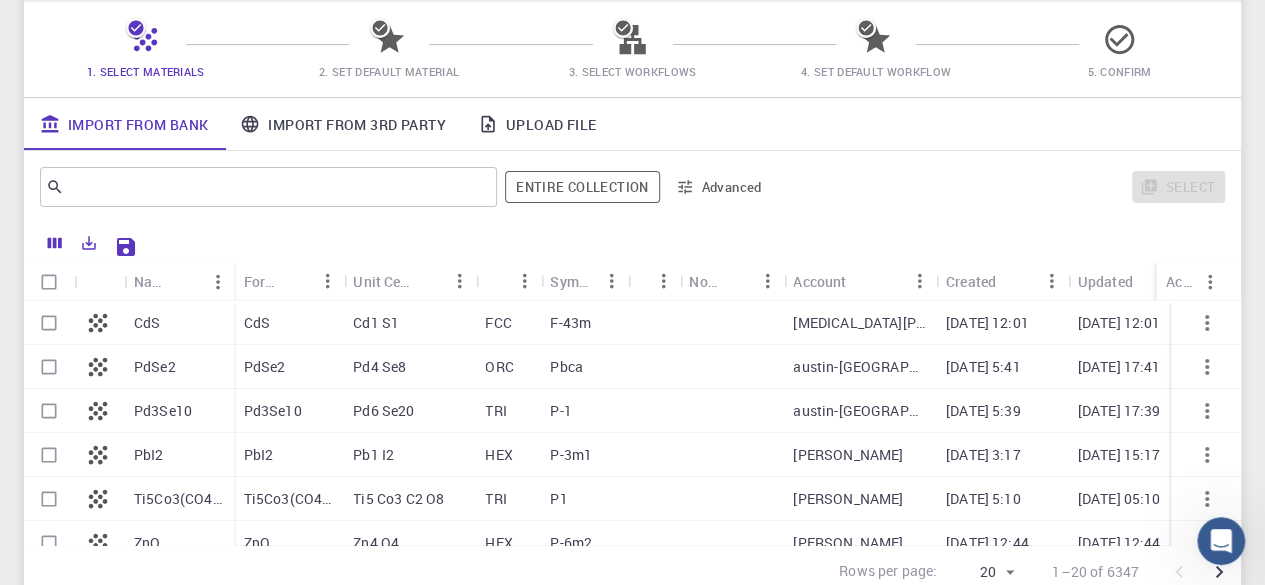 scroll, scrollTop: 143, scrollLeft: 0, axis: vertical 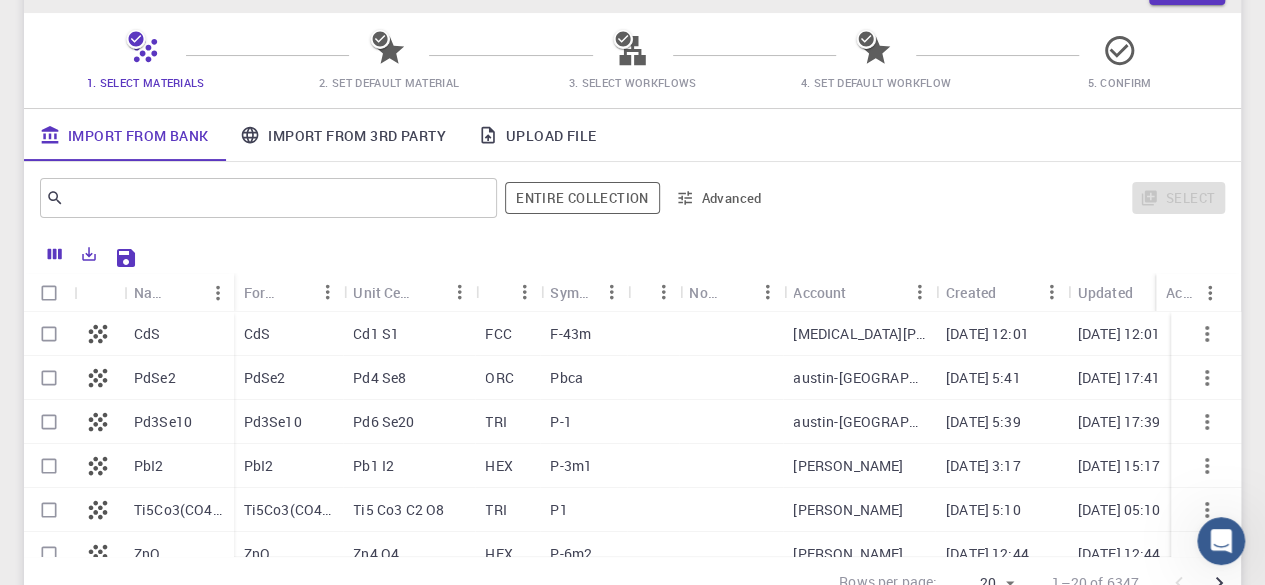 click on "Import From 3rd Party" at bounding box center [342, 135] 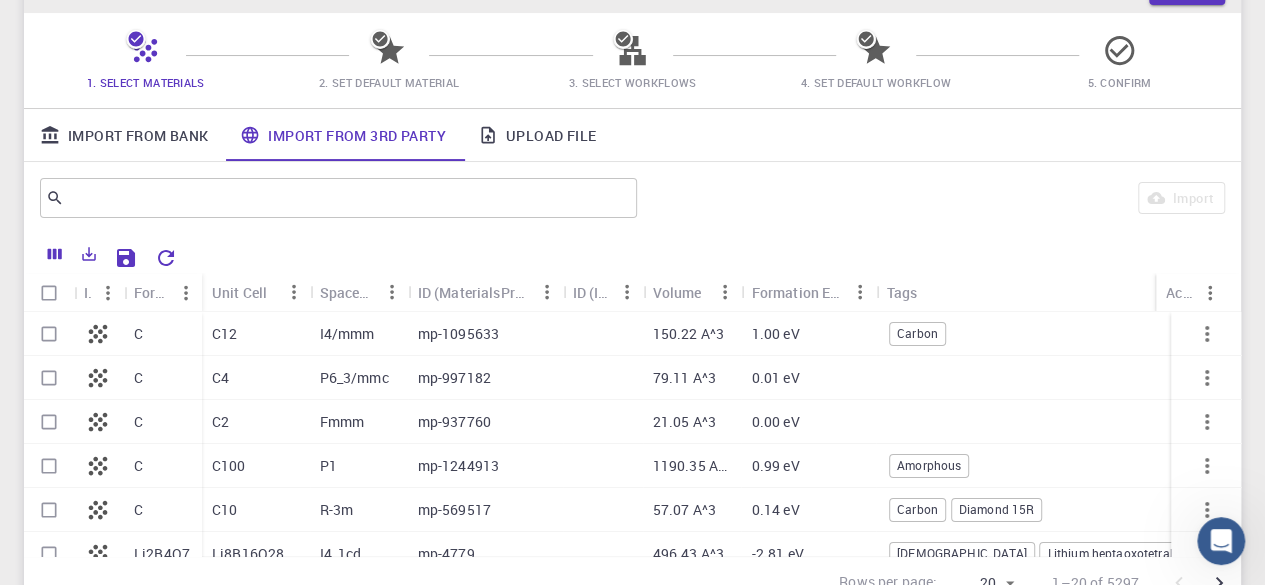 scroll, scrollTop: 174, scrollLeft: 0, axis: vertical 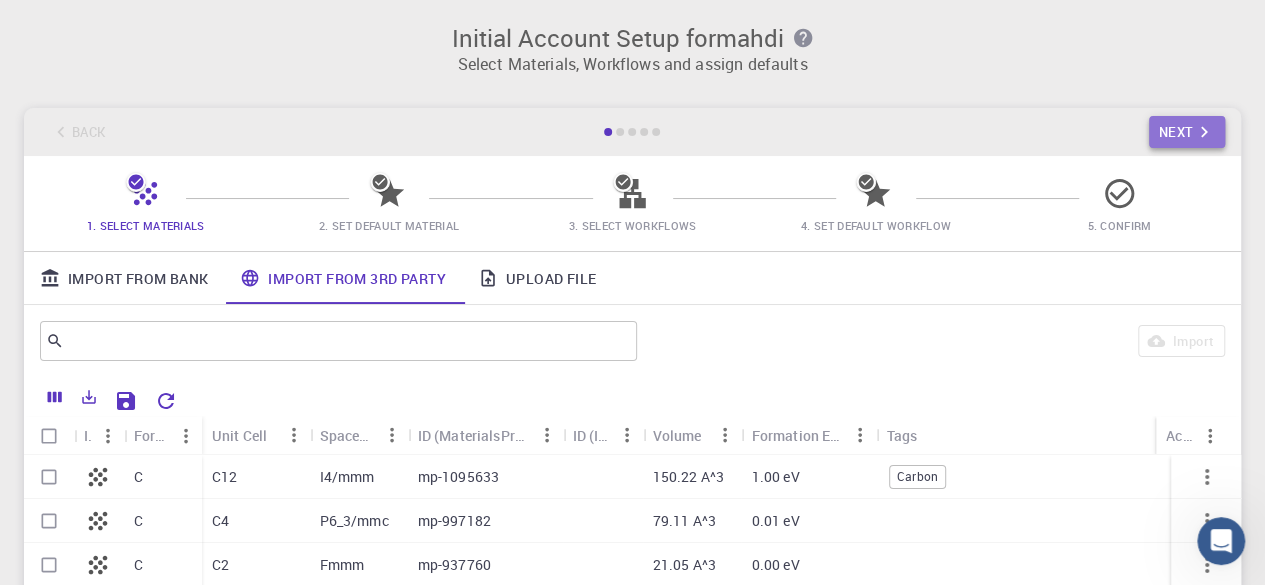click on "Next" at bounding box center (1187, 132) 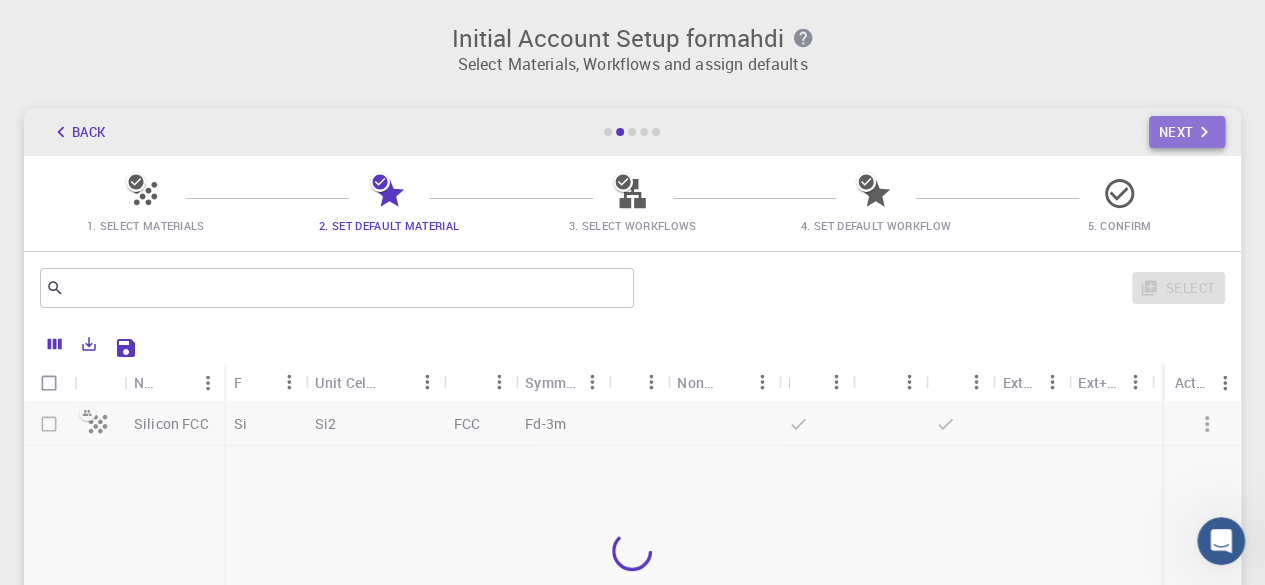 click on "Next" at bounding box center [1187, 132] 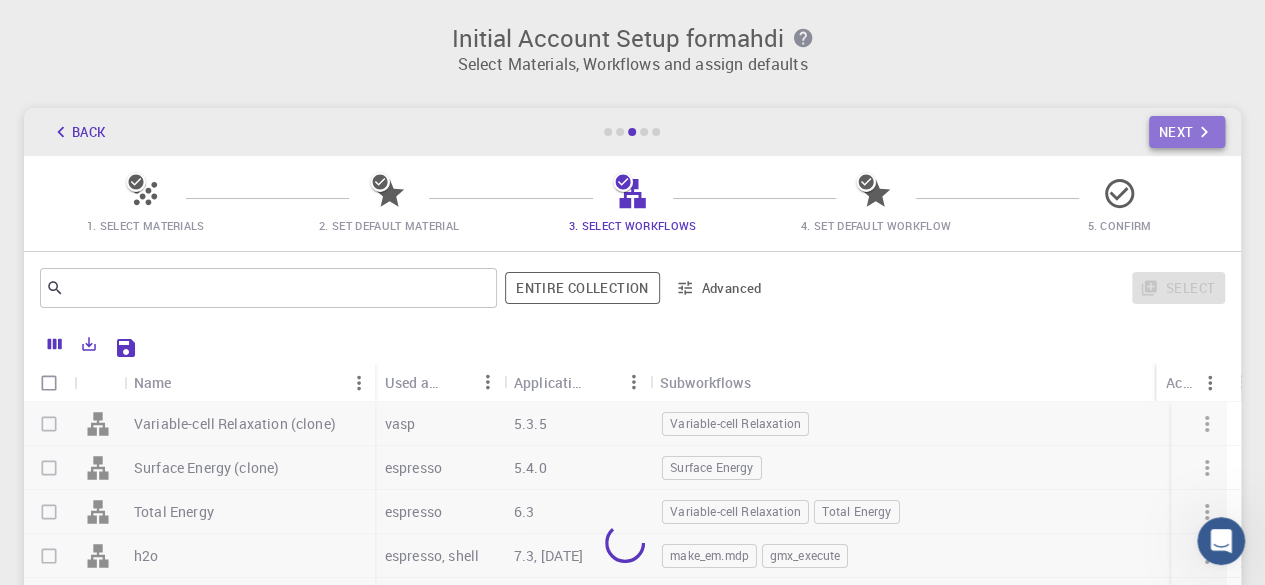click on "Next" at bounding box center [1187, 132] 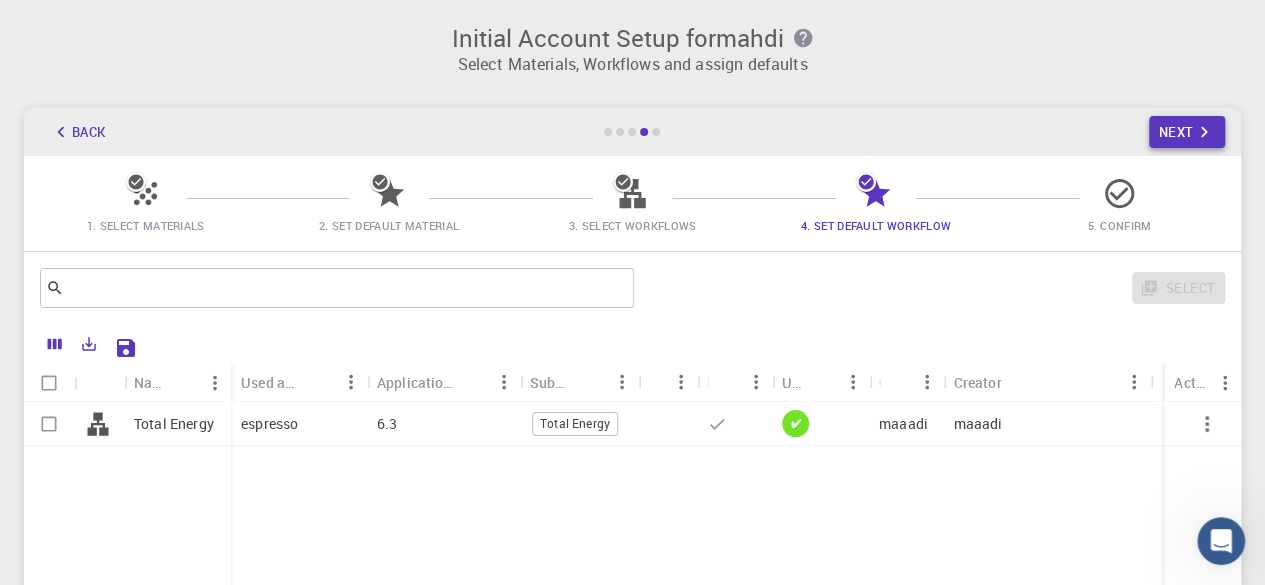 click on "Next" at bounding box center (1187, 132) 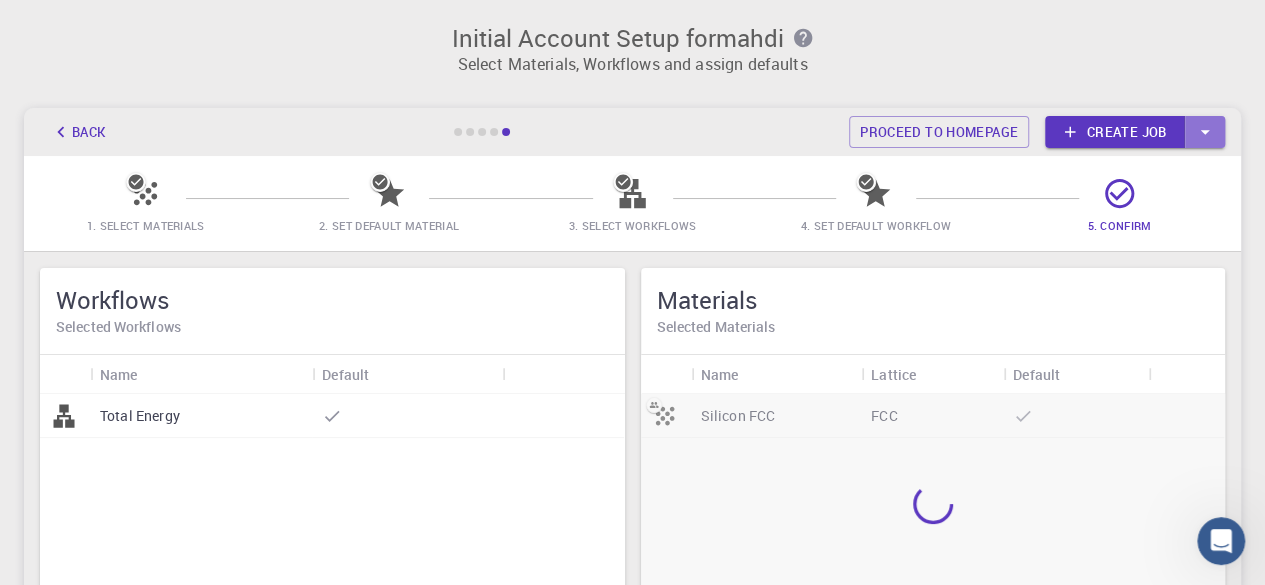 click at bounding box center [1205, 132] 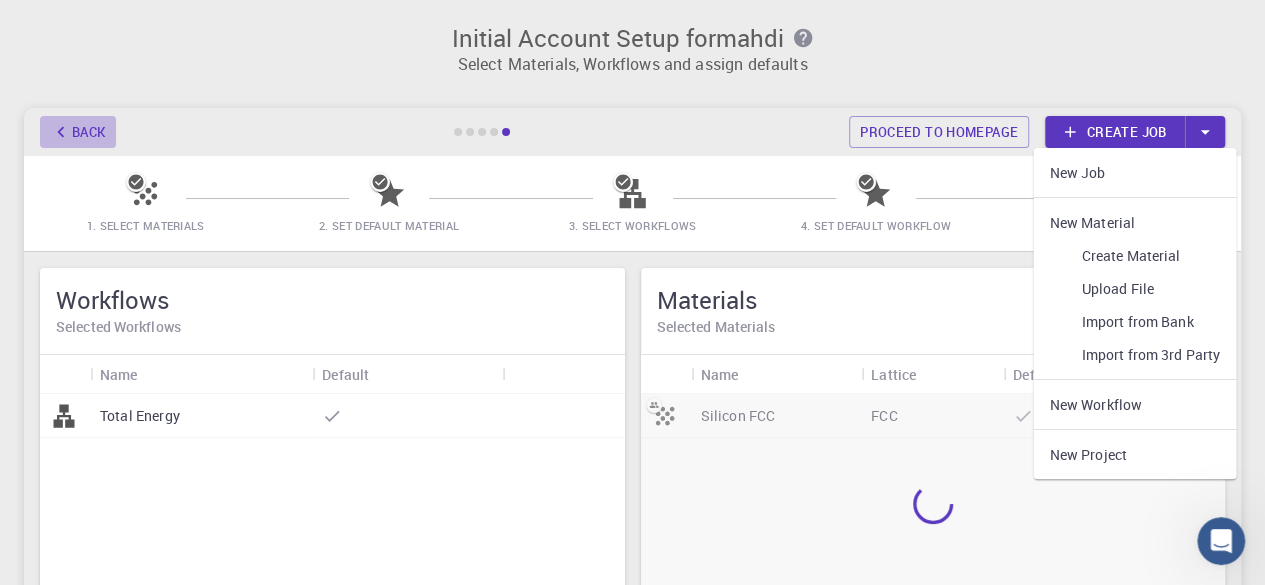 click 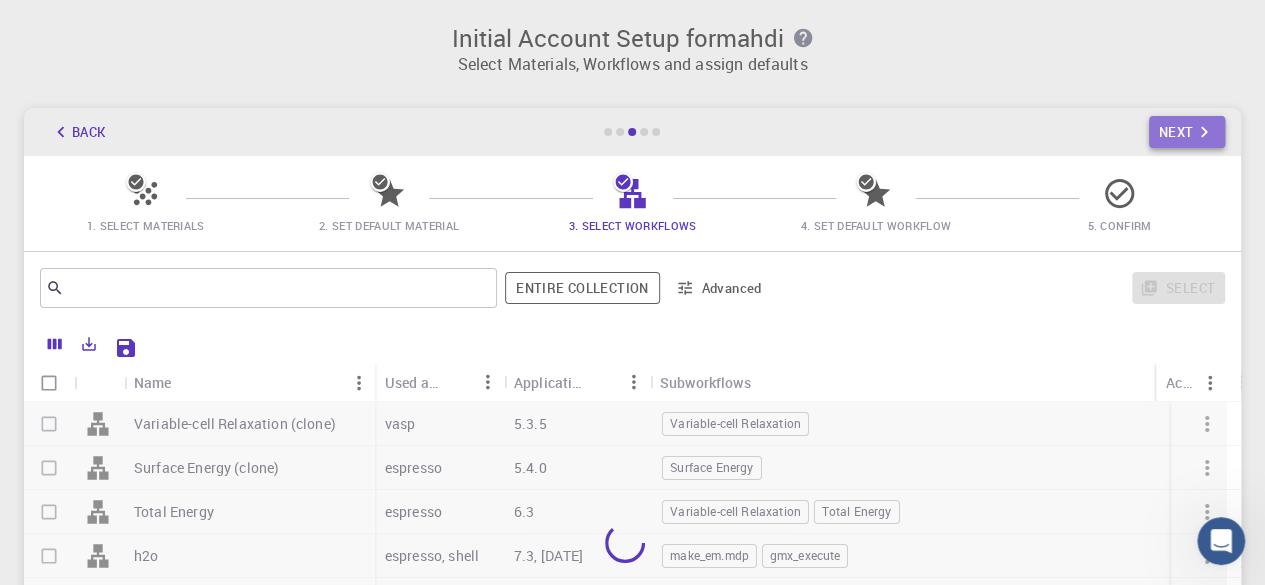 click on "Next" at bounding box center (1187, 132) 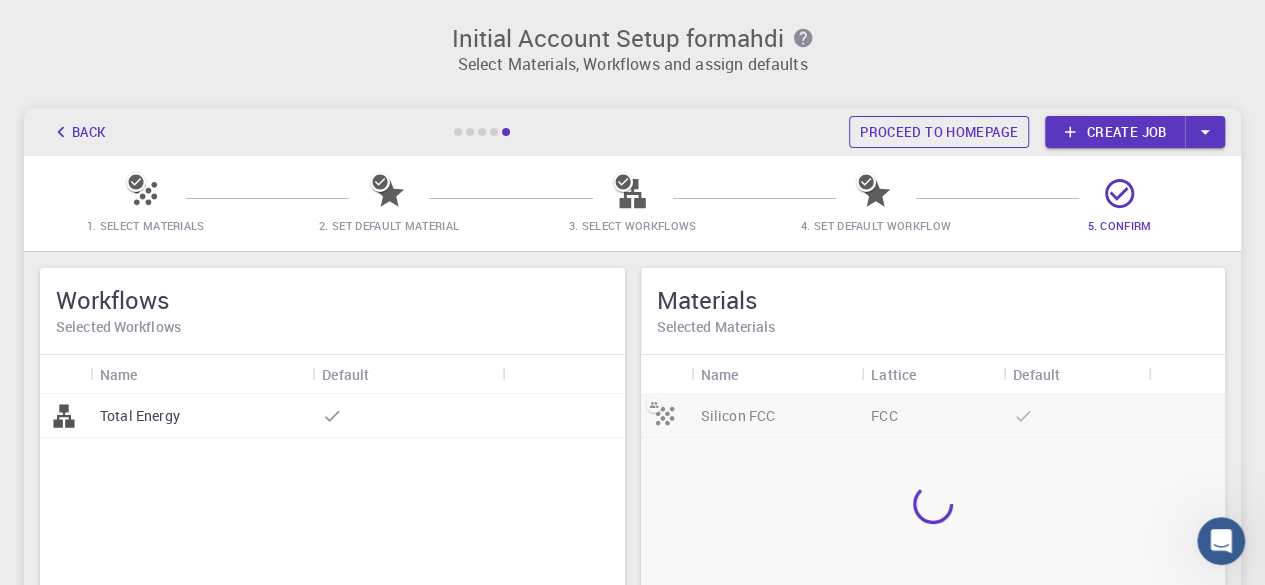 click on "Proceed to homepage" at bounding box center [939, 132] 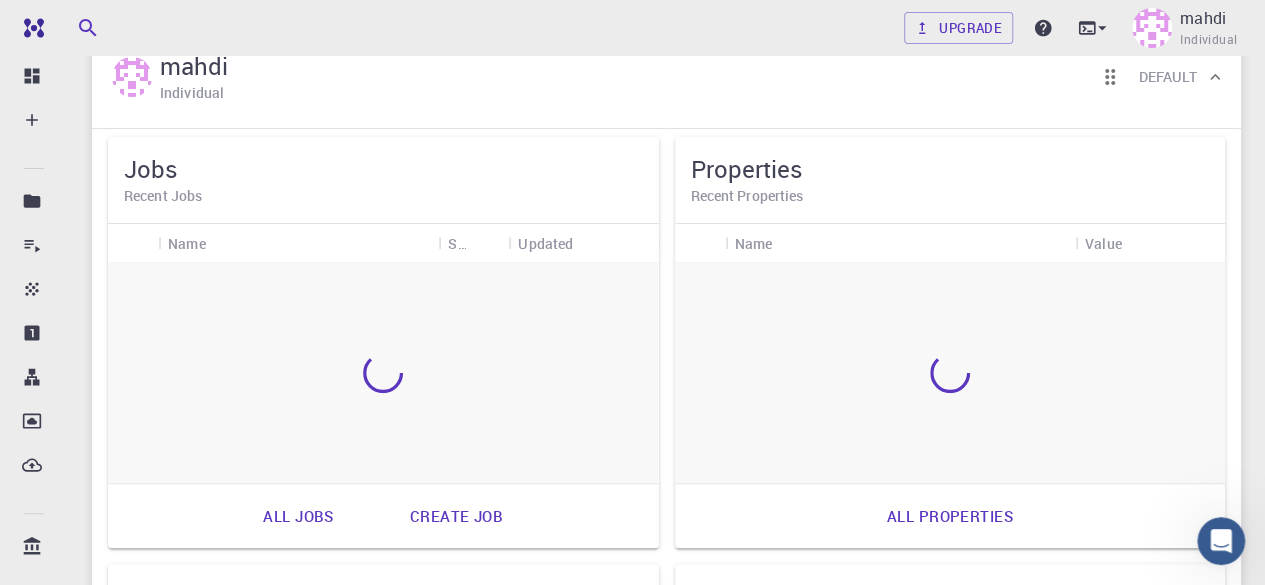 scroll, scrollTop: 90, scrollLeft: 0, axis: vertical 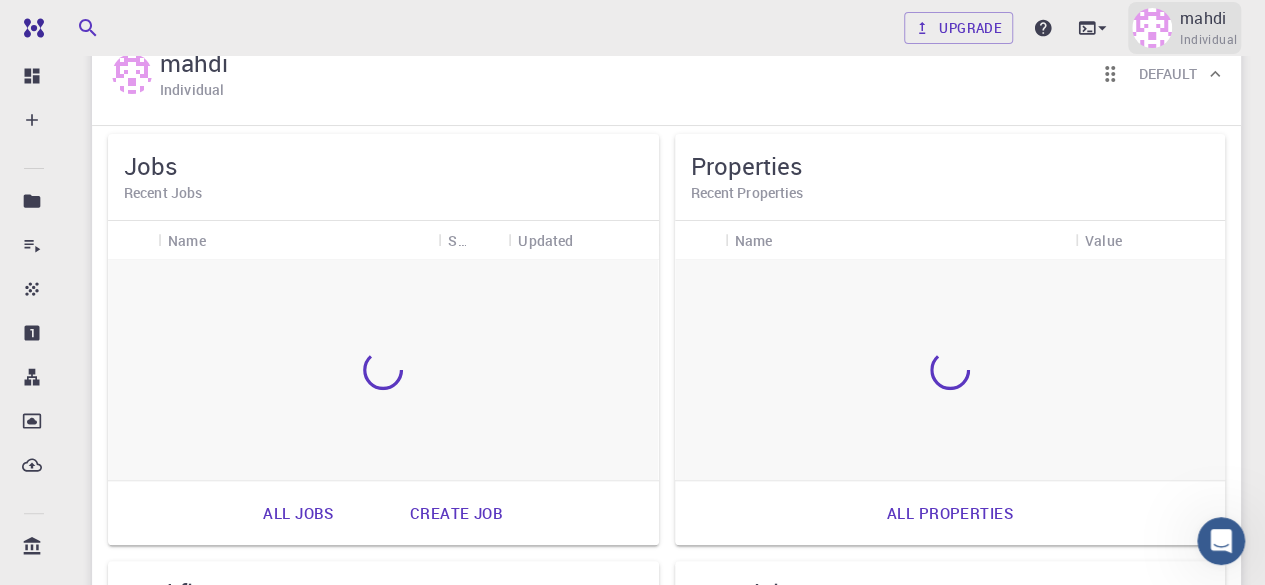 click at bounding box center (1152, 28) 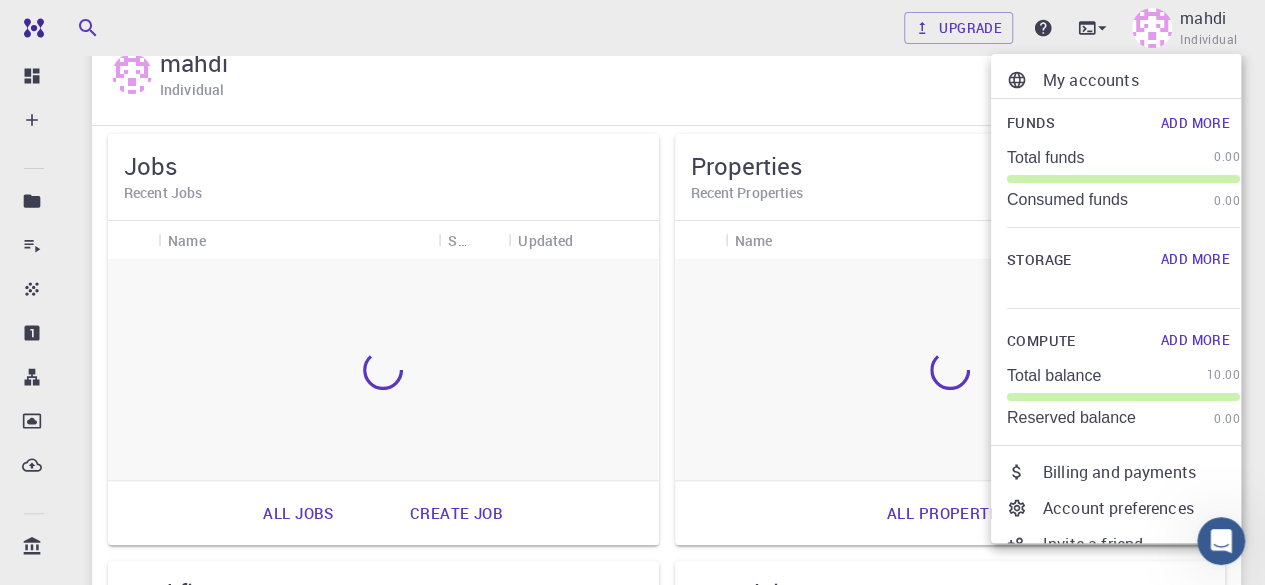 scroll, scrollTop: 78, scrollLeft: 0, axis: vertical 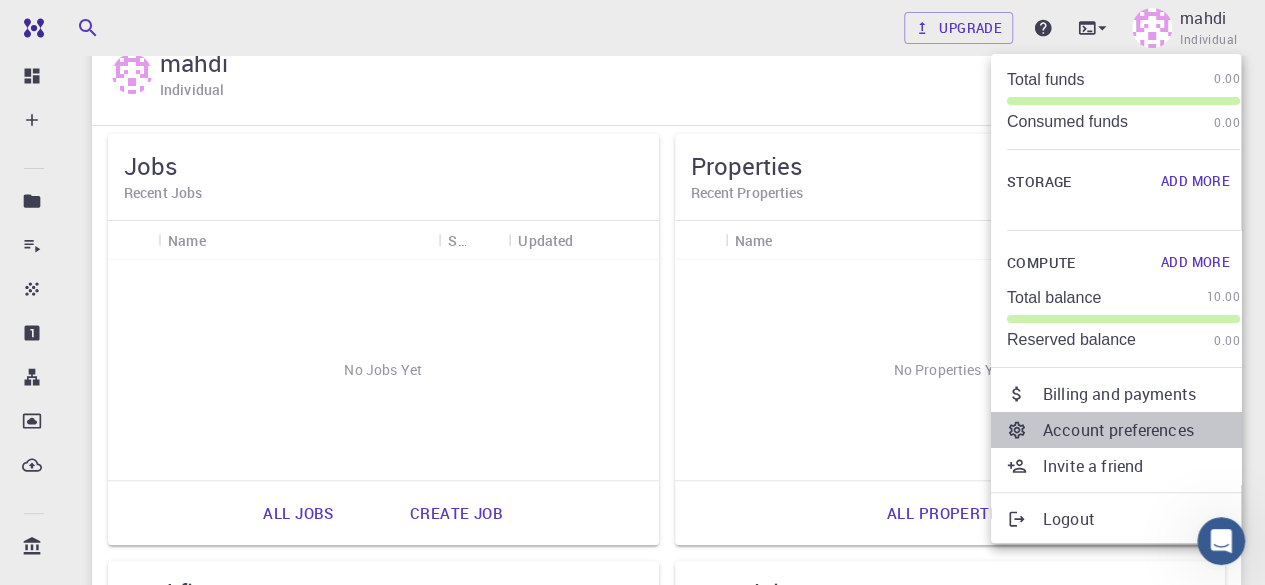 click on "Account preferences" at bounding box center (1141, 430) 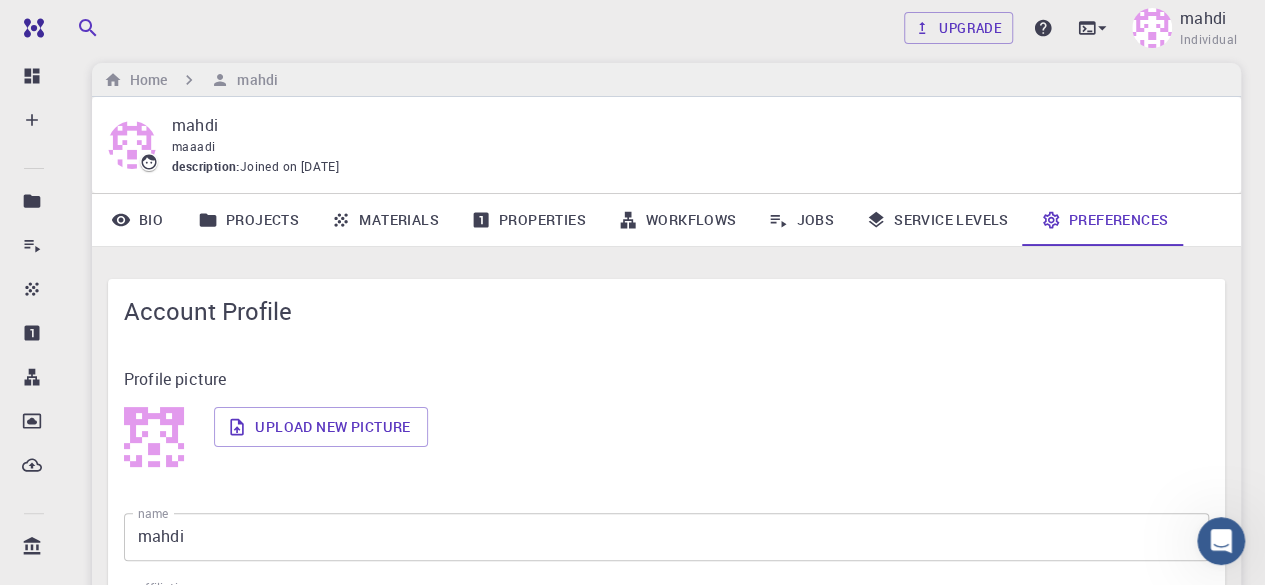 scroll, scrollTop: 0, scrollLeft: 0, axis: both 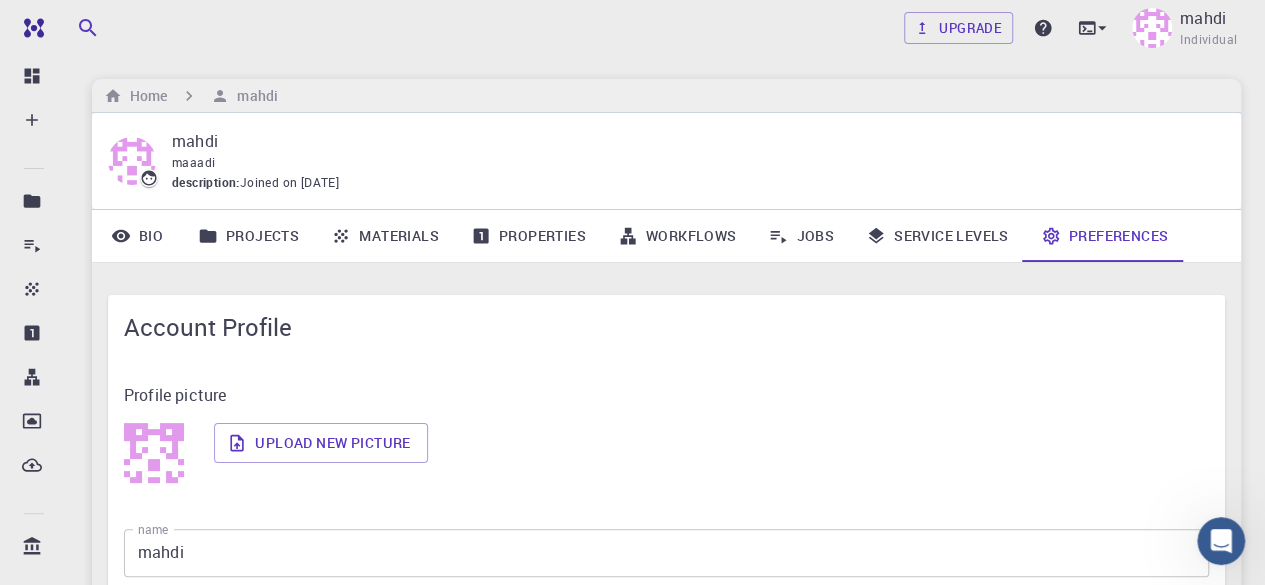 click on "Bio" at bounding box center [137, 236] 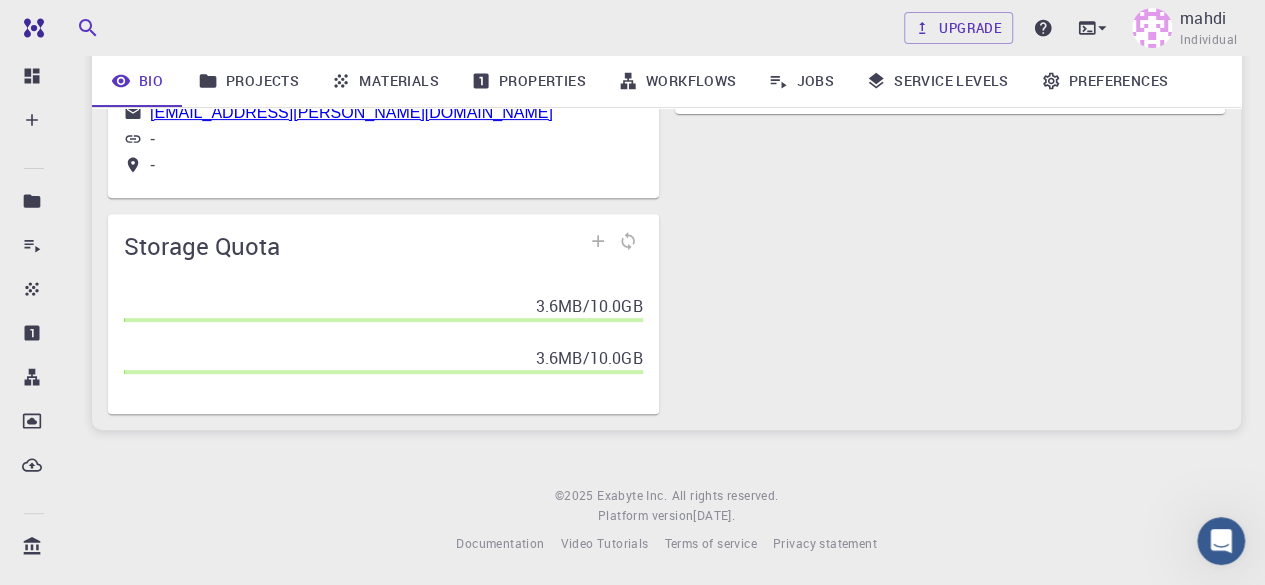 scroll, scrollTop: 0, scrollLeft: 0, axis: both 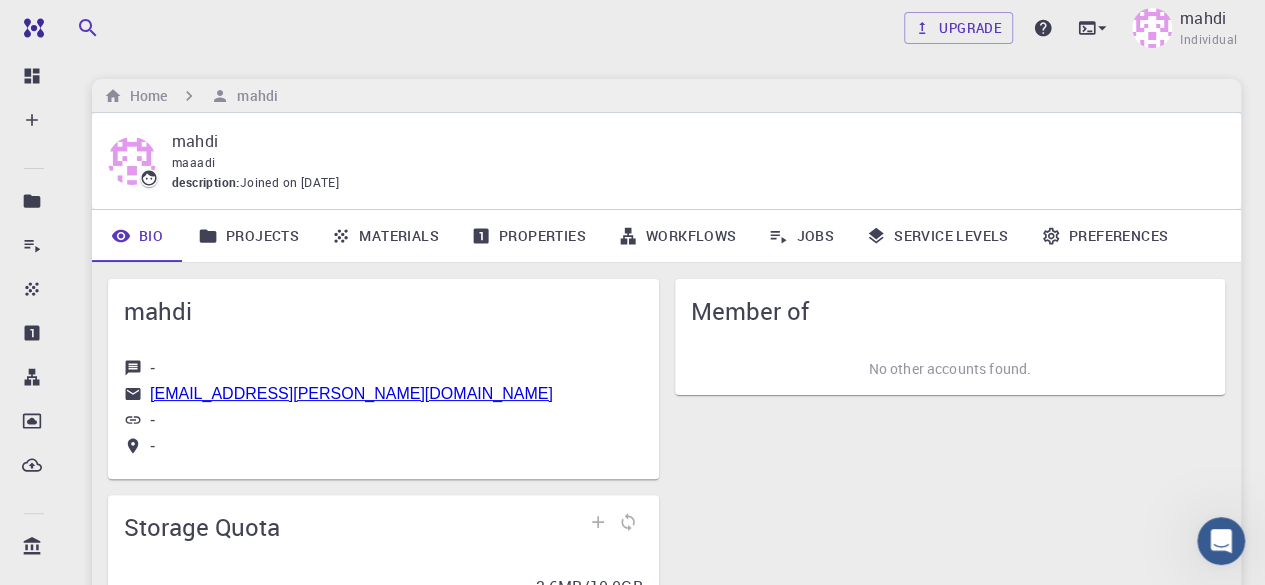 click on "Projects" at bounding box center [248, 236] 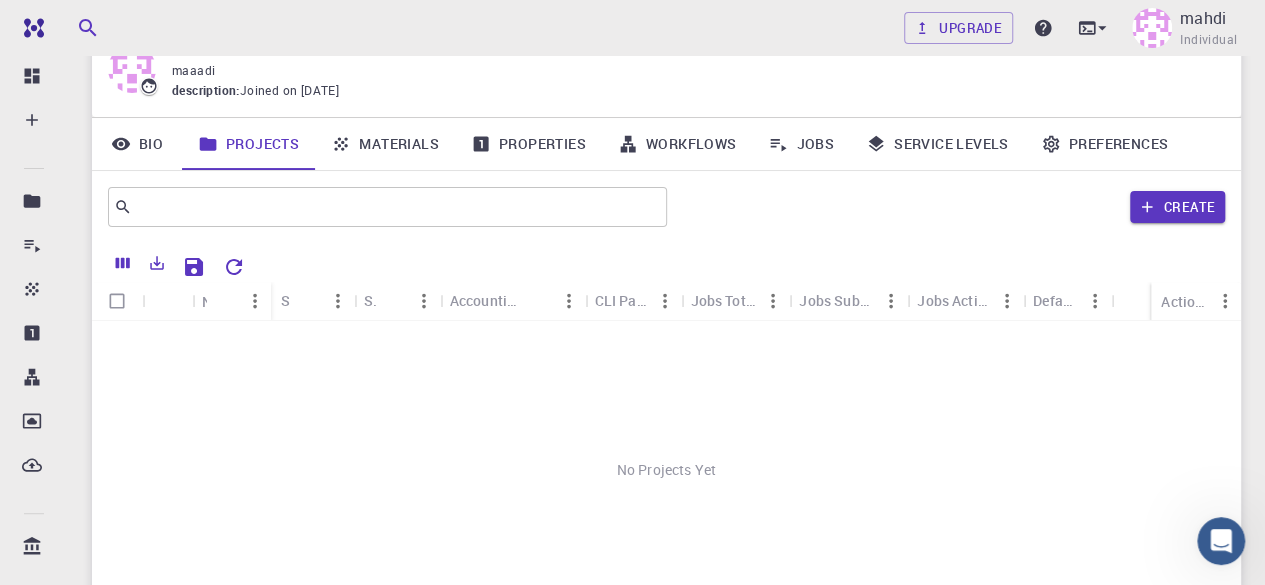 scroll, scrollTop: 0, scrollLeft: 0, axis: both 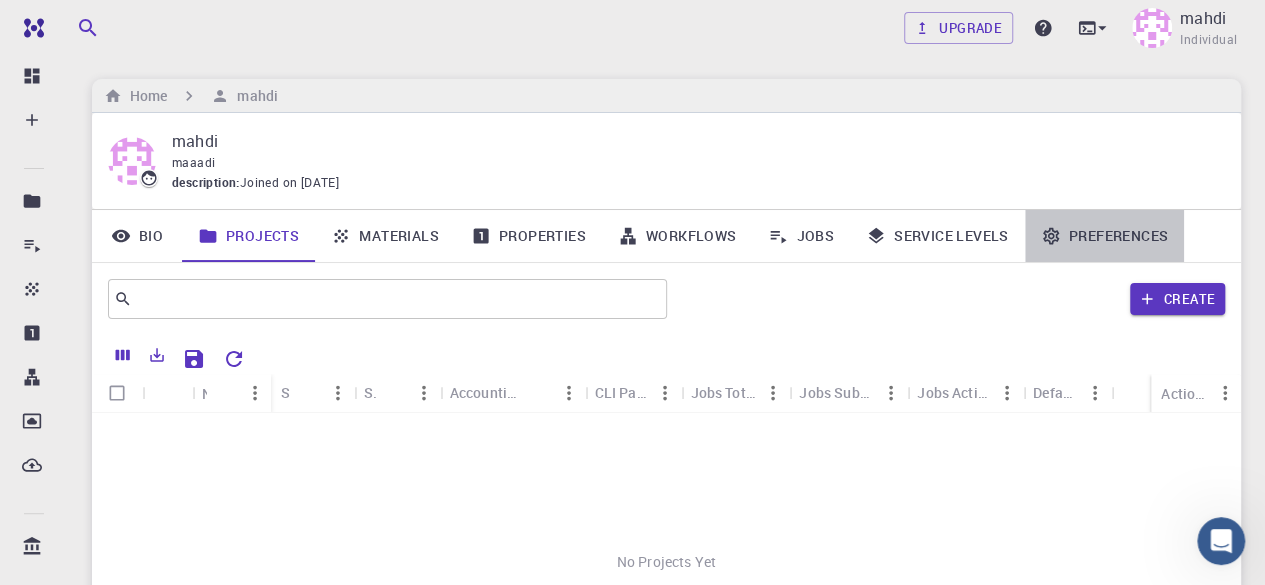 click on "Preferences" at bounding box center [1104, 236] 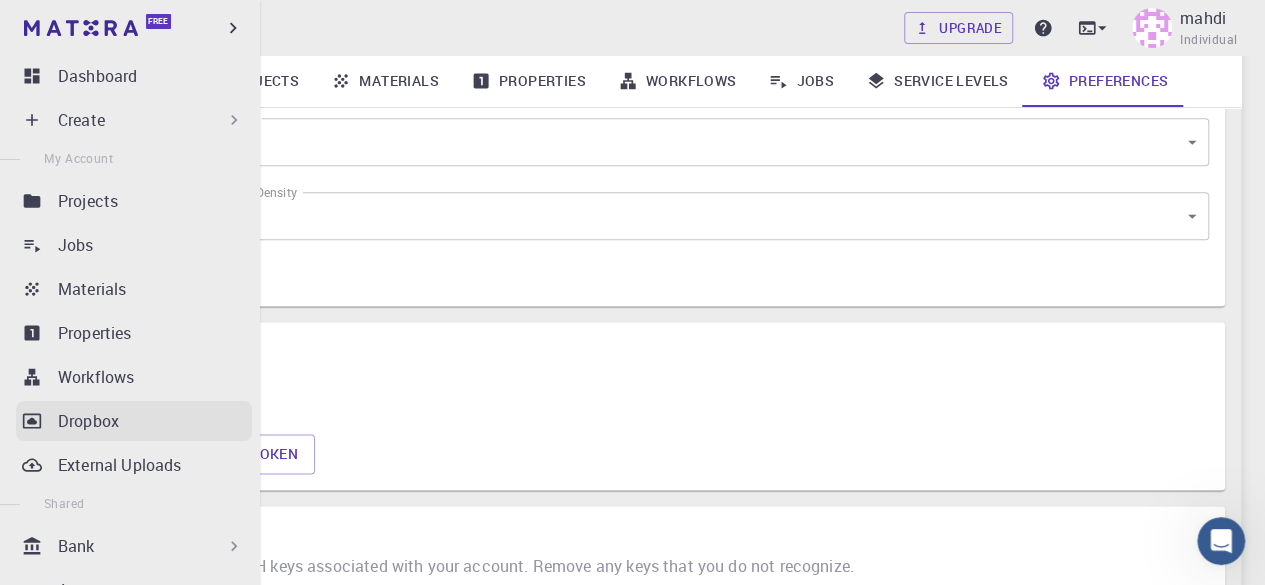 scroll, scrollTop: 1162, scrollLeft: 0, axis: vertical 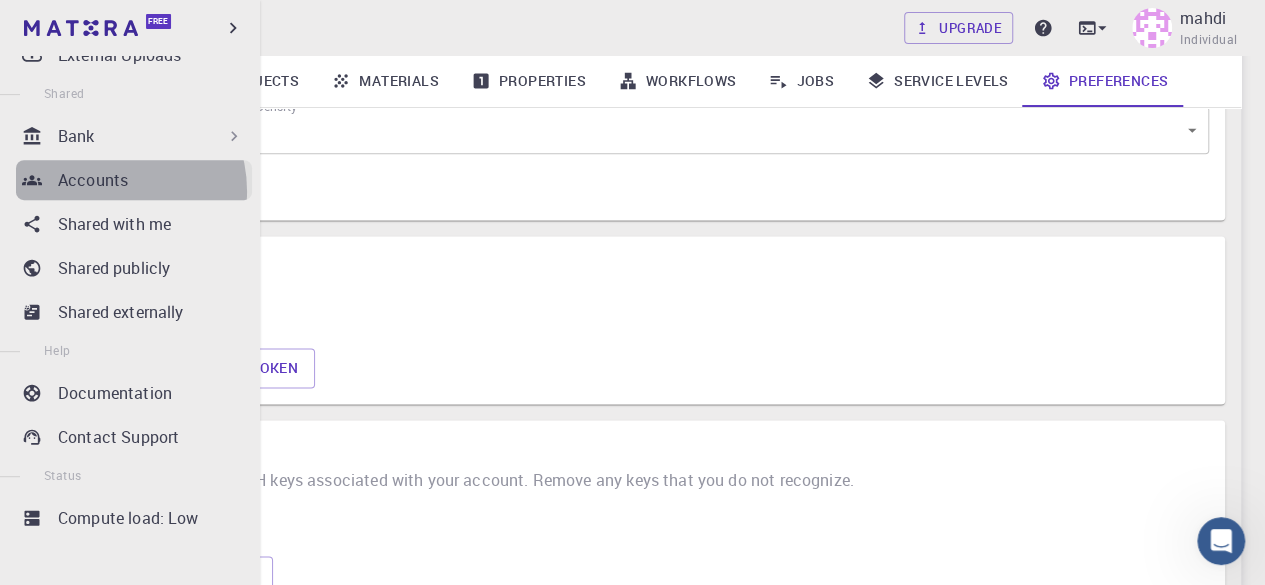 click on "Accounts" at bounding box center [93, 180] 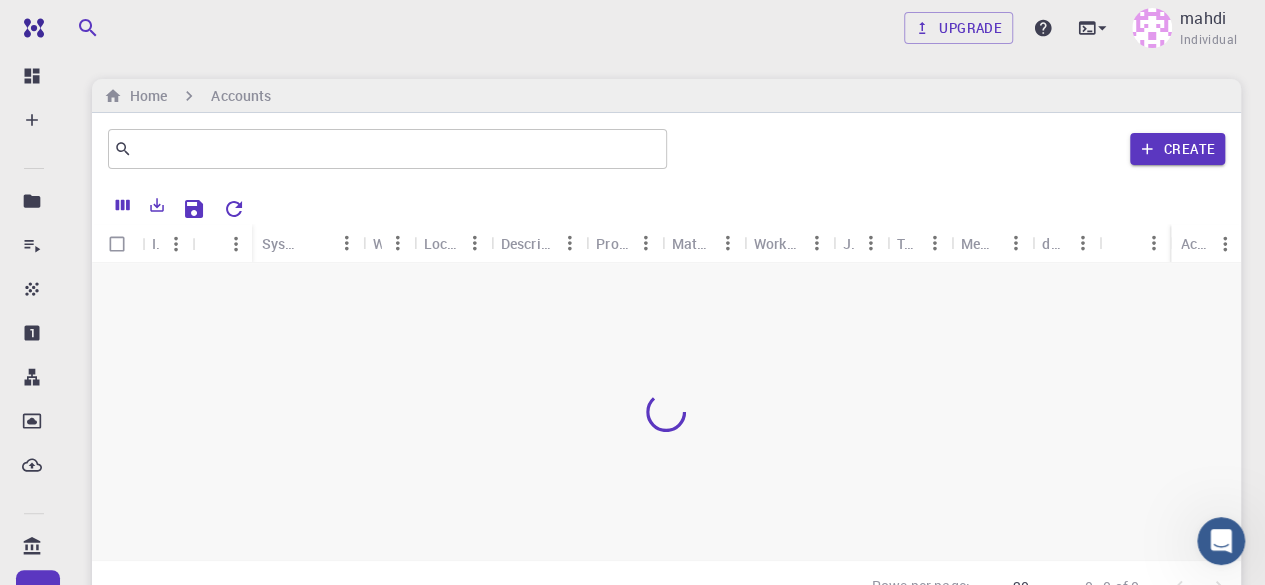 scroll, scrollTop: 14, scrollLeft: 0, axis: vertical 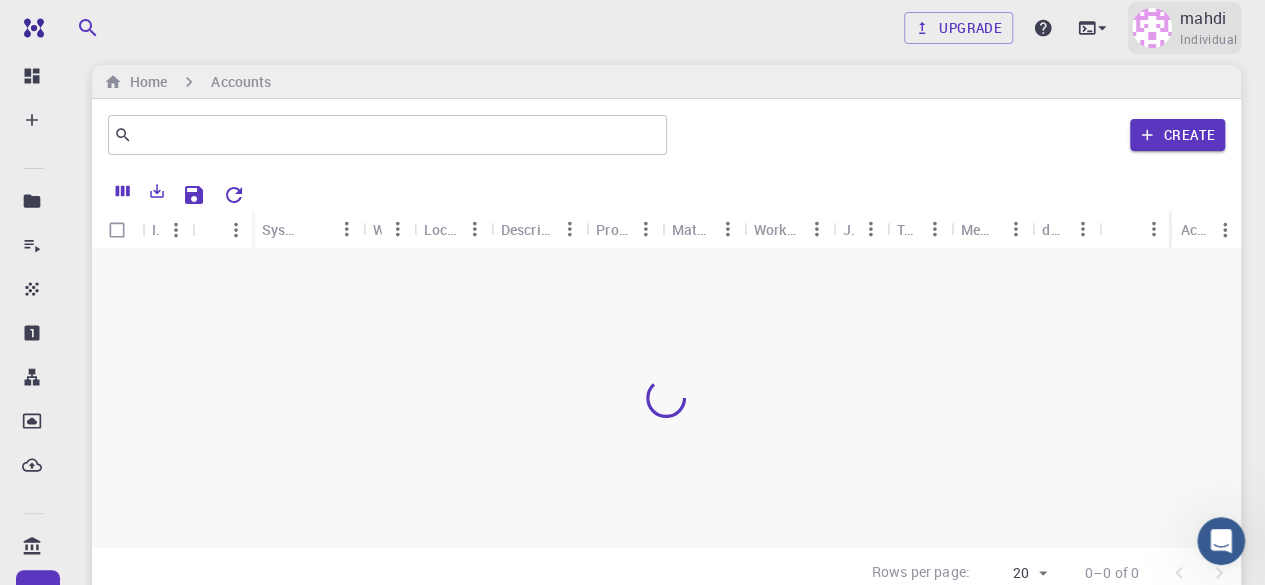 click at bounding box center (1152, 28) 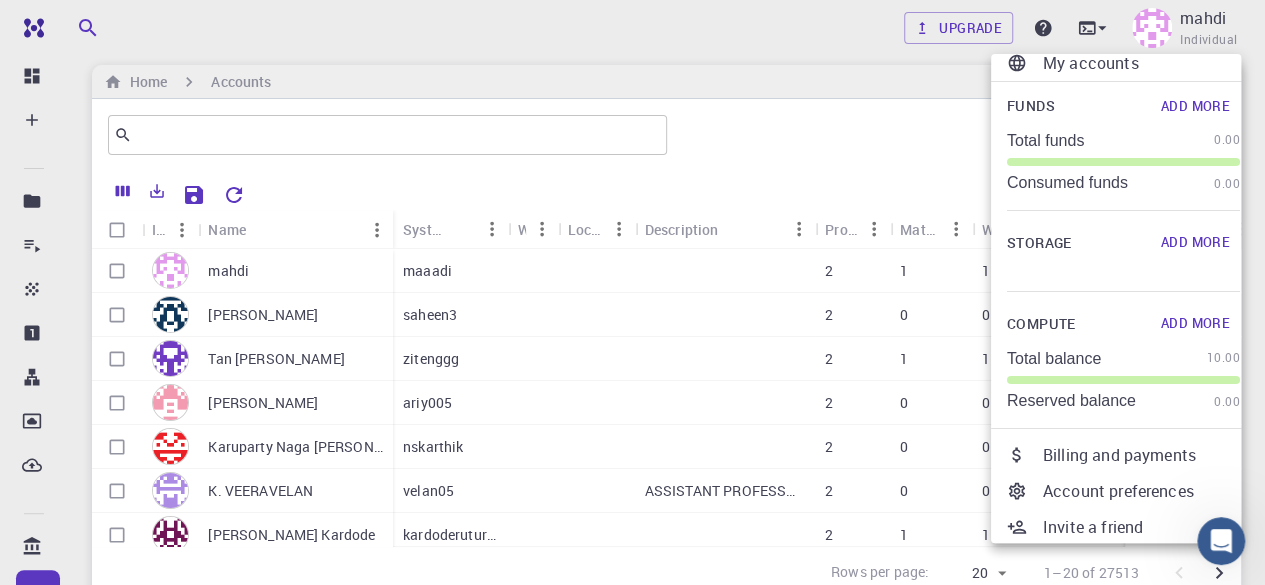 scroll, scrollTop: 0, scrollLeft: 0, axis: both 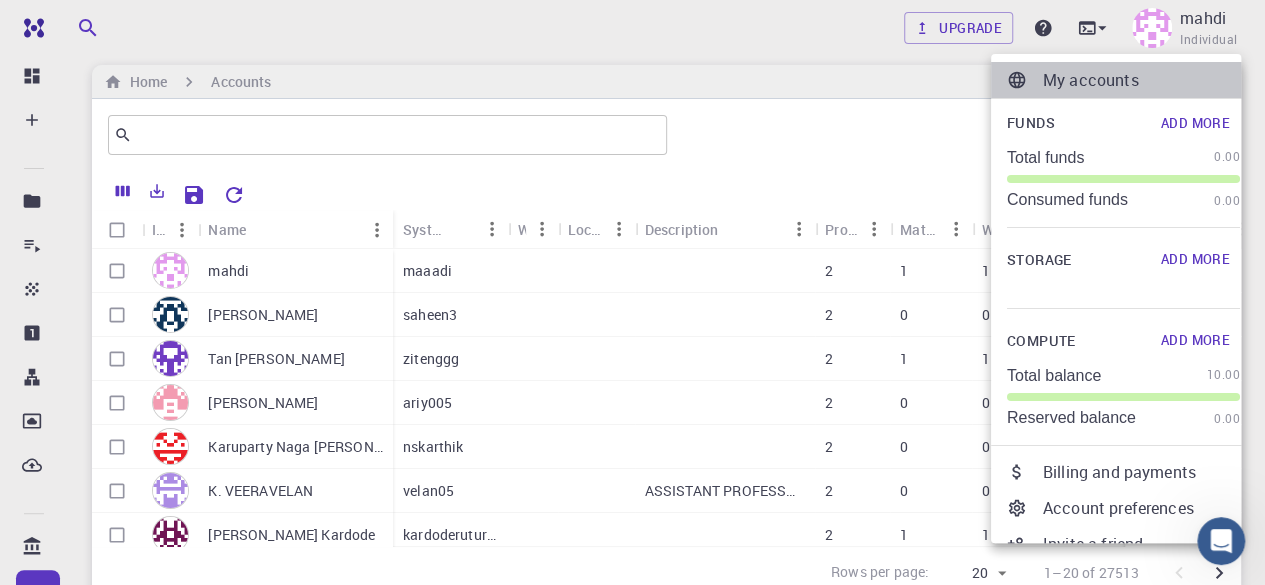 click on "My accounts" at bounding box center (1141, 80) 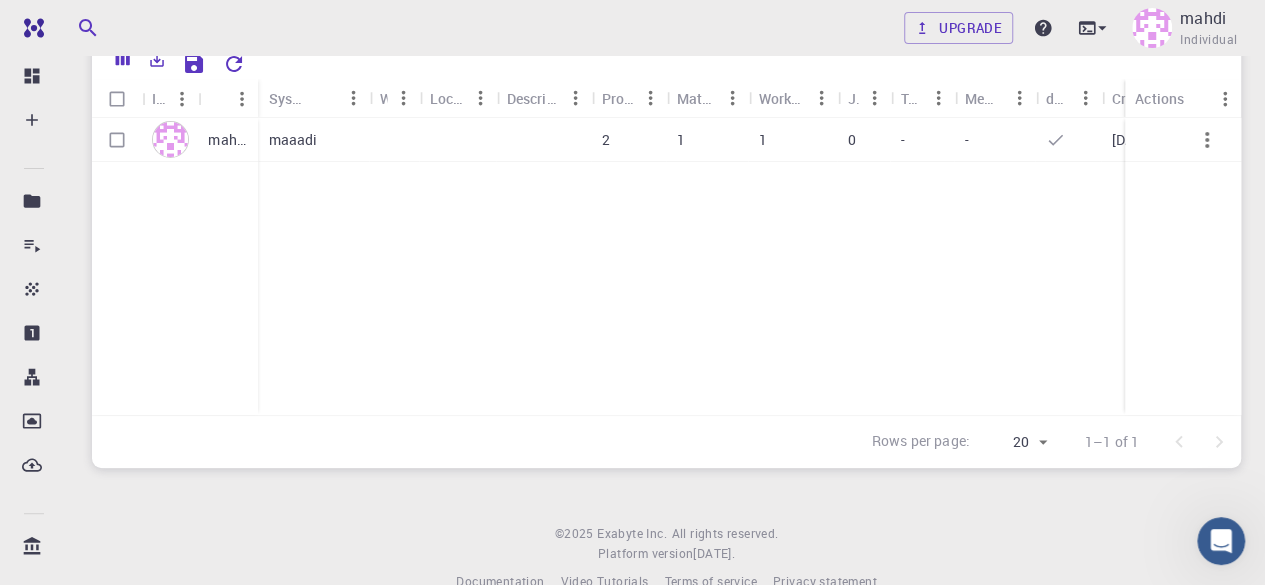 scroll, scrollTop: 83, scrollLeft: 0, axis: vertical 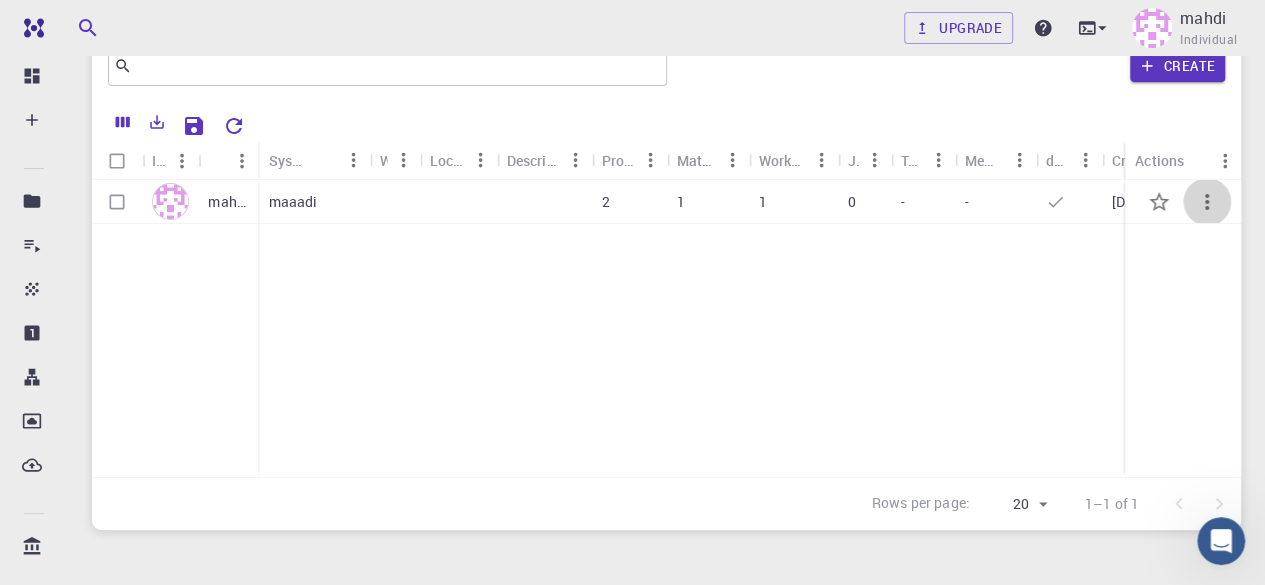 click at bounding box center [1207, 202] 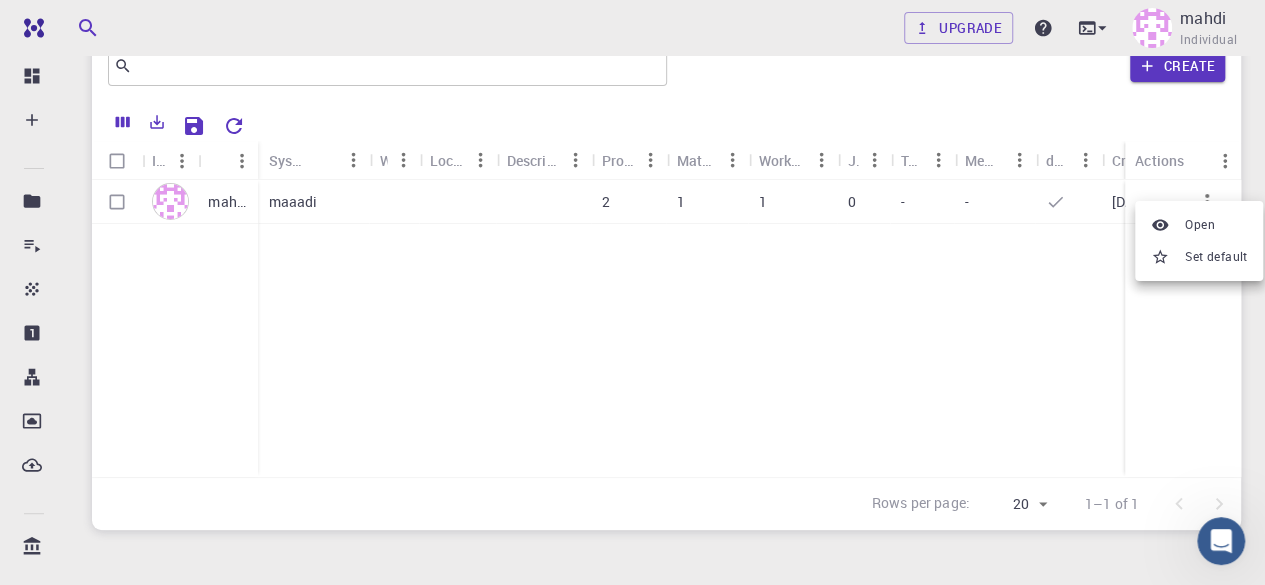 click at bounding box center (632, 292) 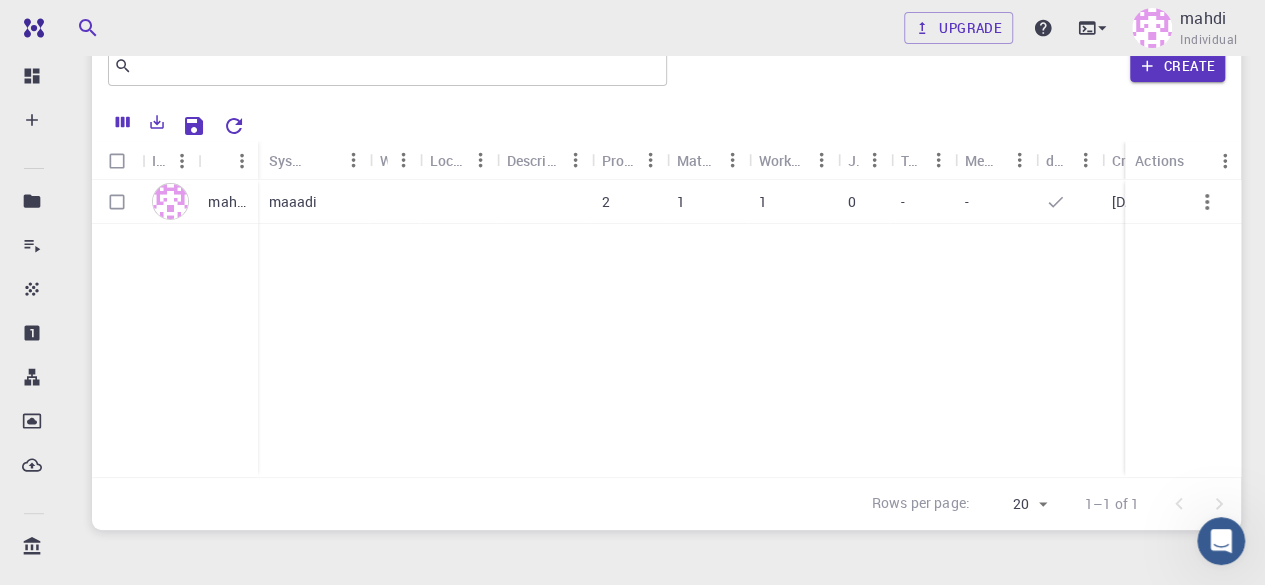 click on "-" at bounding box center (994, 202) 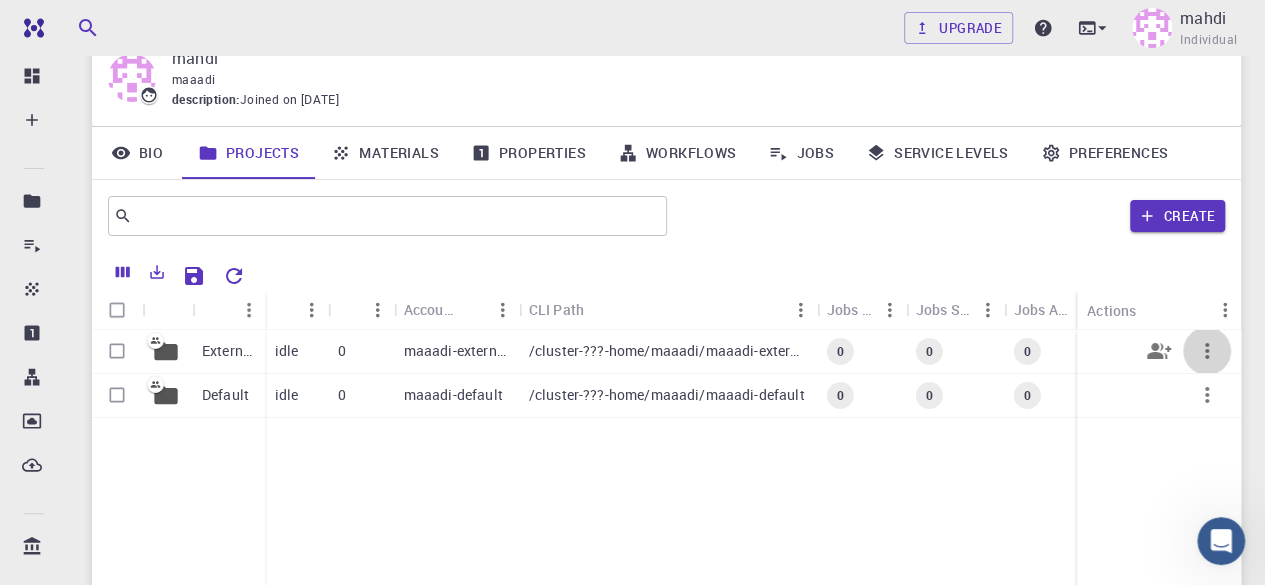 click at bounding box center (1207, 351) 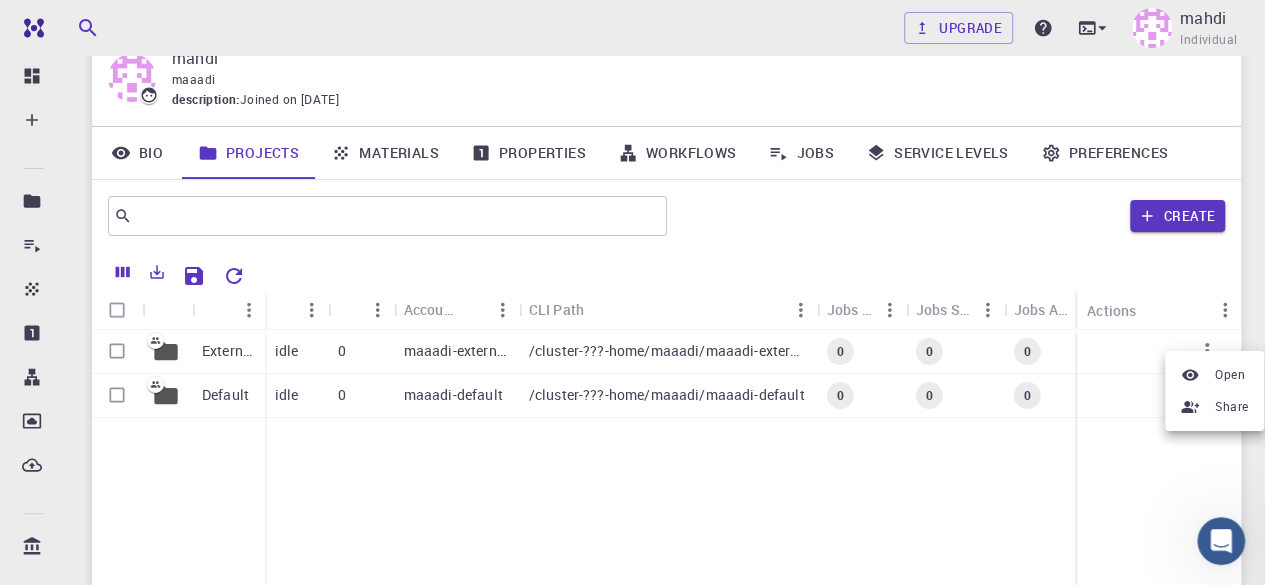 click at bounding box center [632, 292] 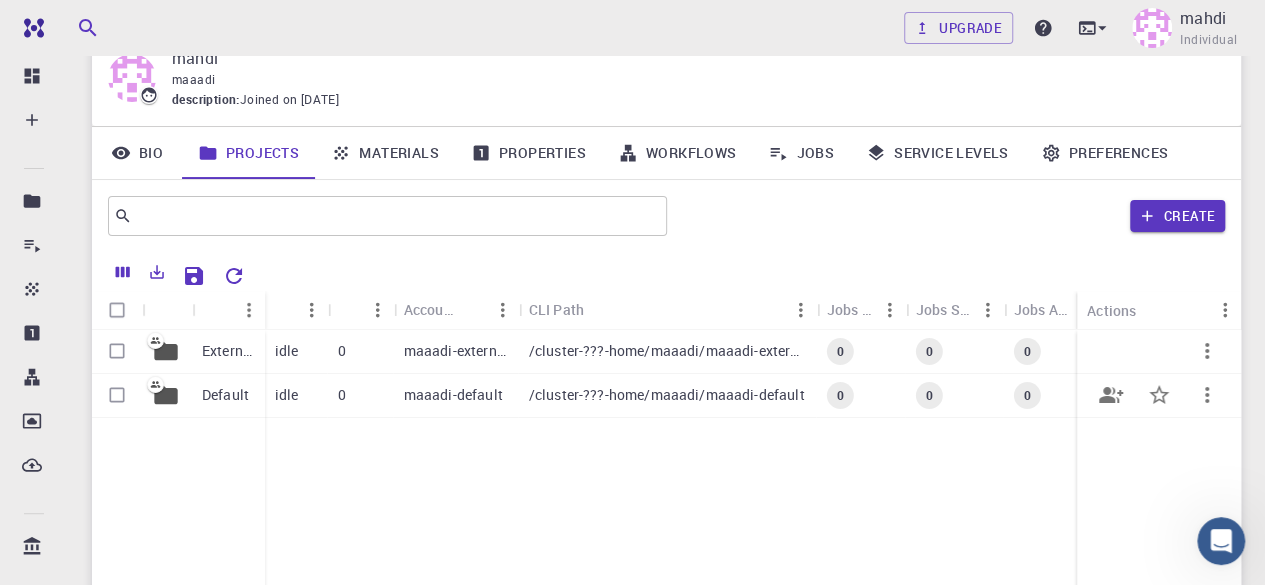 click at bounding box center [117, 395] 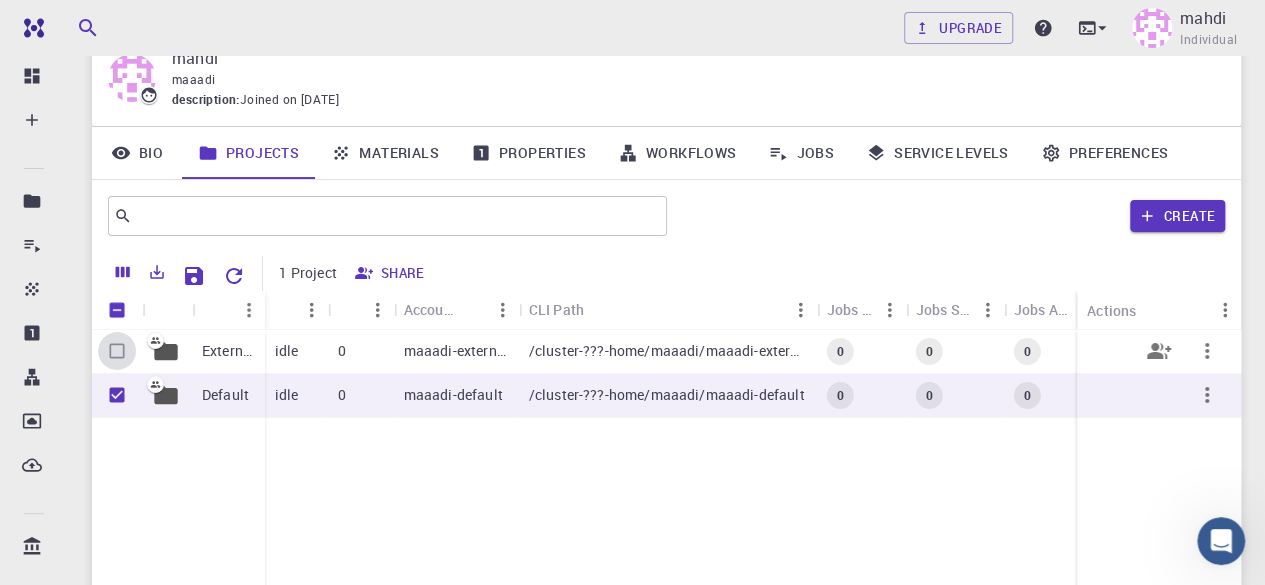 click at bounding box center [117, 351] 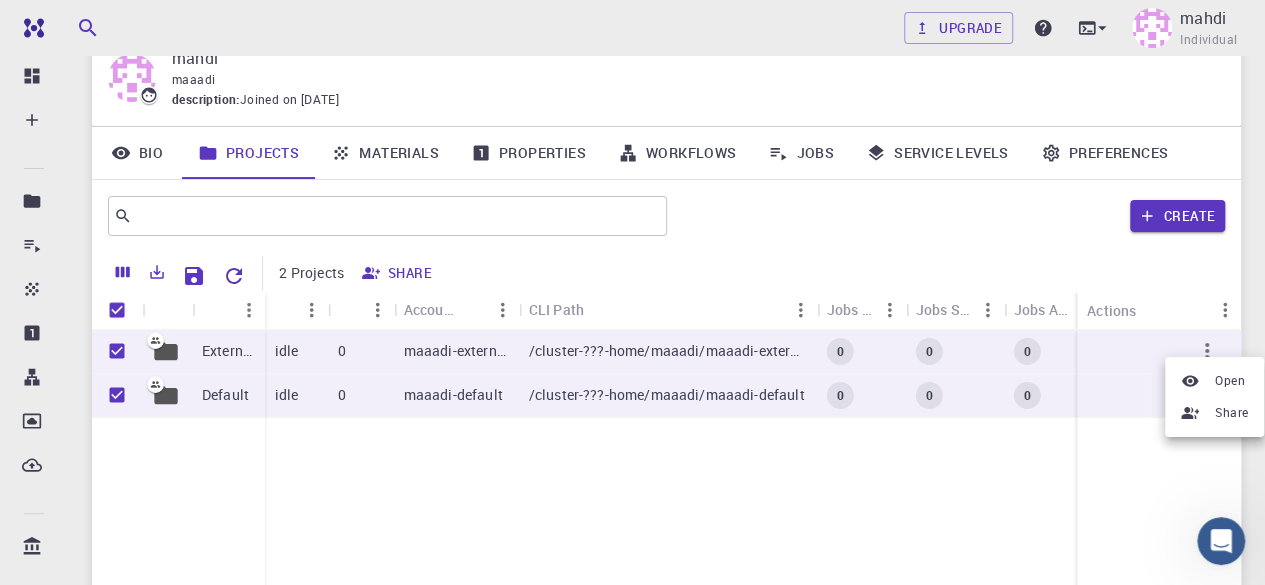 click on "Open Share" at bounding box center [1214, 397] 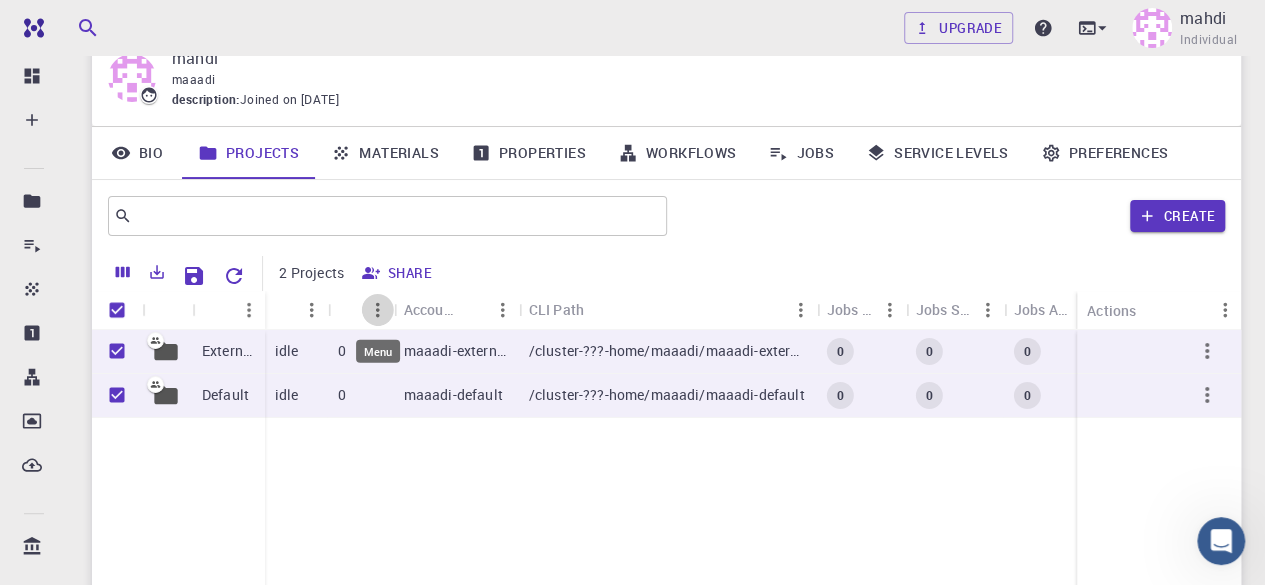 click 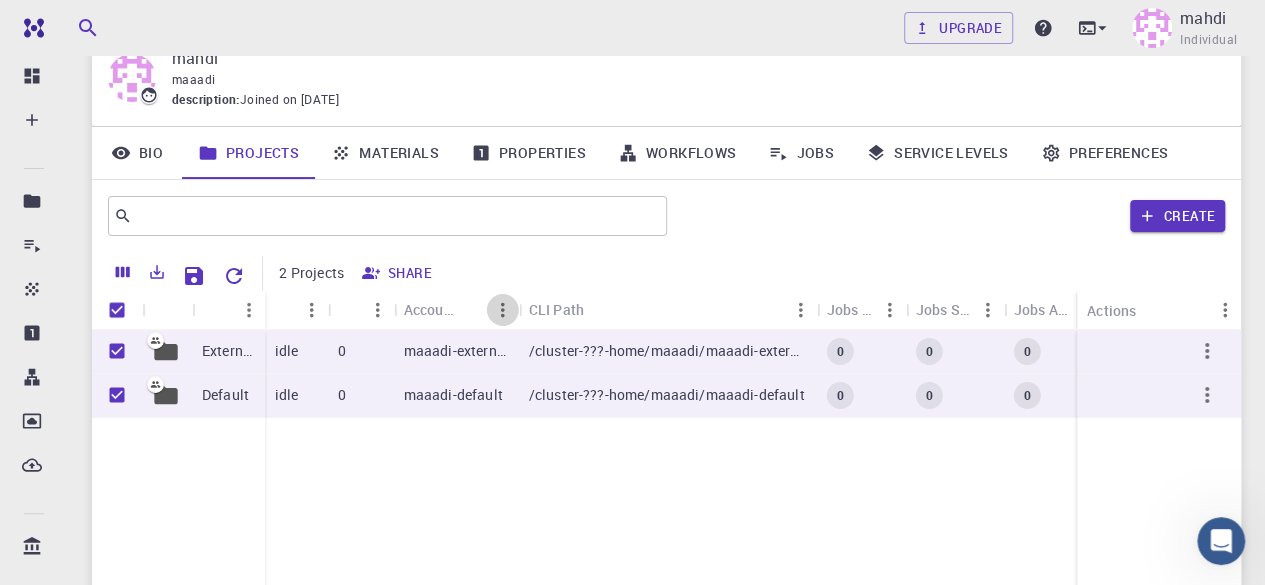 click 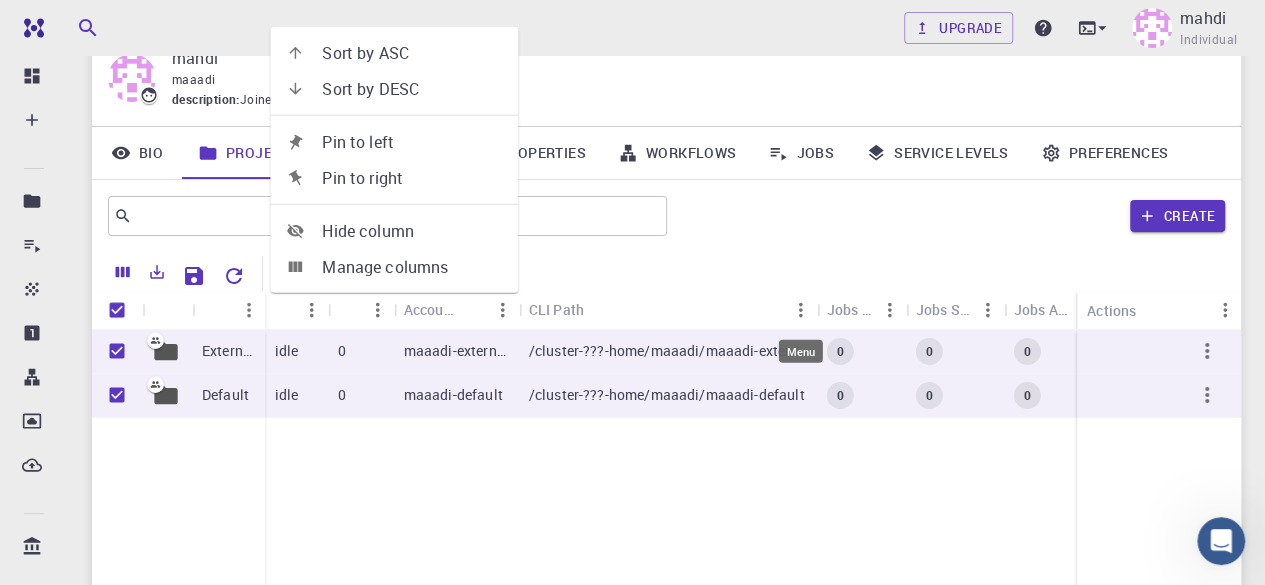 click 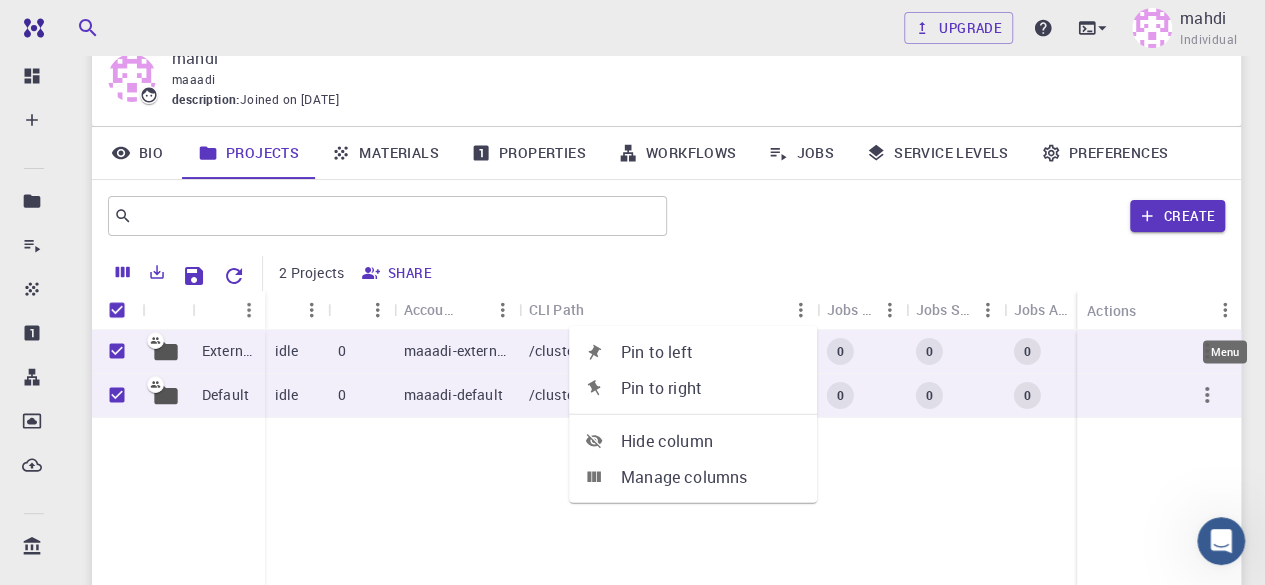 click 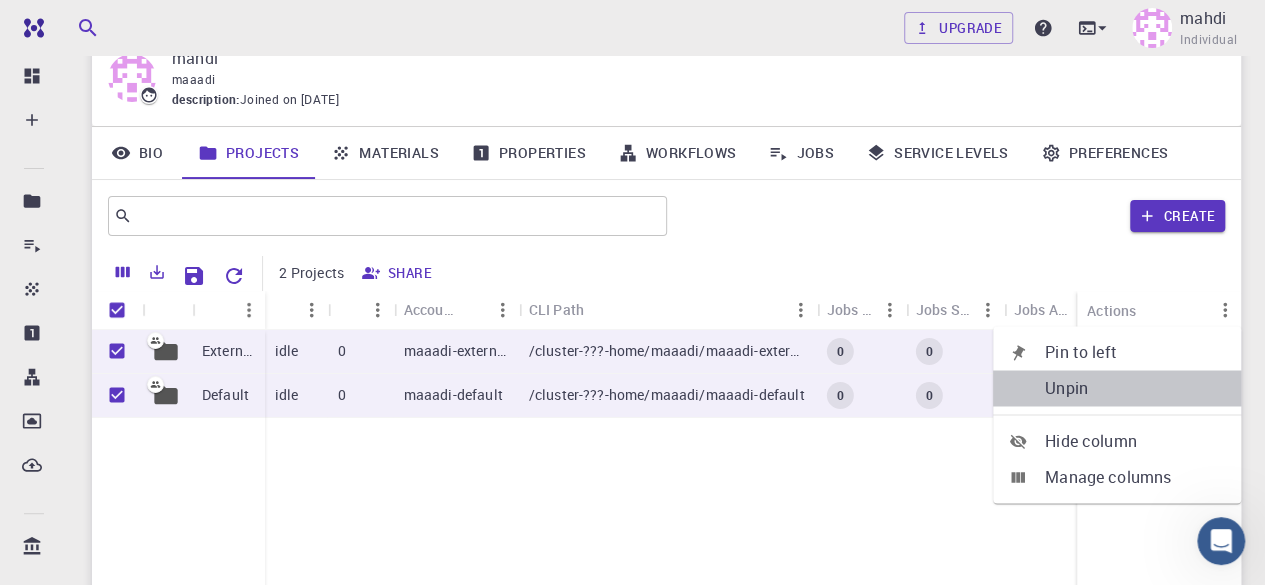 click on "Unpin" at bounding box center (1117, 388) 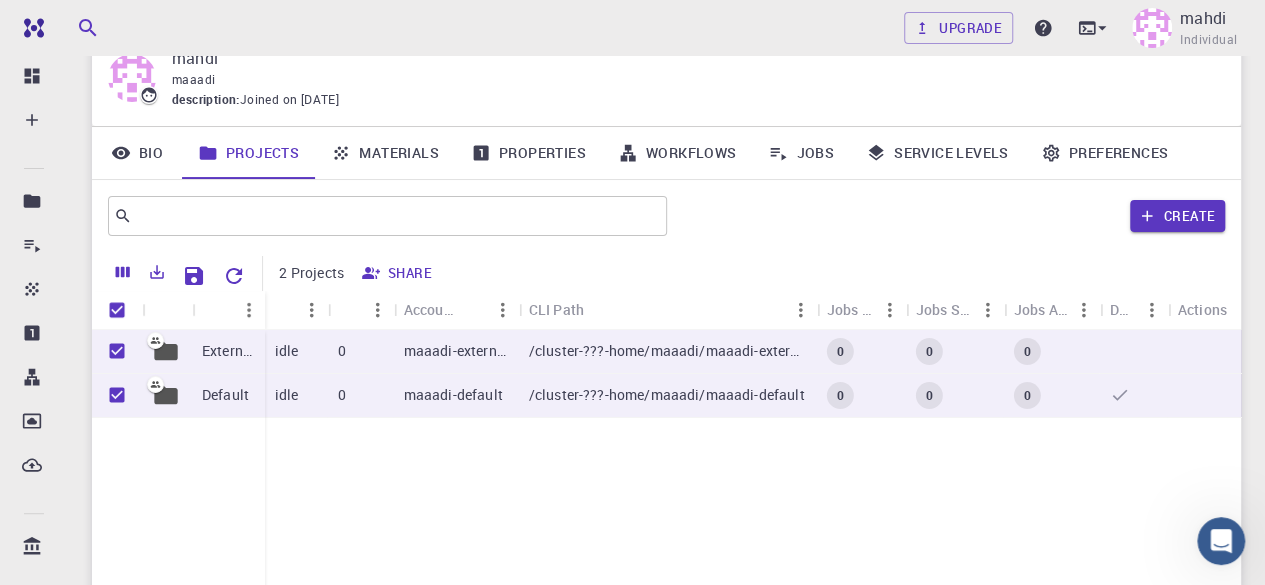click on "Actions" at bounding box center [1202, 309] 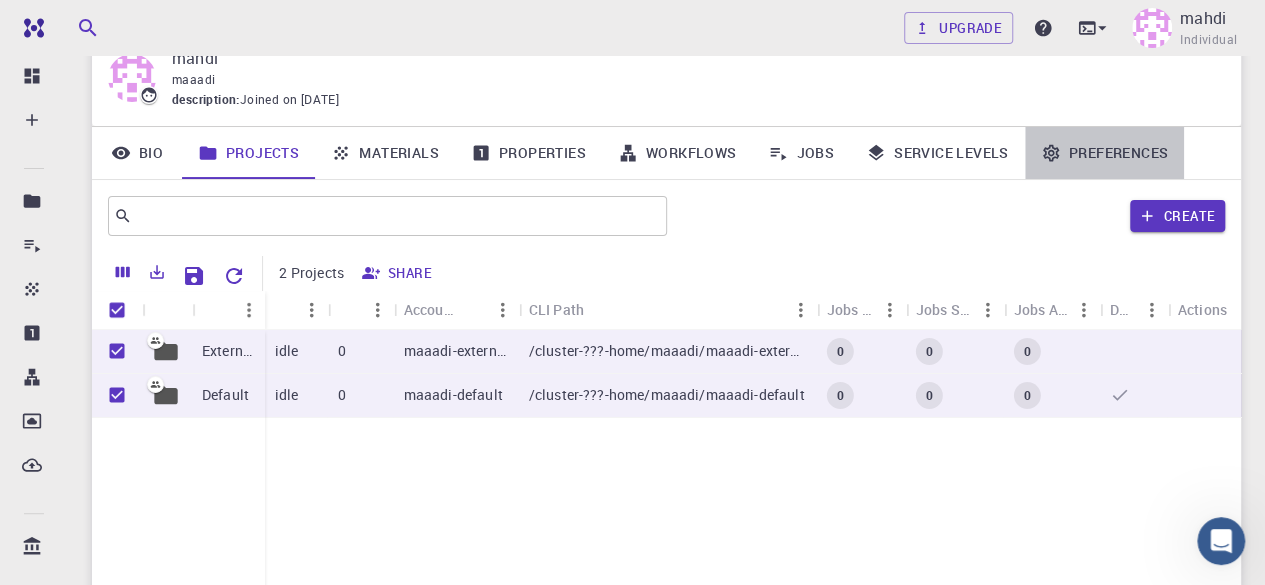 click on "Preferences" at bounding box center [1104, 153] 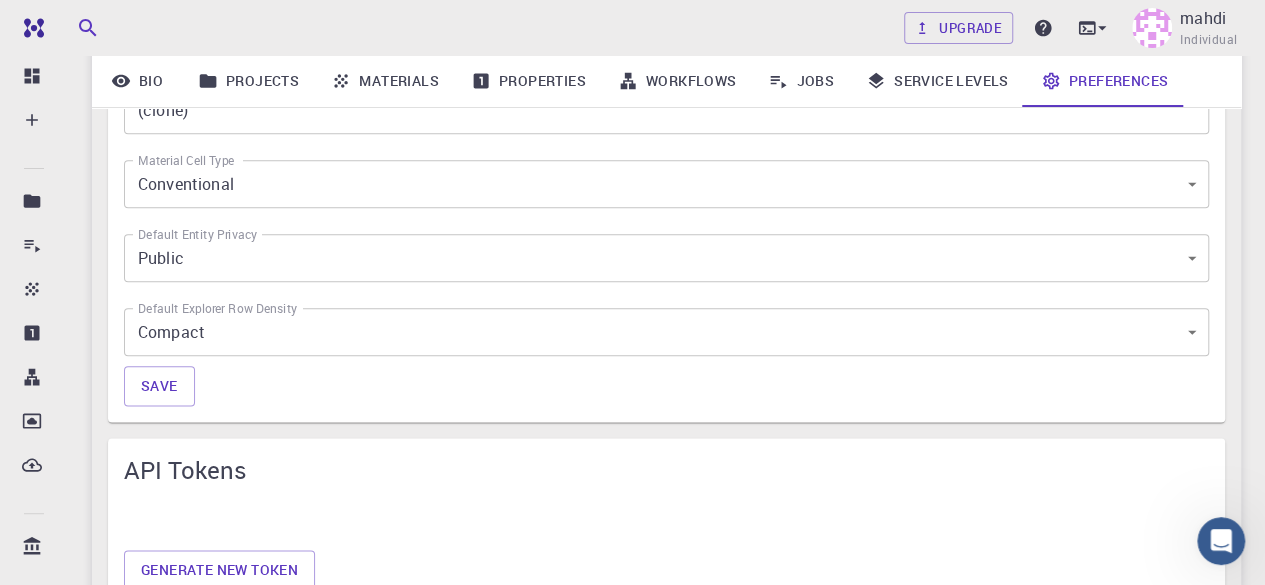 scroll, scrollTop: 1051, scrollLeft: 0, axis: vertical 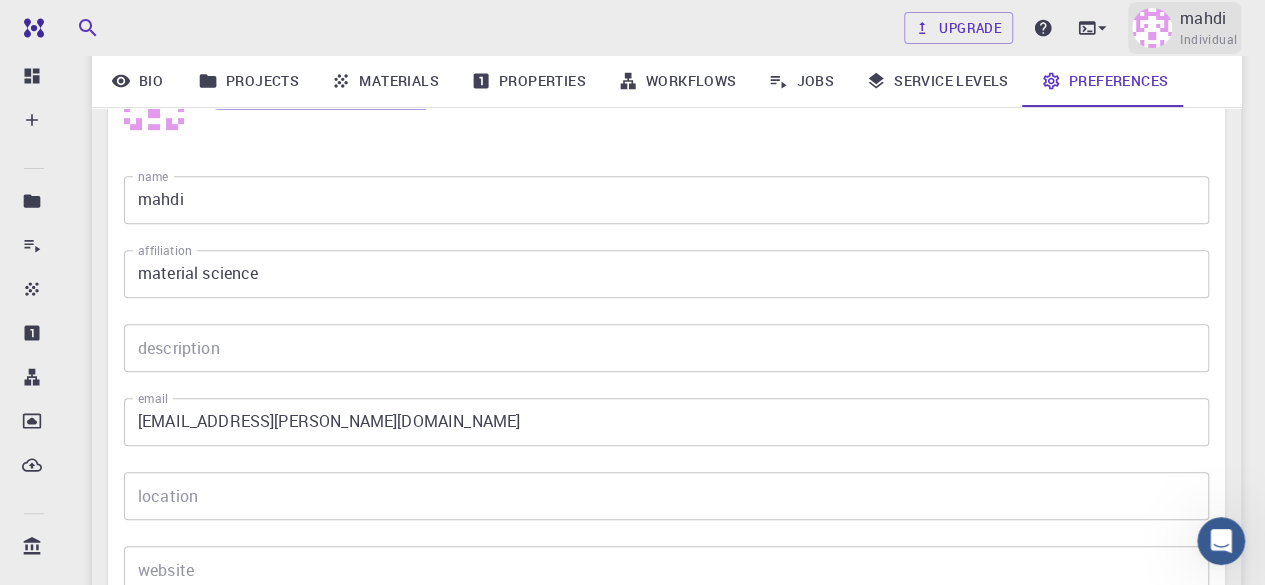 click on "mahdi Individual" at bounding box center [1184, 28] 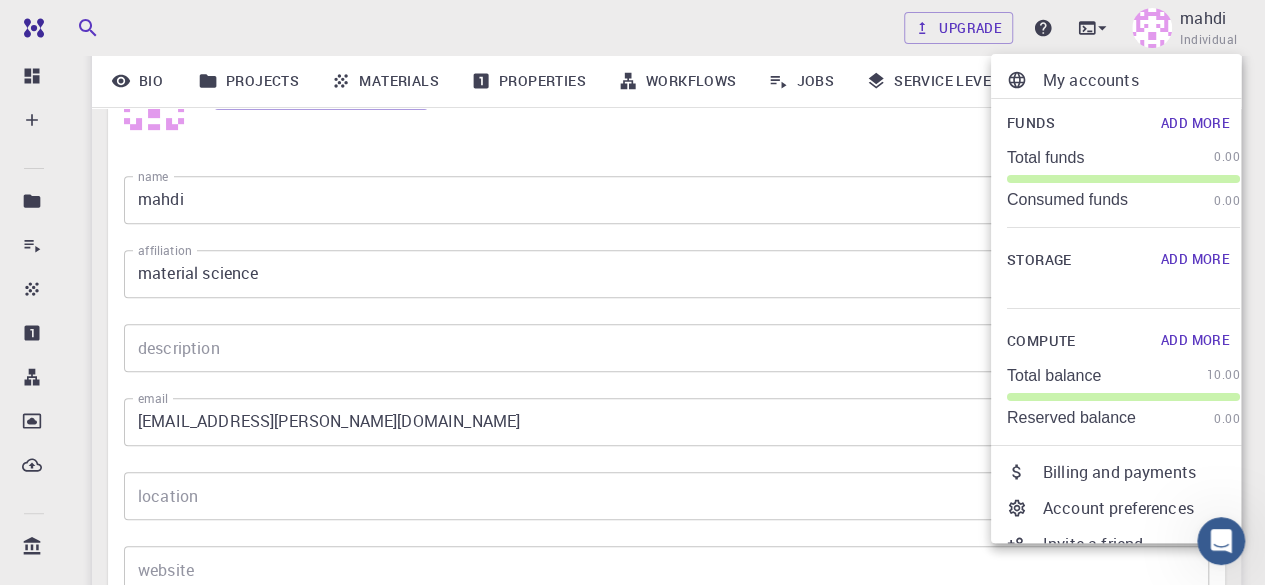 scroll, scrollTop: 78, scrollLeft: 0, axis: vertical 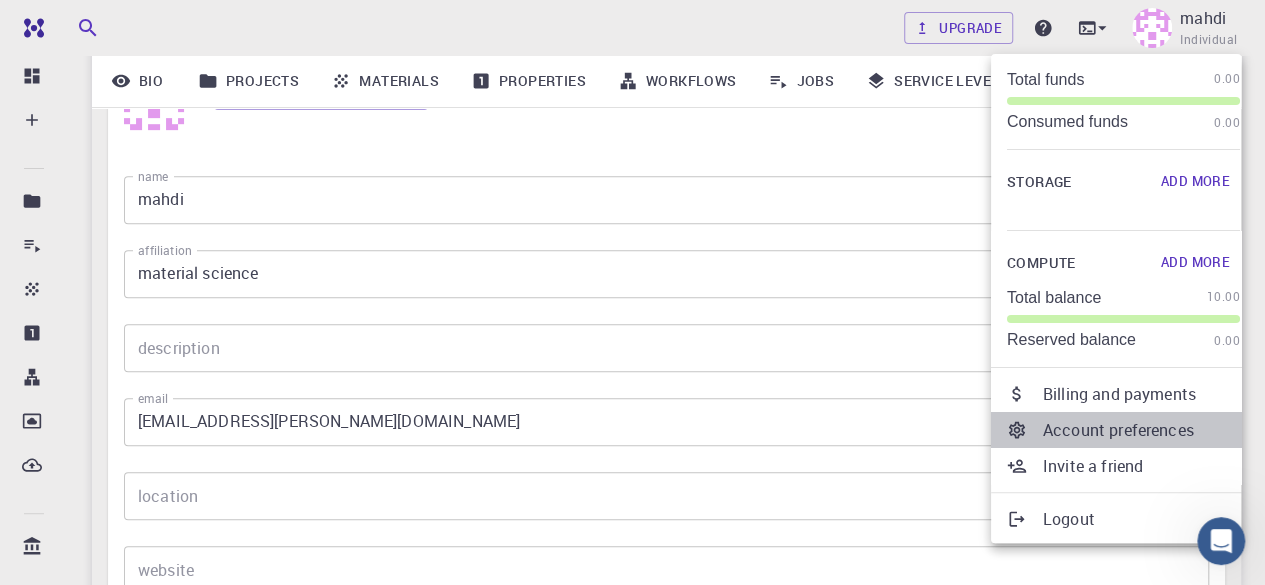 click on "Account preferences" at bounding box center [1141, 430] 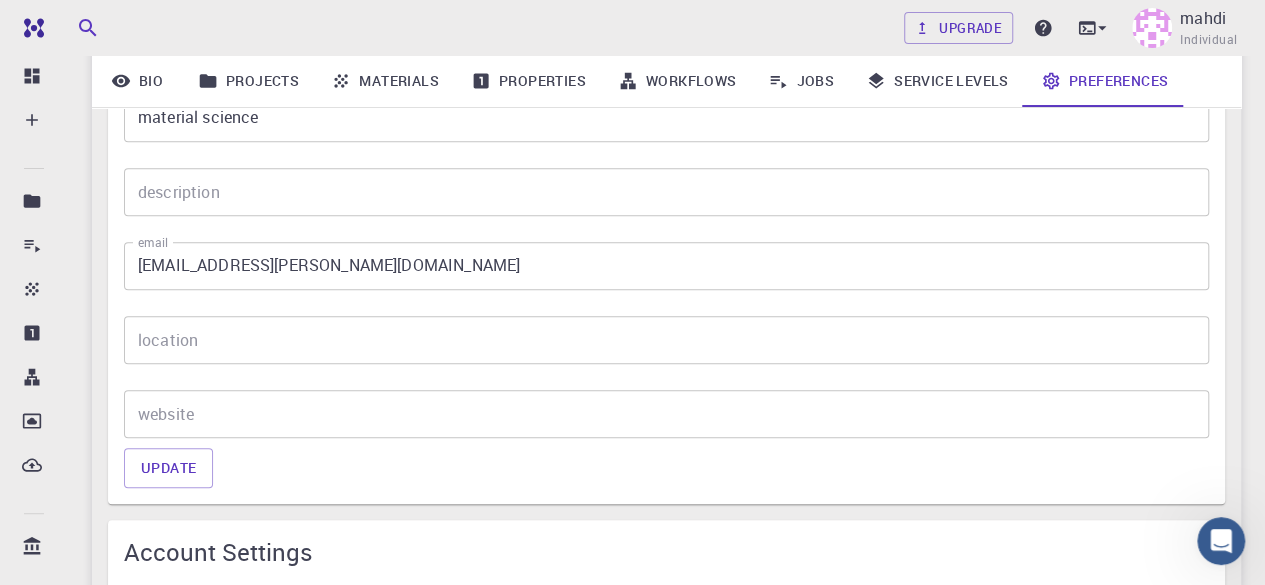 scroll, scrollTop: 506, scrollLeft: 0, axis: vertical 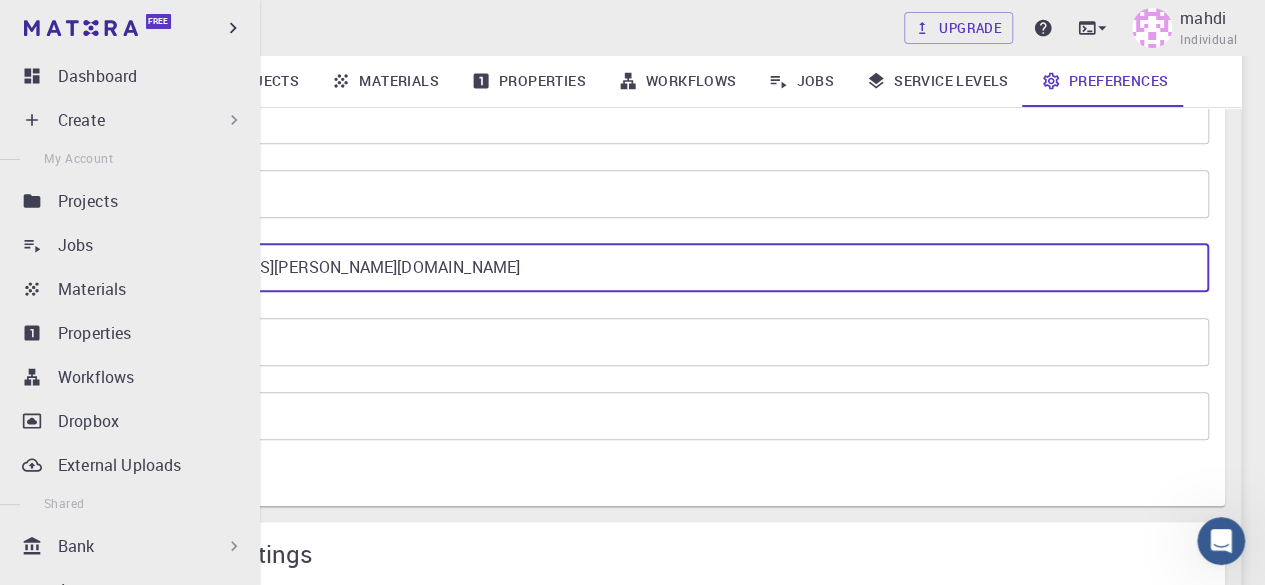 drag, startPoint x: 513, startPoint y: 269, endPoint x: 0, endPoint y: 283, distance: 513.191 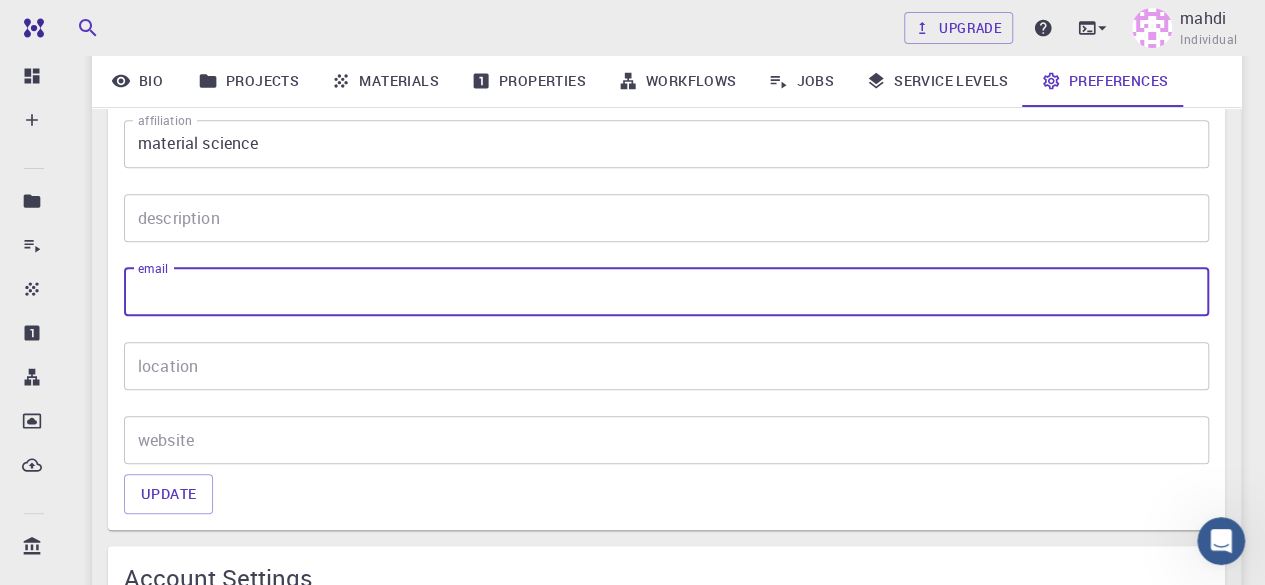 scroll, scrollTop: 482, scrollLeft: 0, axis: vertical 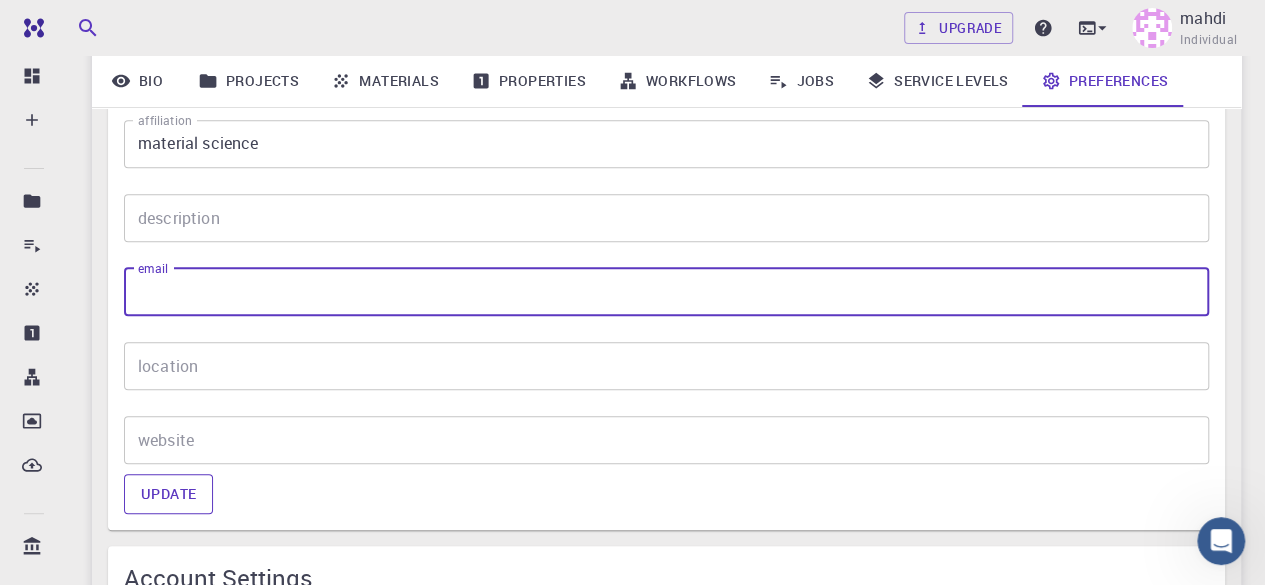 type 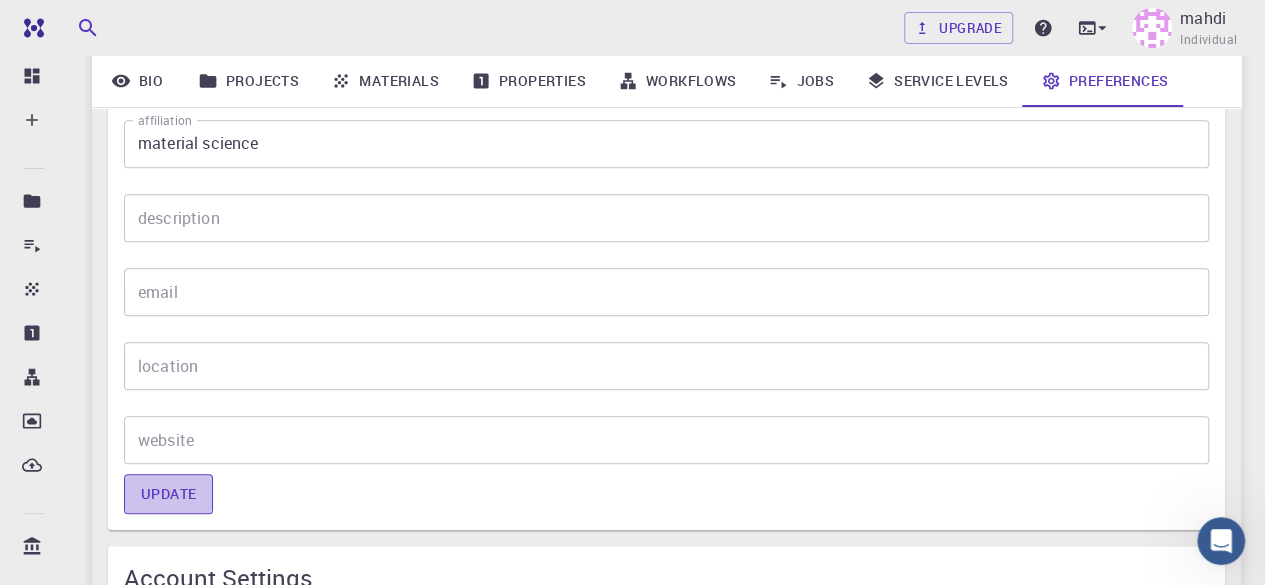 click on "Update" at bounding box center [168, 494] 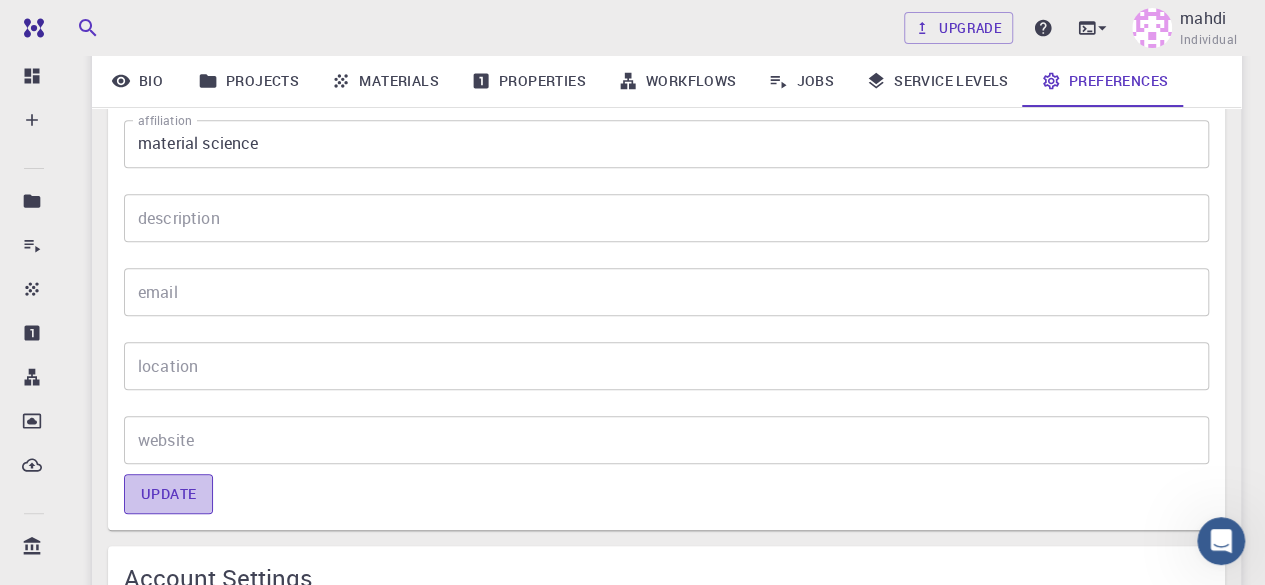 click on "Update" at bounding box center (168, 494) 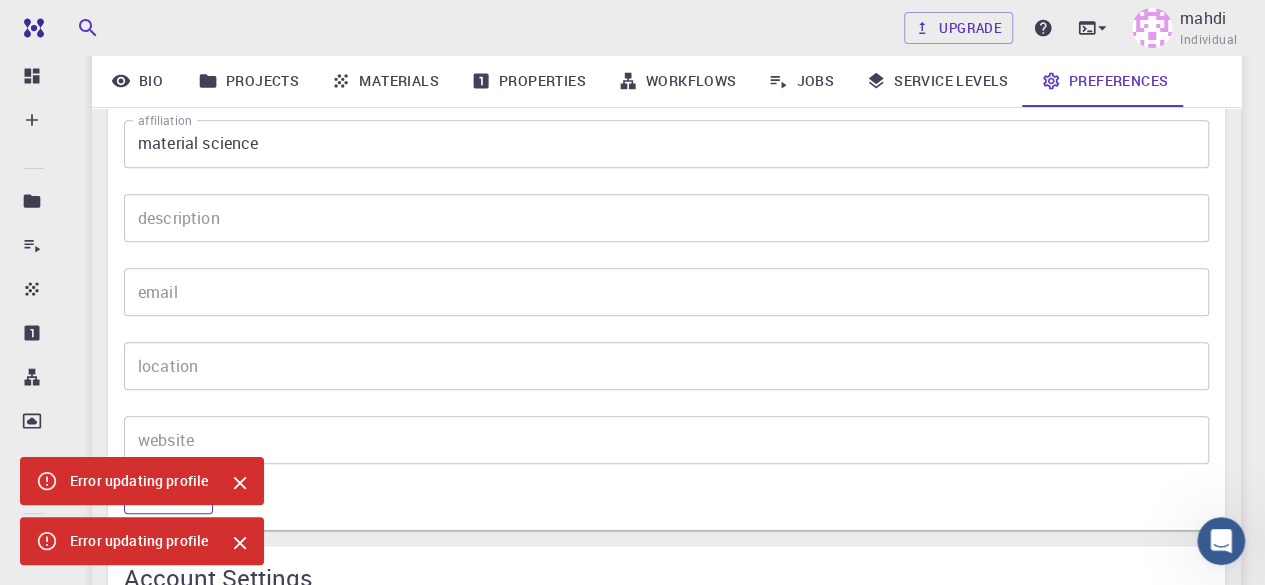 click on "Error updating profile" at bounding box center (142, 481) 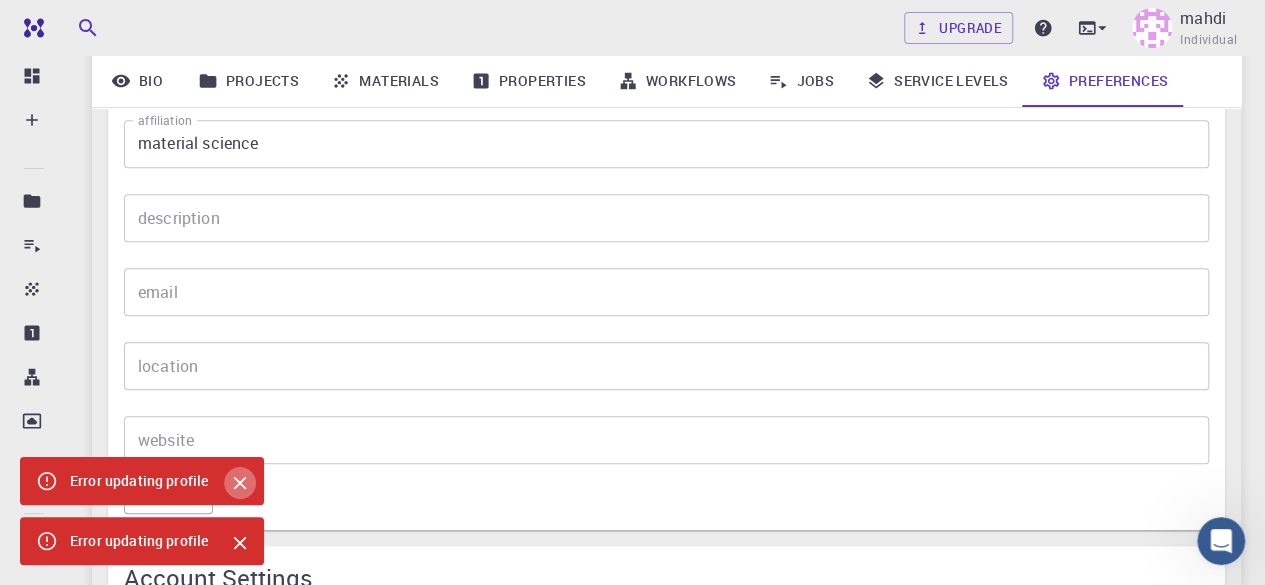 click 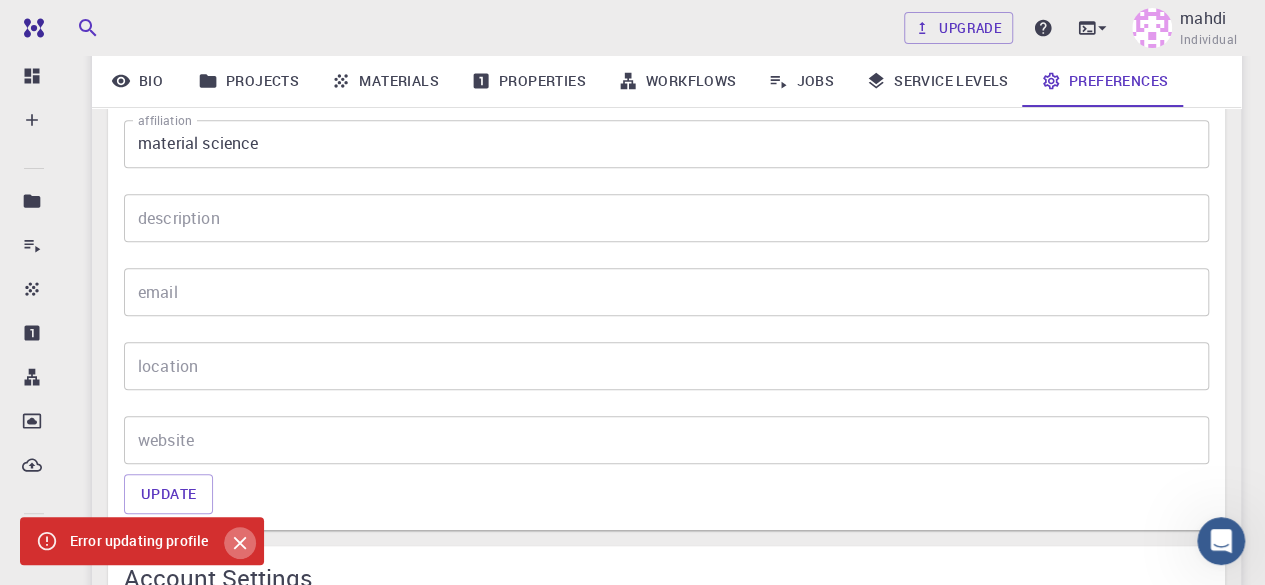 click 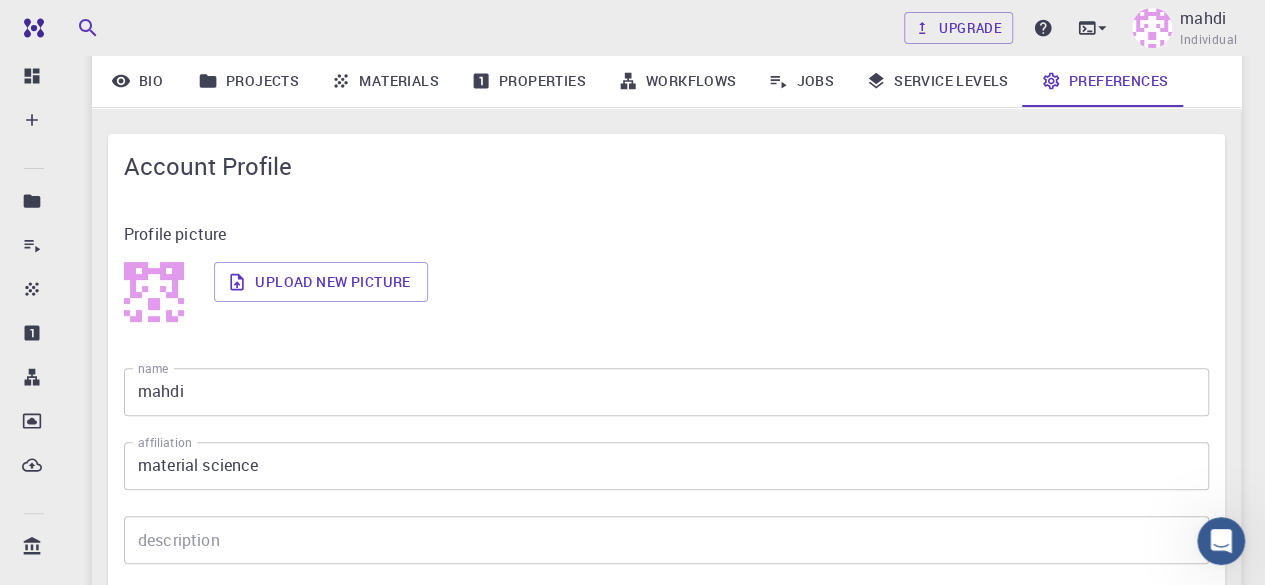 scroll, scrollTop: 160, scrollLeft: 0, axis: vertical 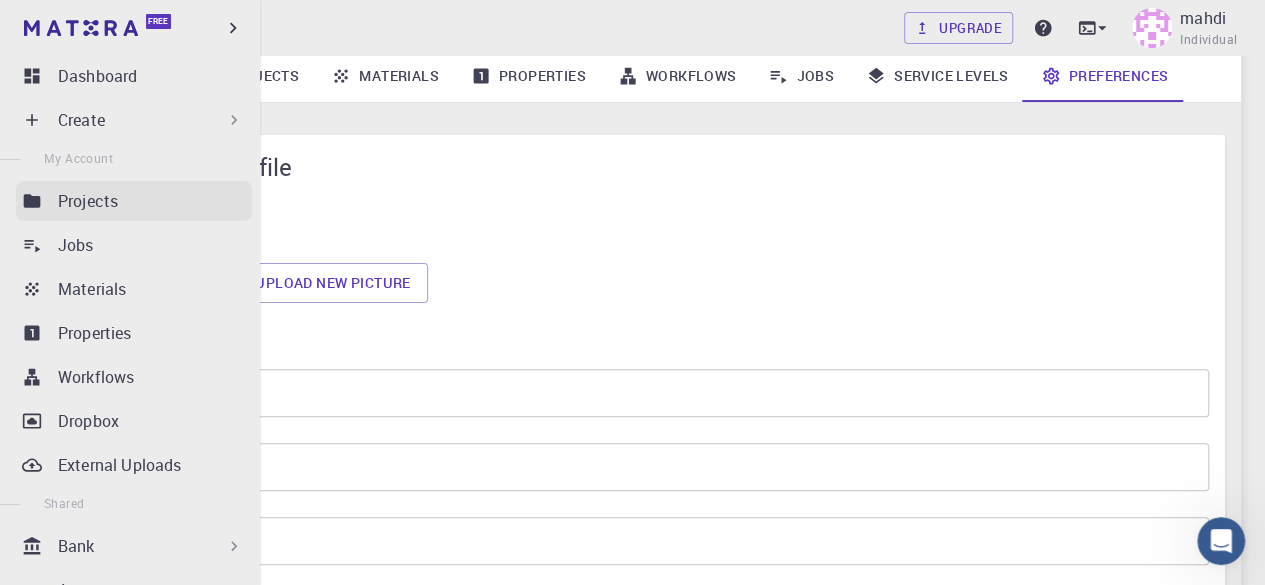 click on "Projects" at bounding box center [134, 201] 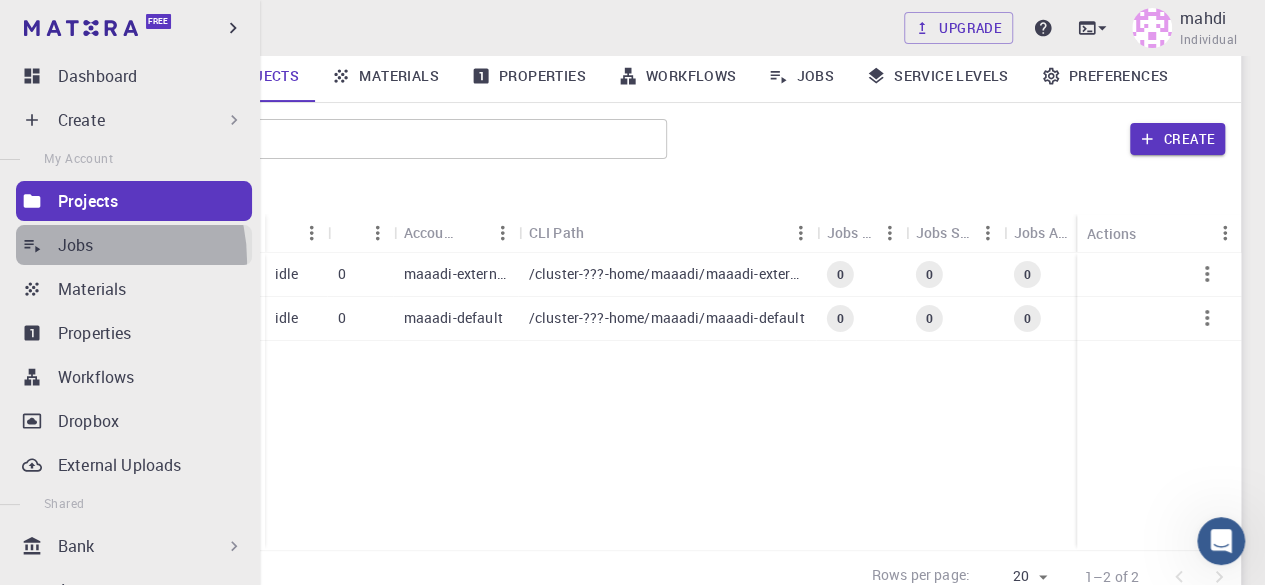 click on "Jobs" at bounding box center (134, 245) 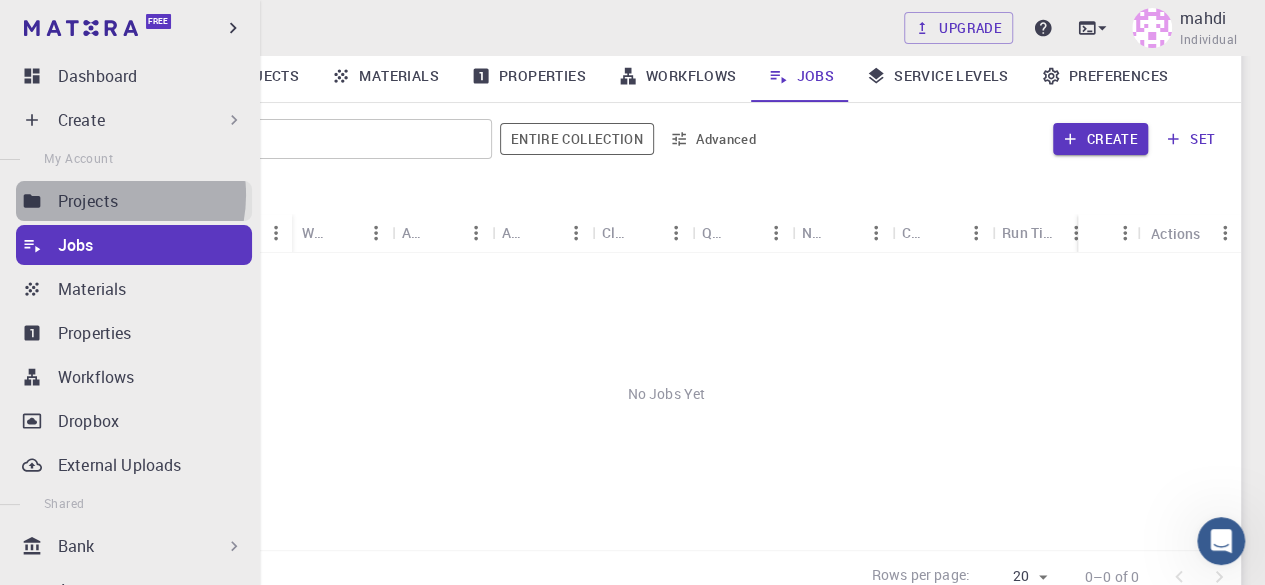 click on "Projects" at bounding box center (88, 201) 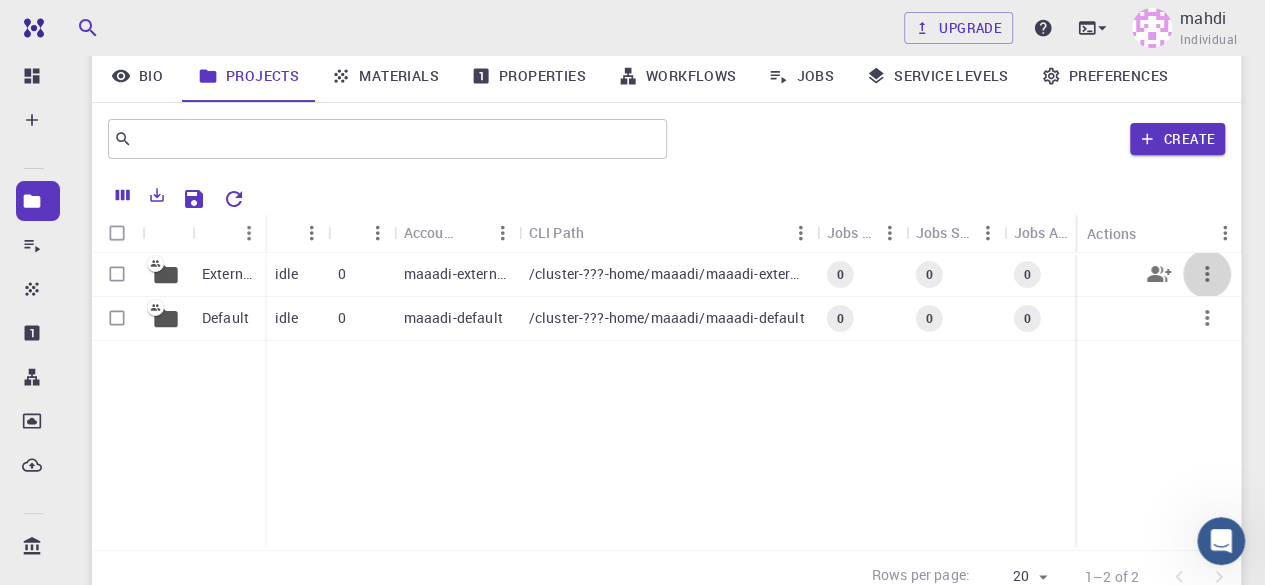 click 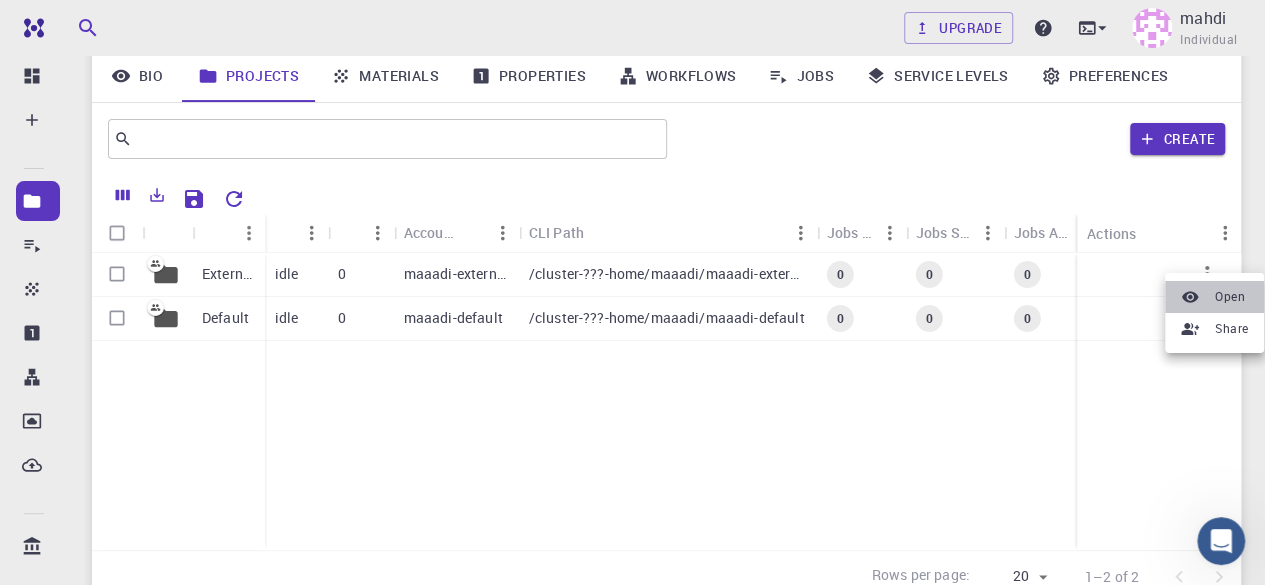 click on "Open" at bounding box center [1230, 297] 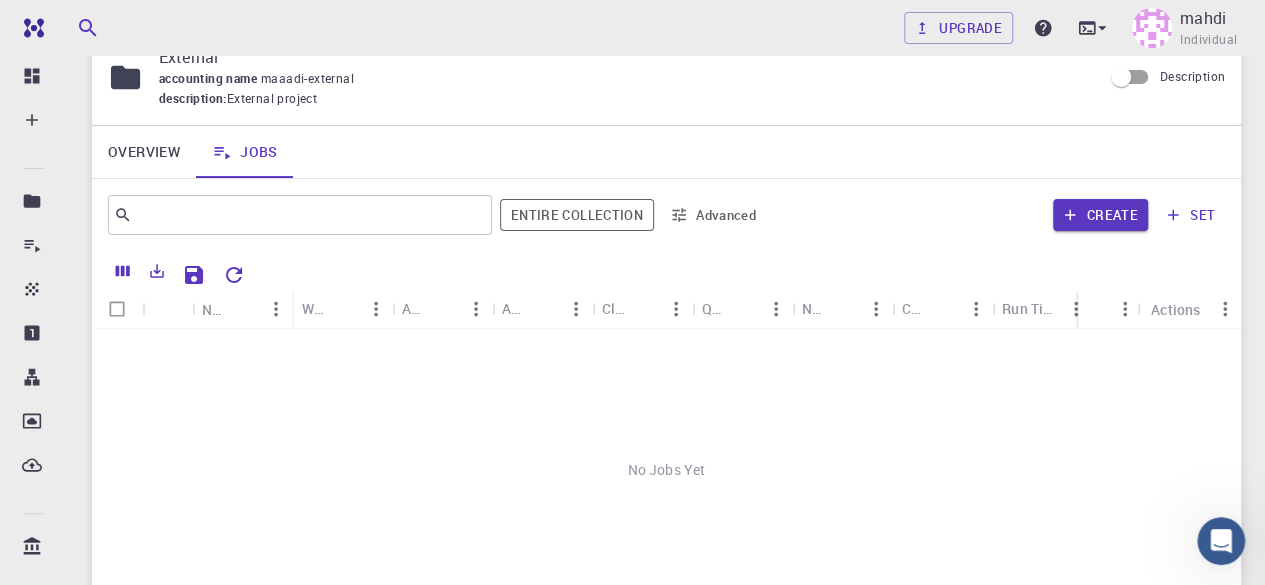 scroll, scrollTop: 0, scrollLeft: 0, axis: both 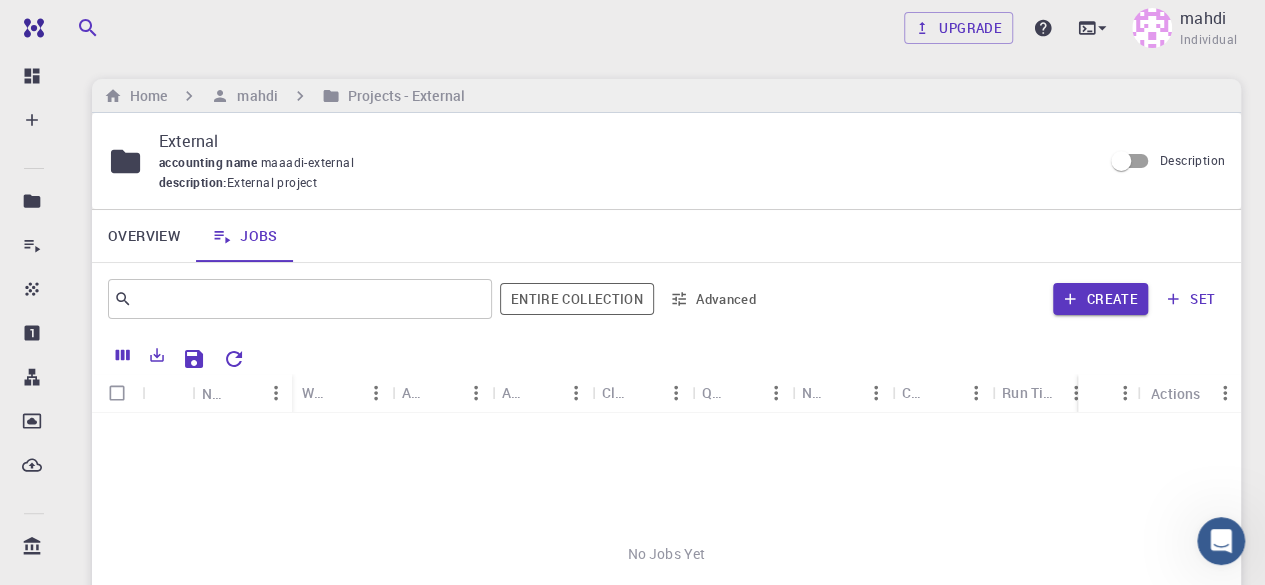 click 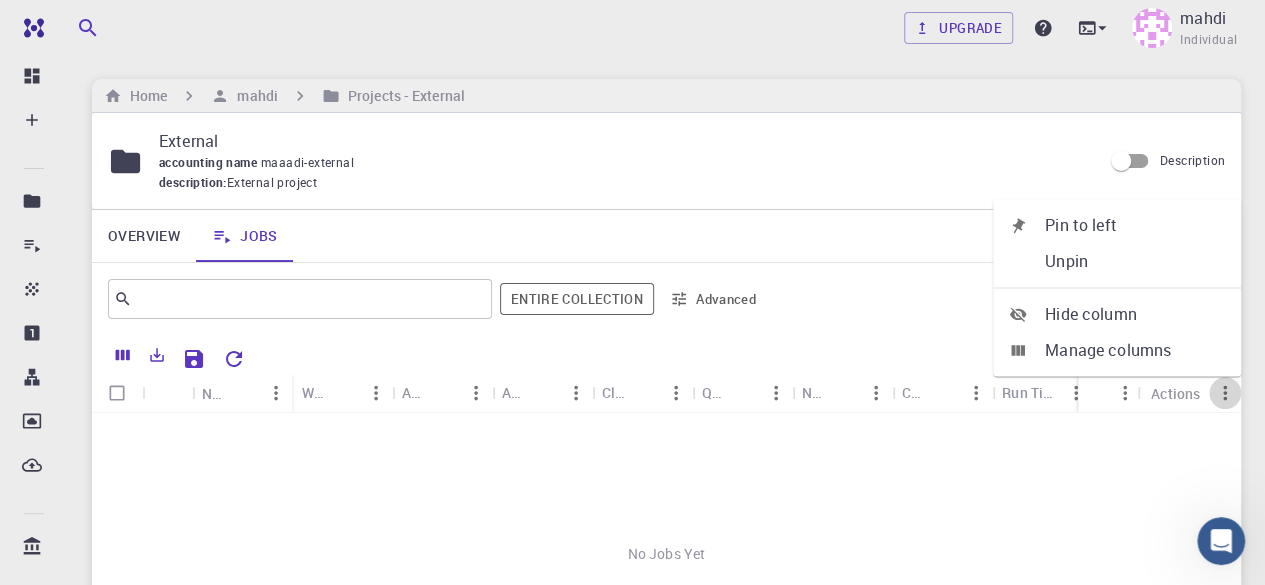click 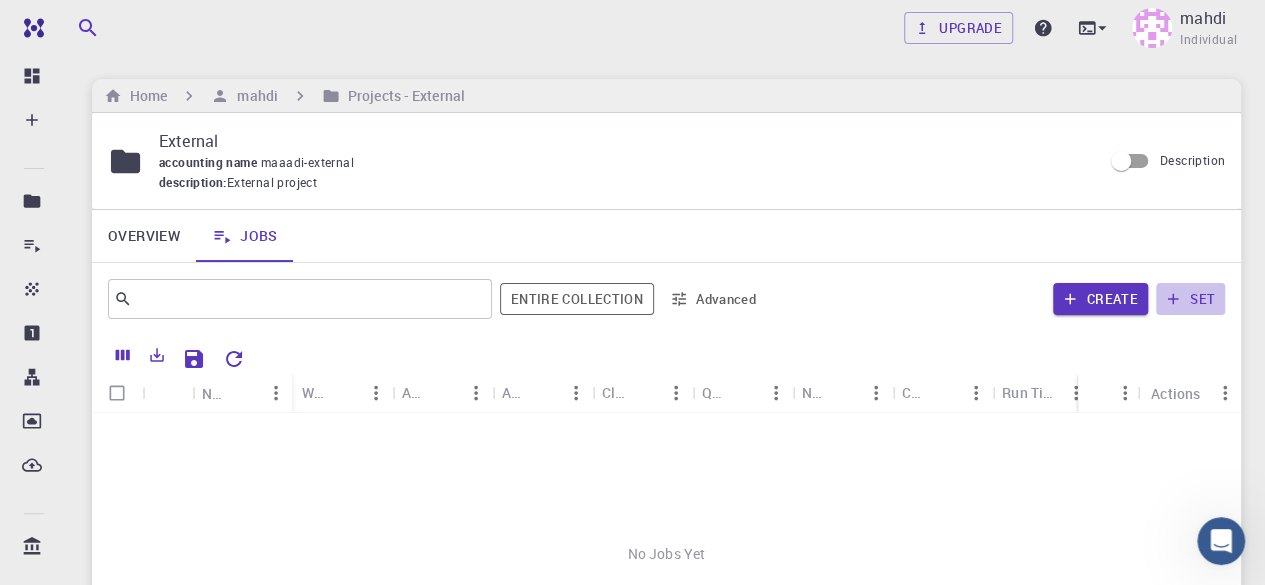click 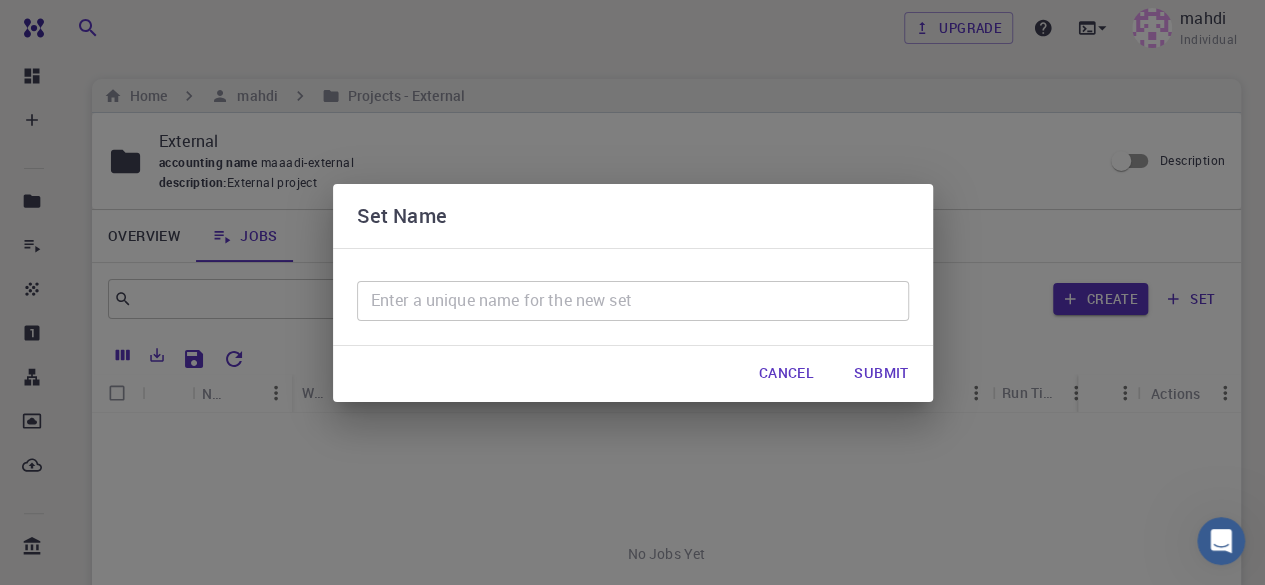 click on "Cancel" at bounding box center (786, 374) 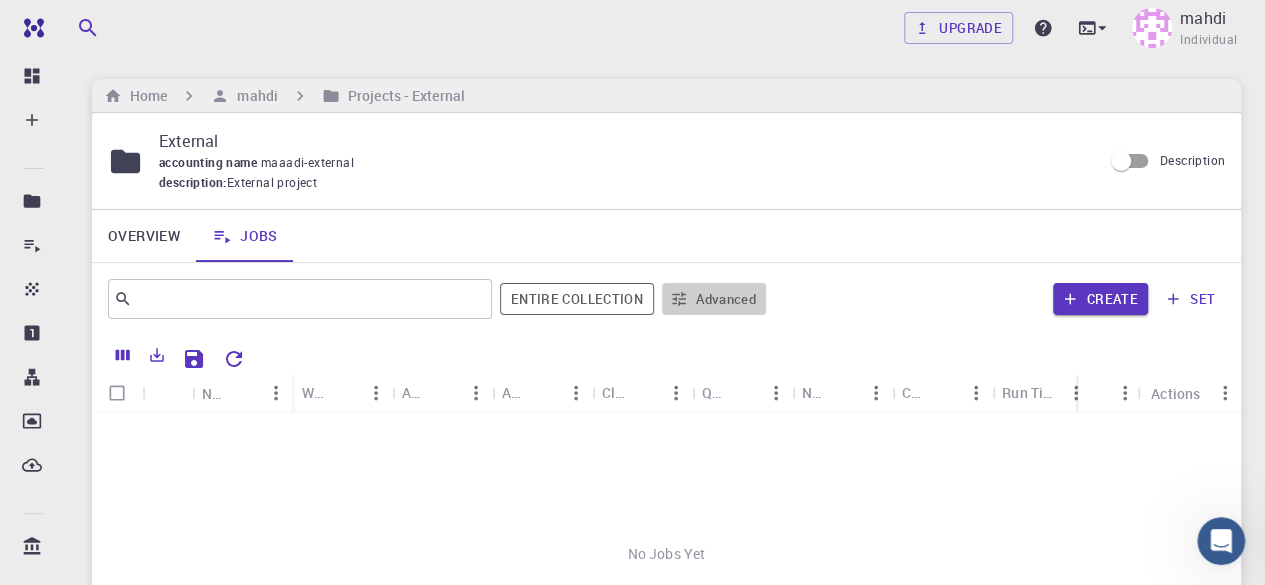 click on "Advanced" at bounding box center [714, 299] 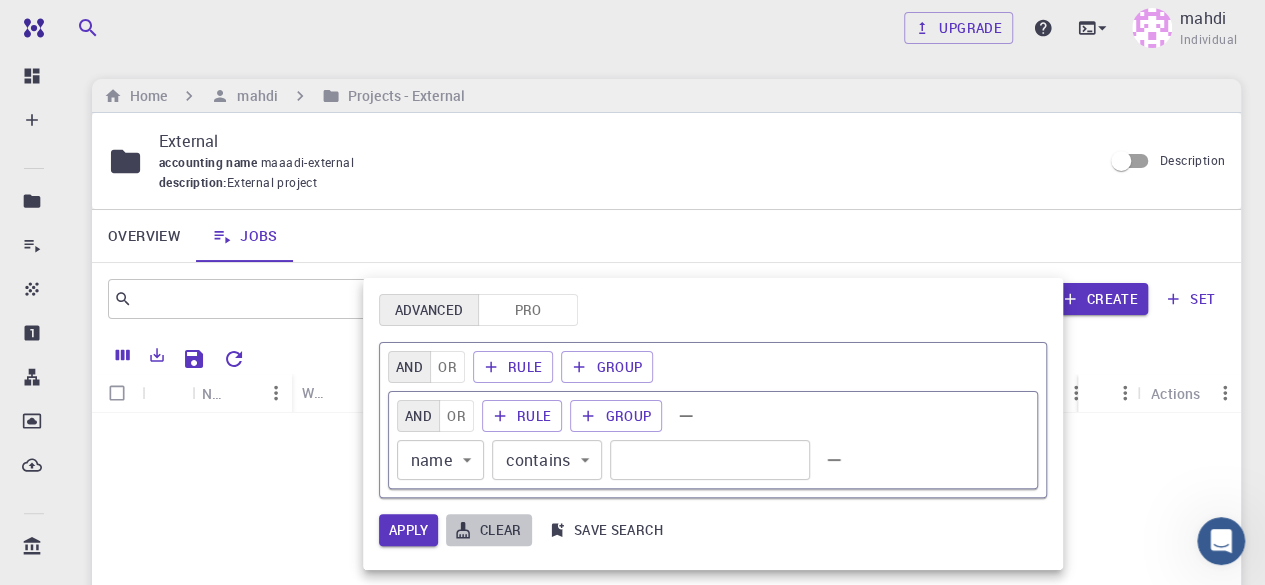 click on "Clear" at bounding box center [489, 530] 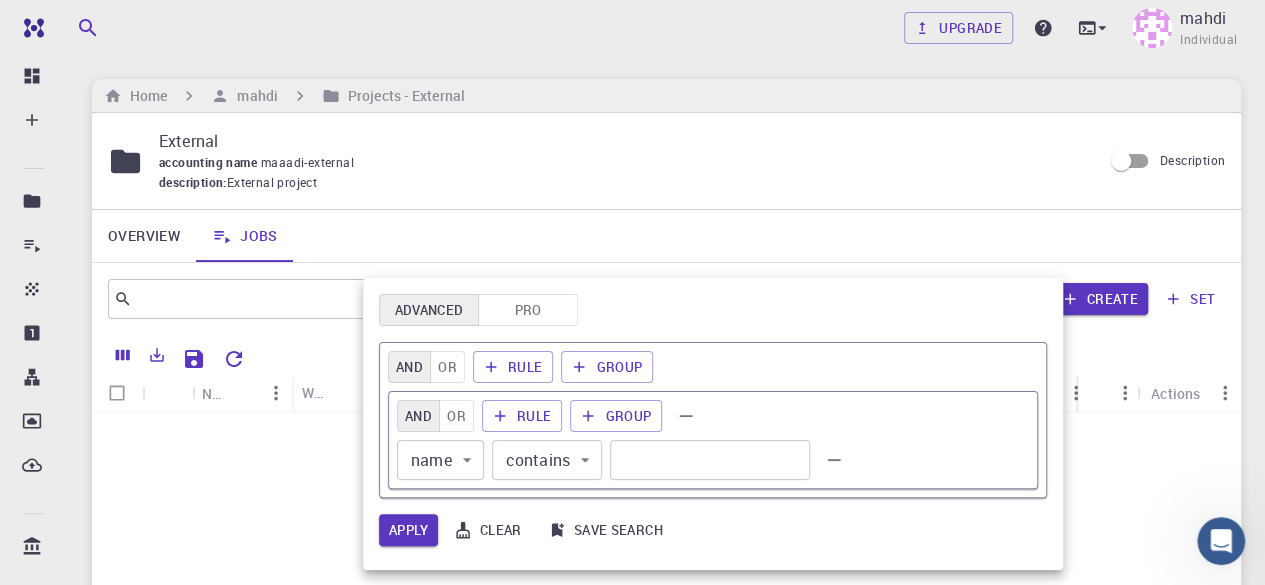 click at bounding box center (632, 292) 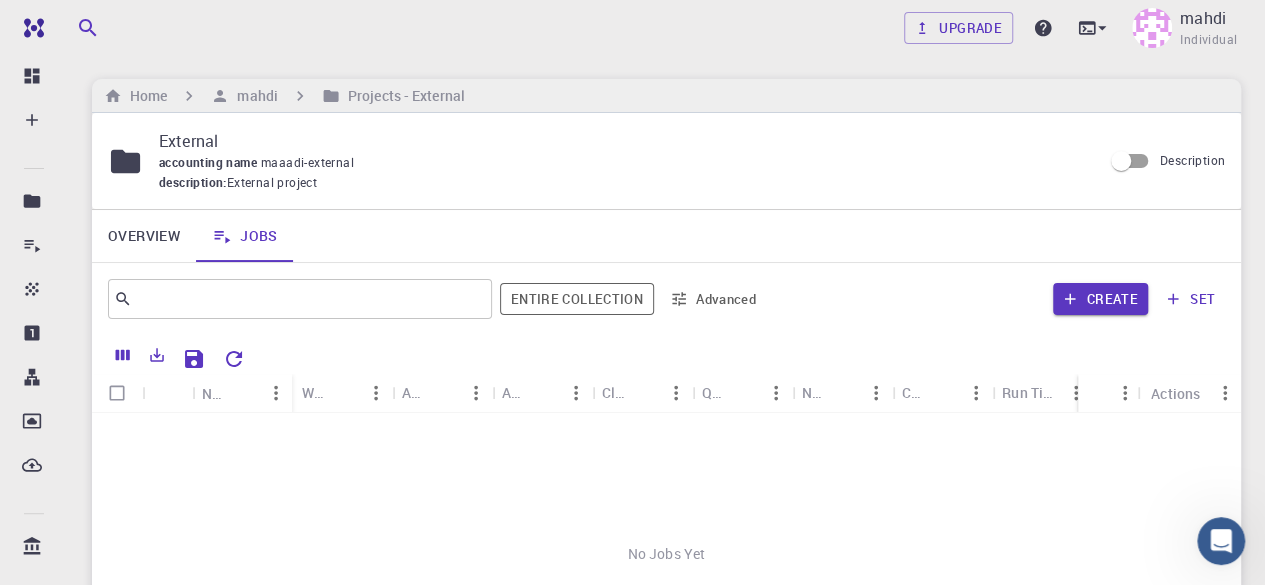 click 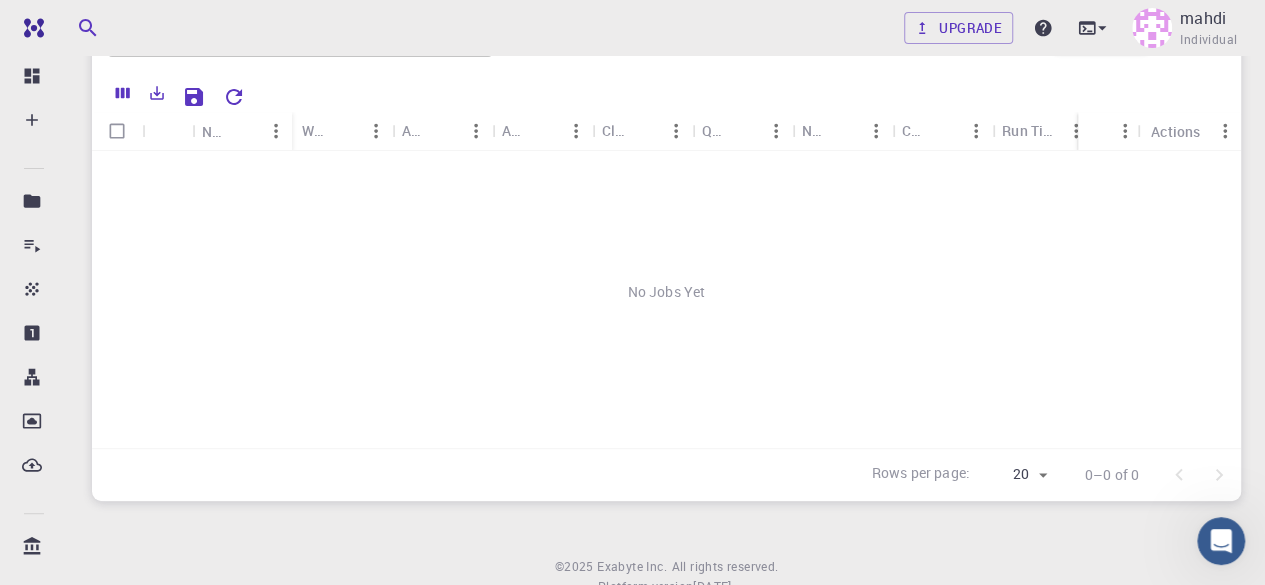 click 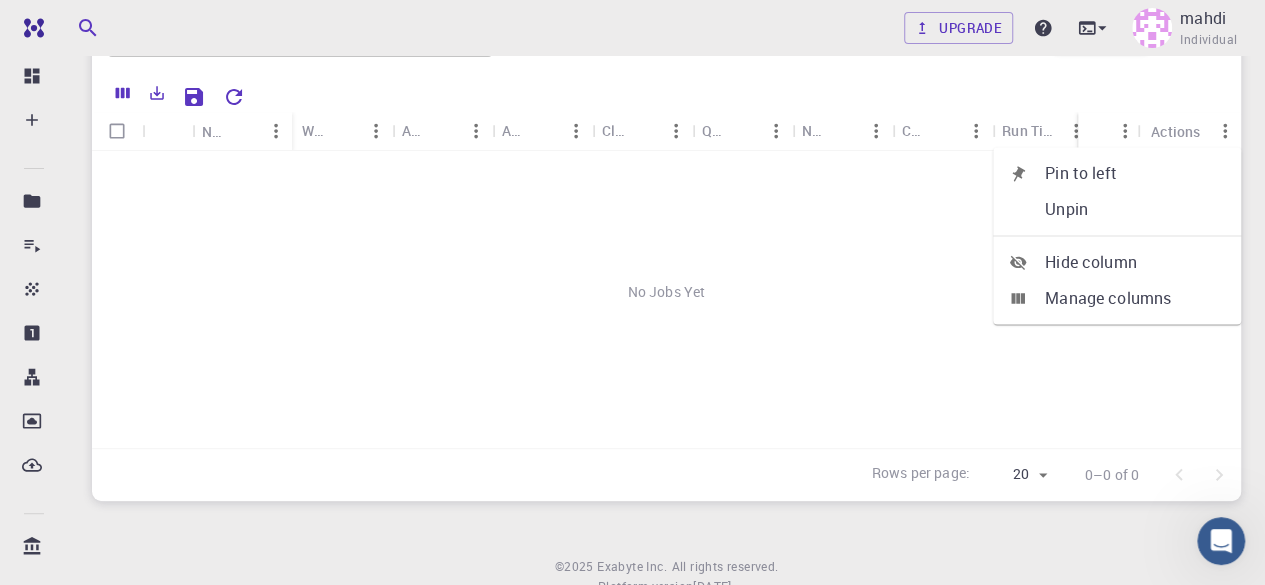 click at bounding box center (740, 94) 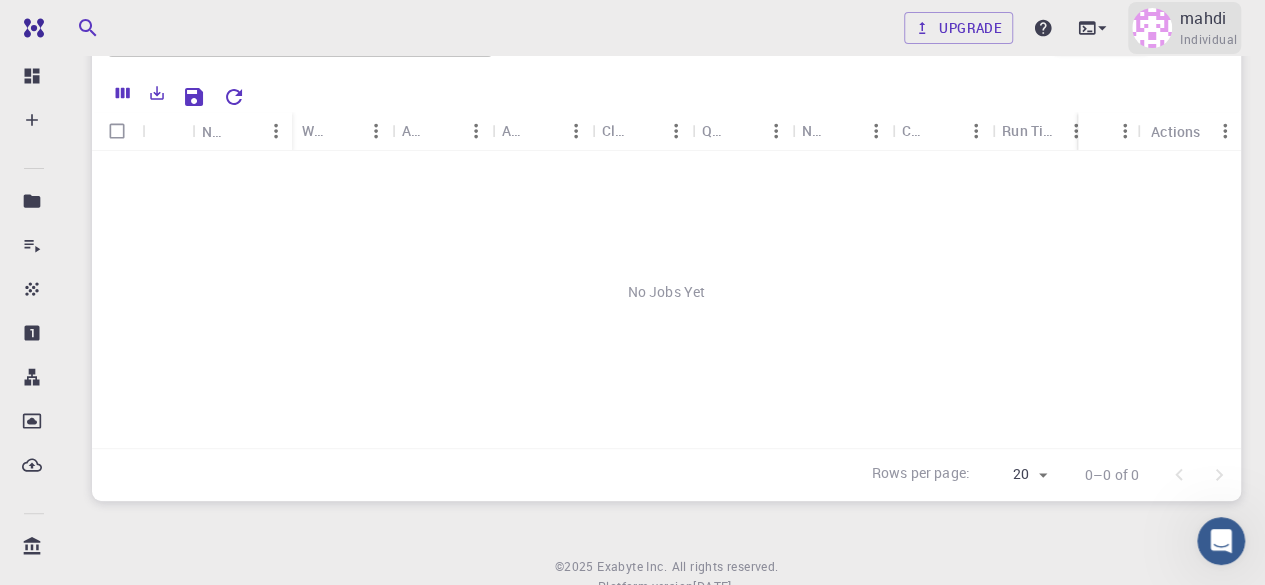 click on "Individual" at bounding box center (1208, 40) 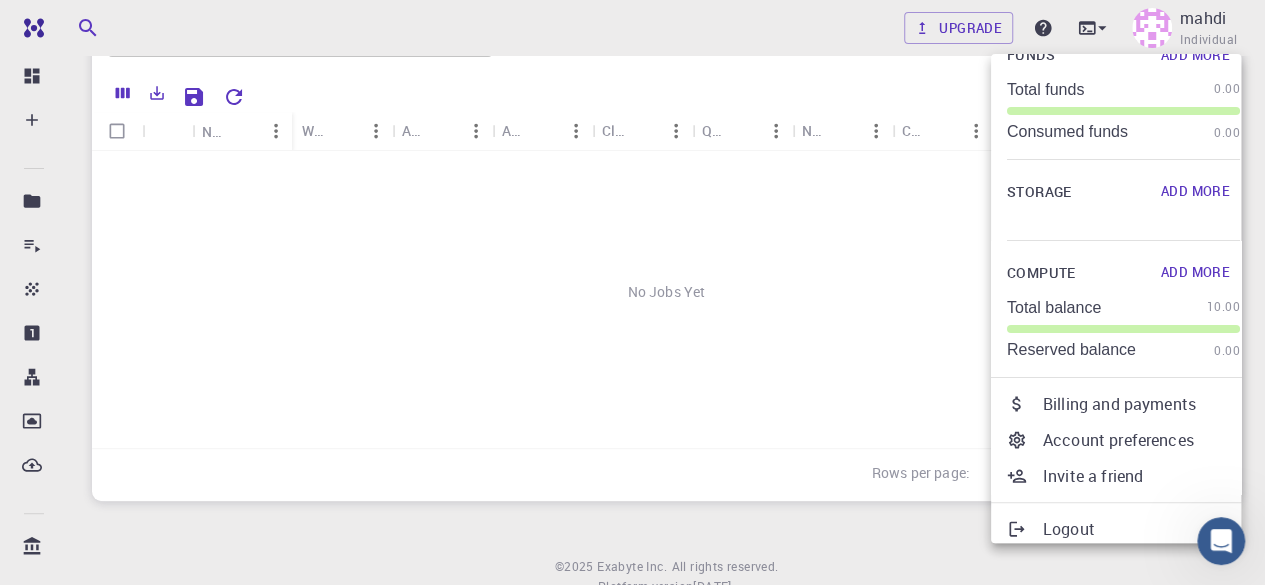 scroll, scrollTop: 78, scrollLeft: 0, axis: vertical 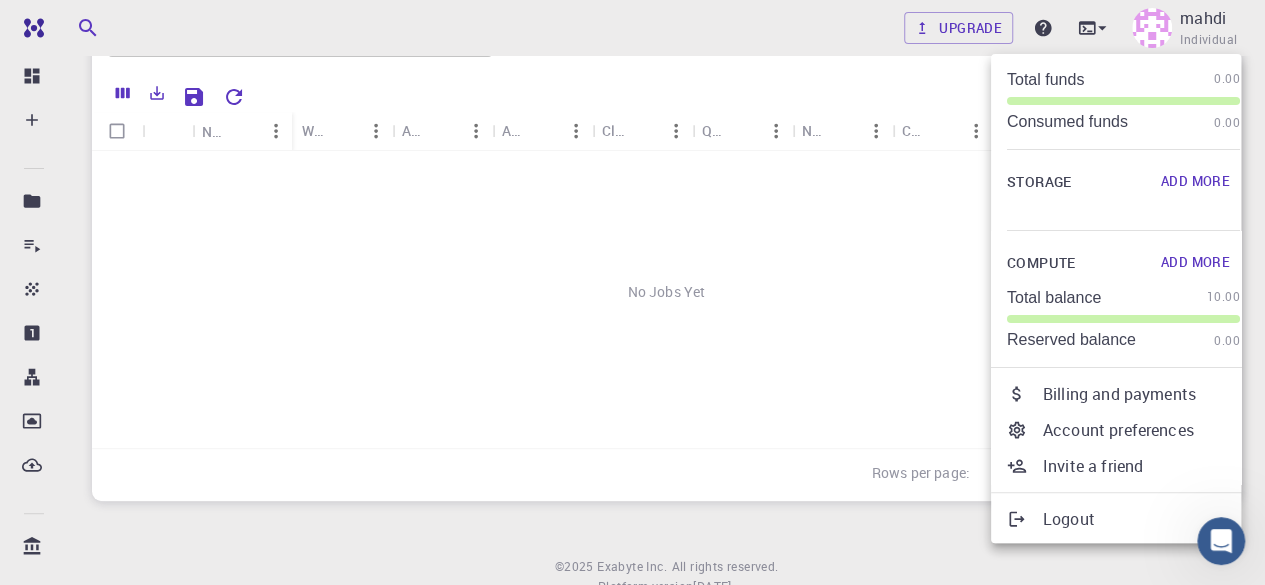 click on "Account preferences" at bounding box center (1141, 430) 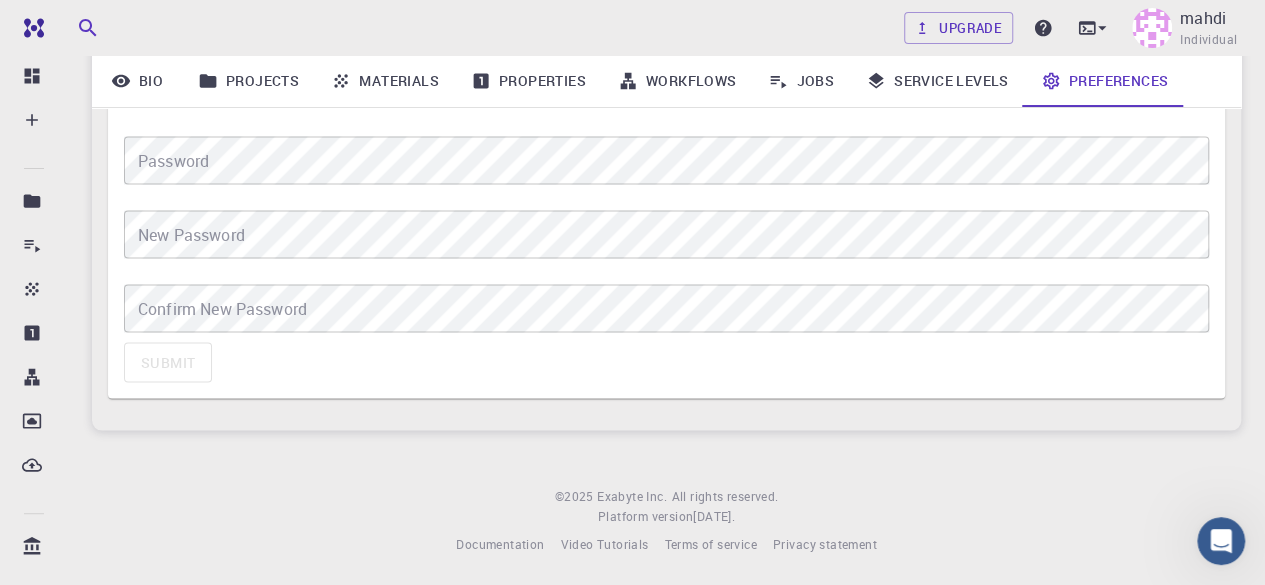 scroll, scrollTop: 1850, scrollLeft: 0, axis: vertical 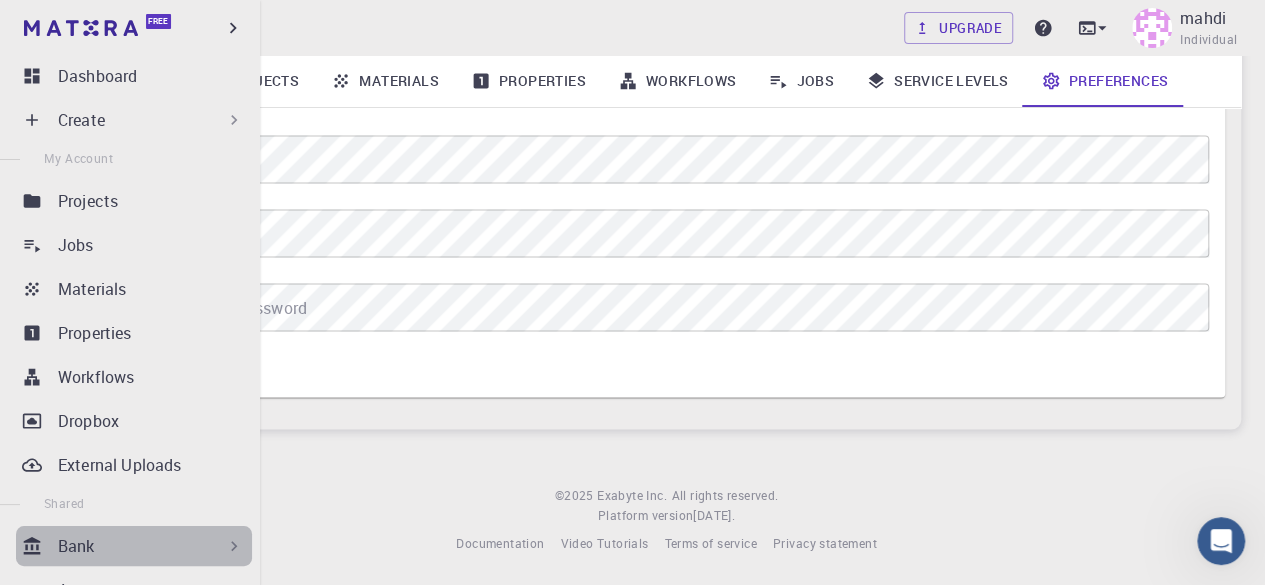 click 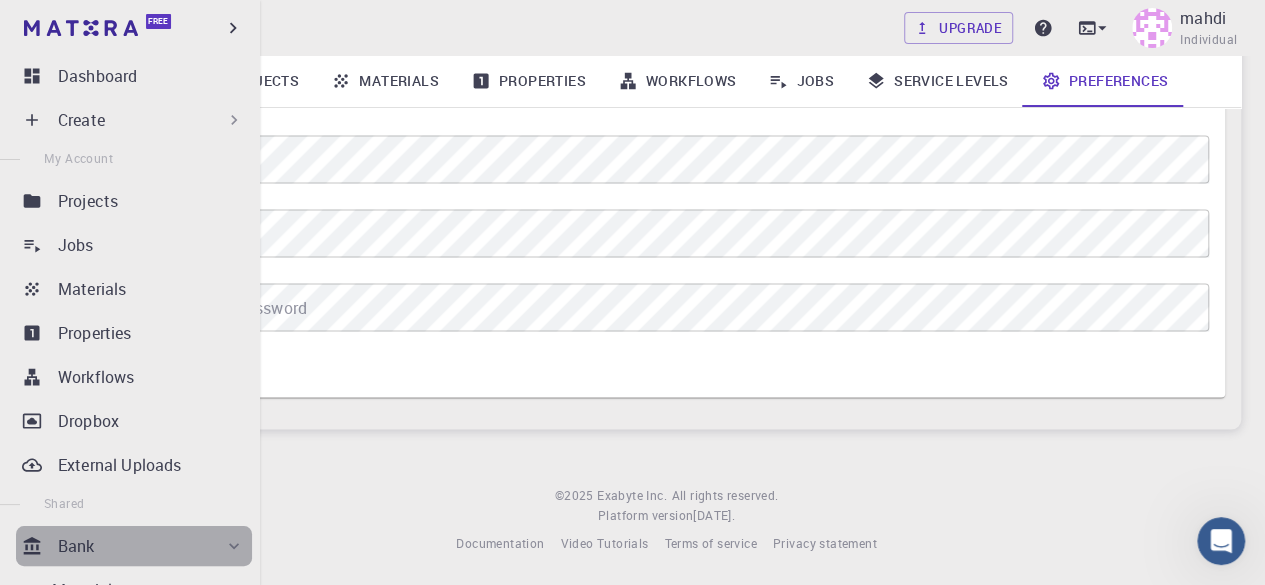 click 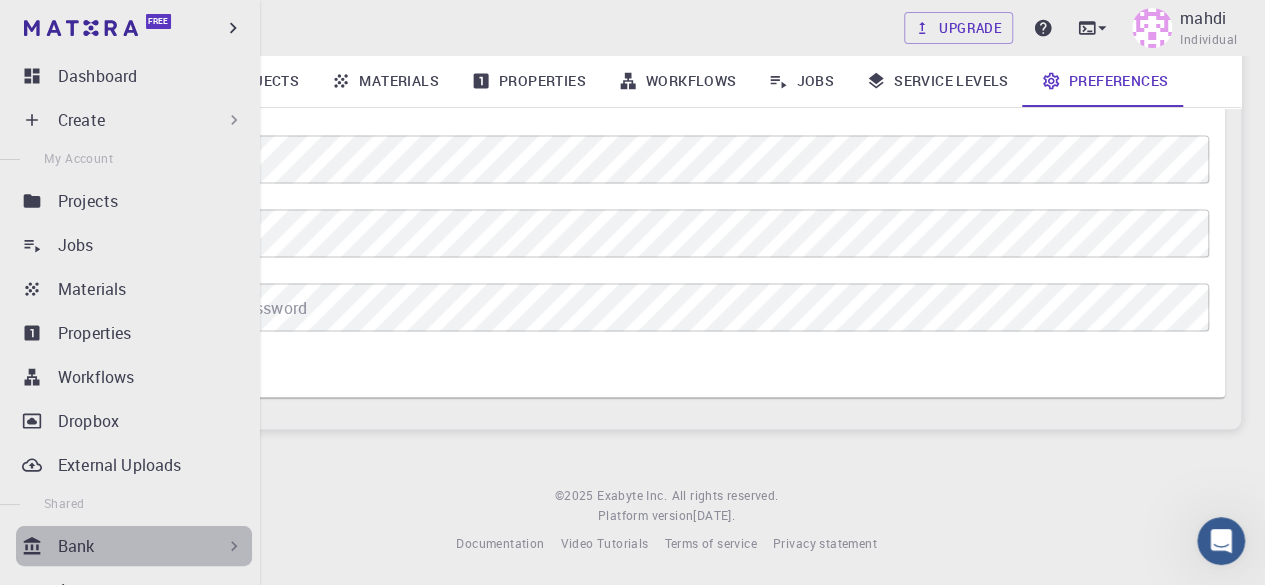 click 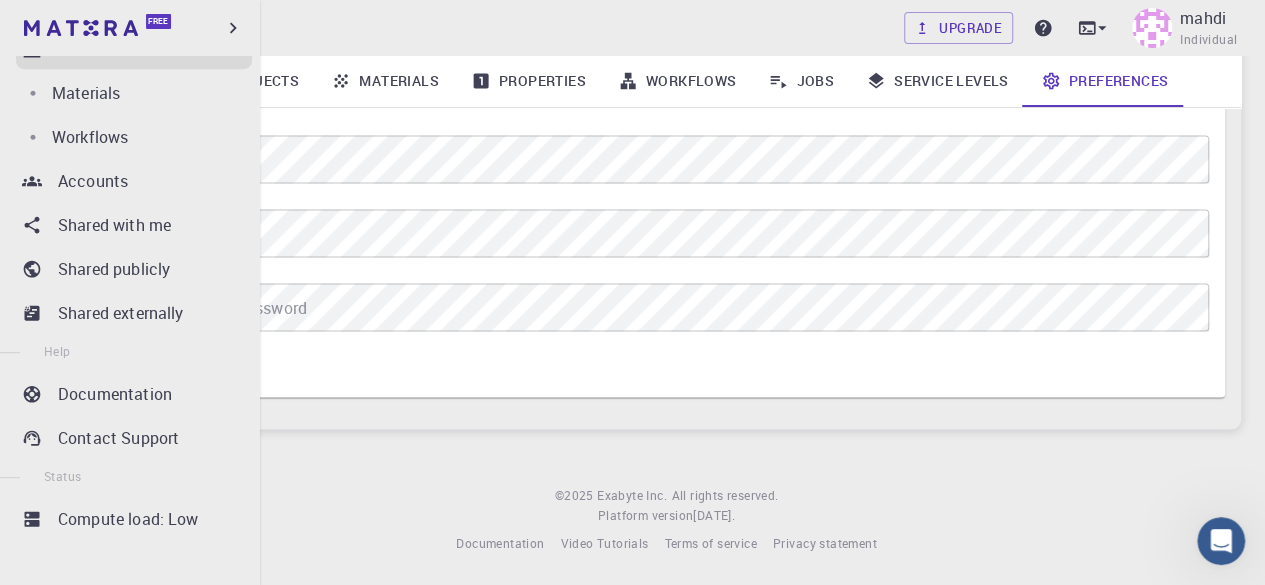scroll, scrollTop: 498, scrollLeft: 0, axis: vertical 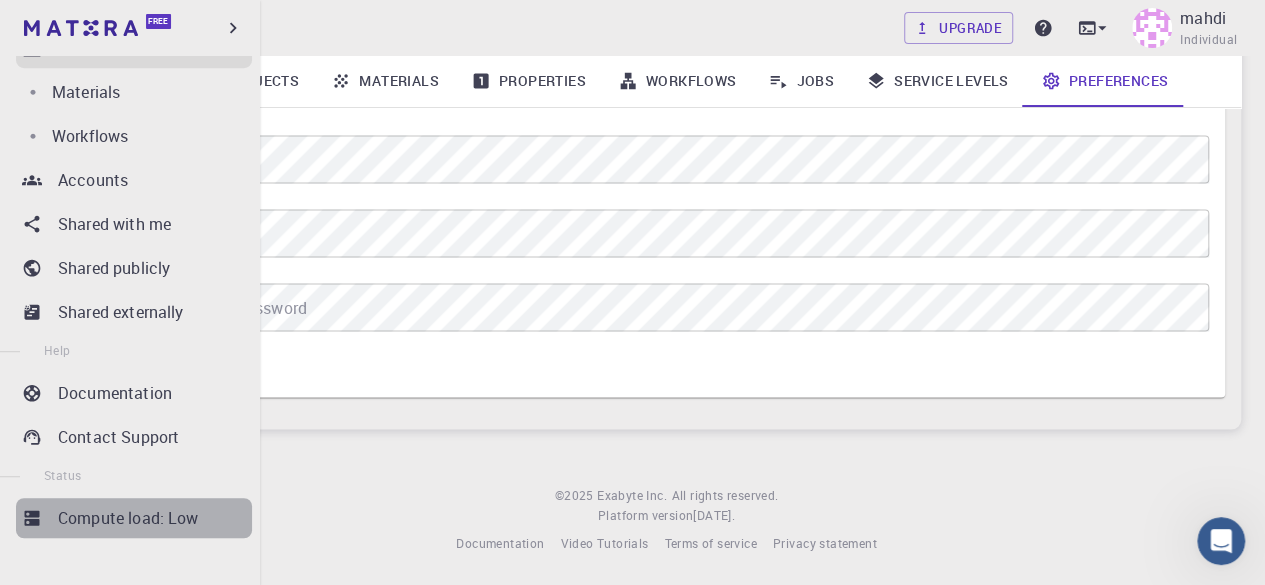 click on "Compute load: Low" at bounding box center [128, 518] 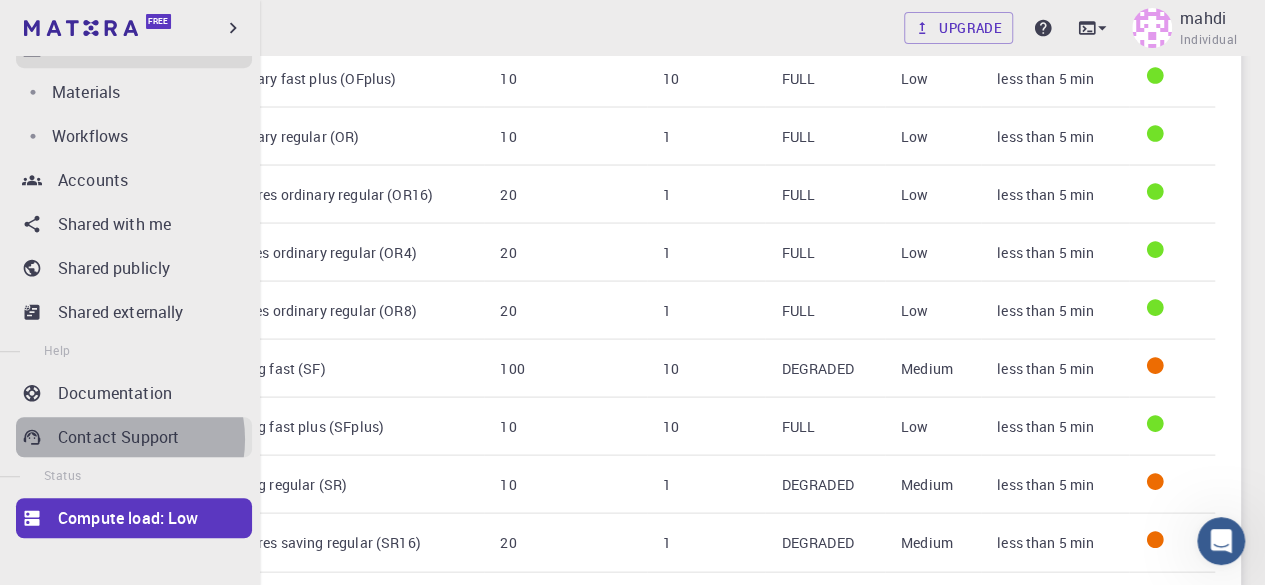 click on "Contact Support" at bounding box center (118, 437) 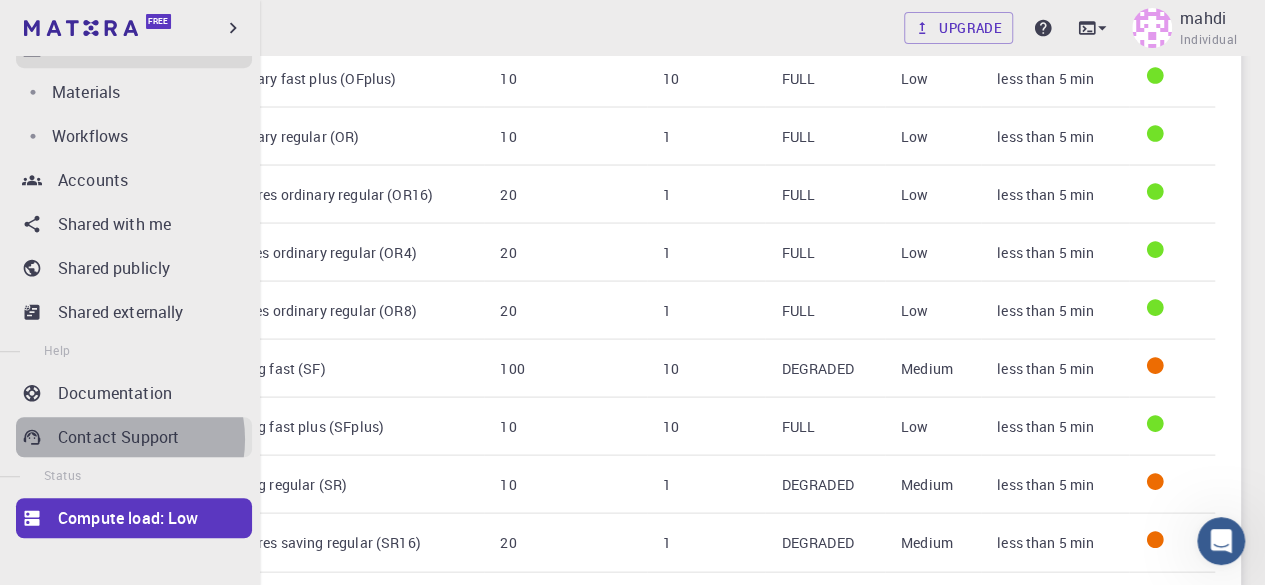click on "Contact Support" at bounding box center [118, 437] 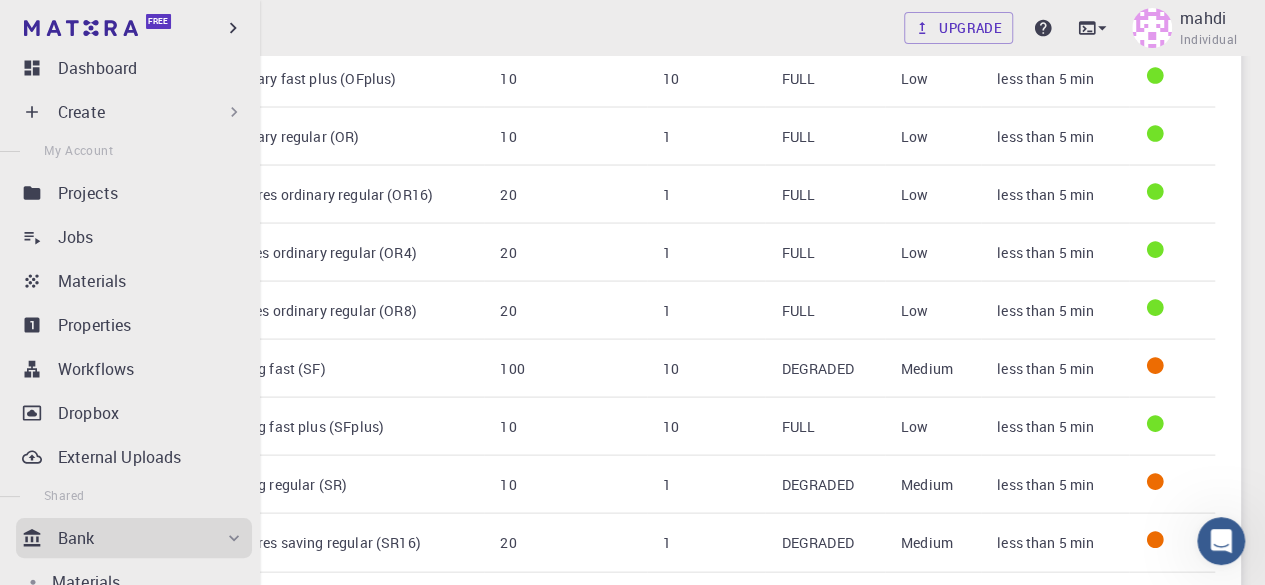 scroll, scrollTop: 0, scrollLeft: 0, axis: both 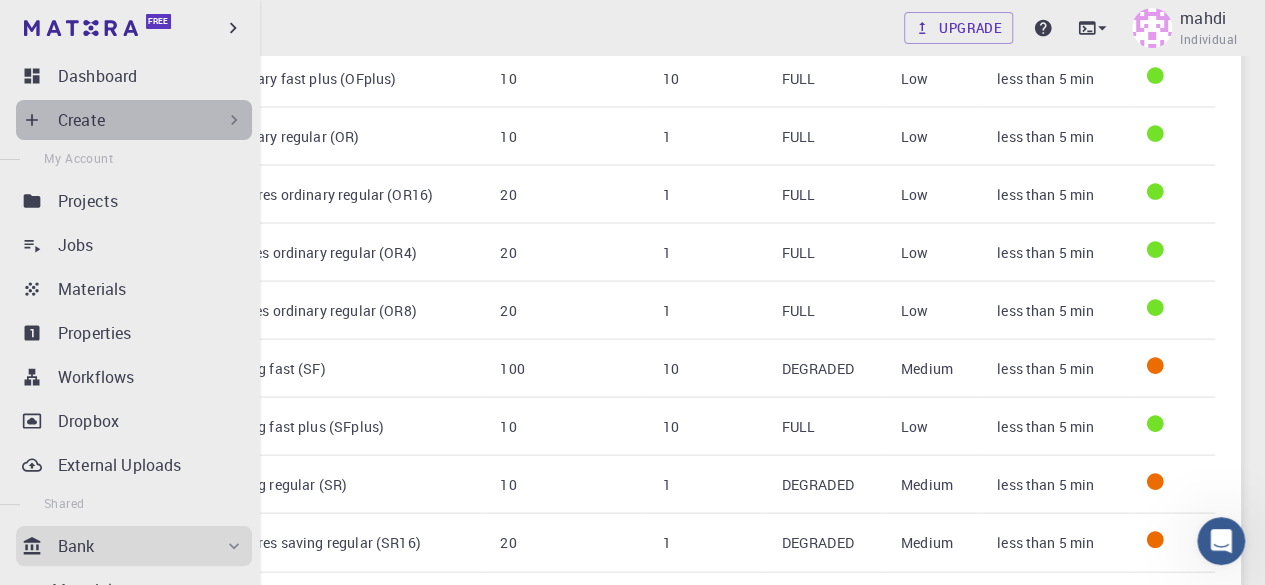 click 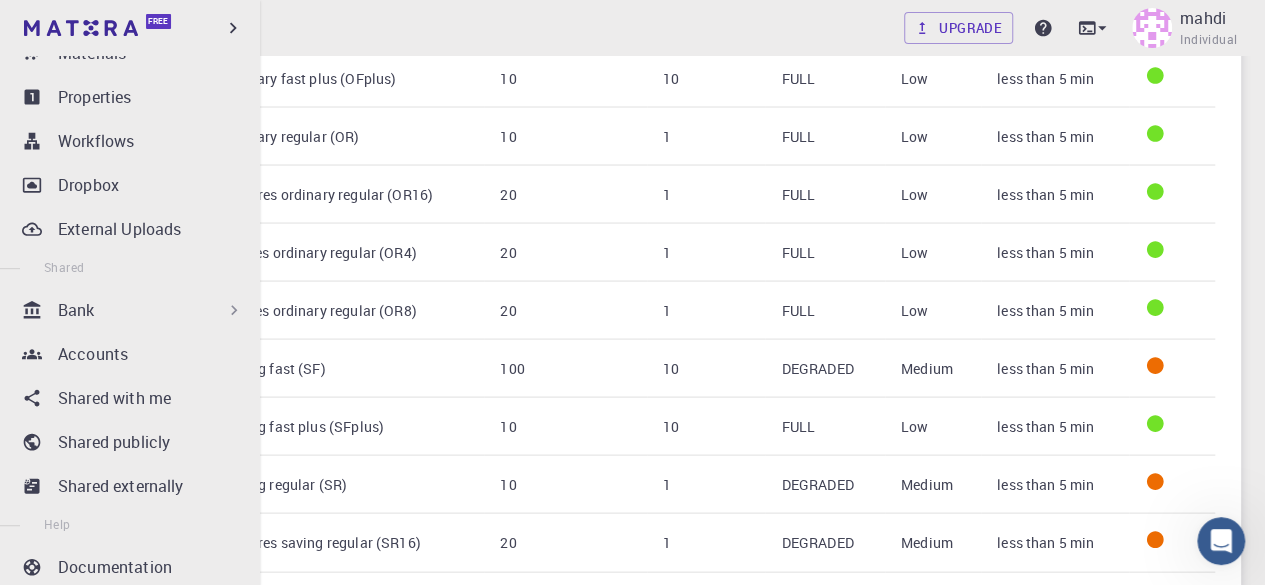 scroll, scrollTop: 586, scrollLeft: 0, axis: vertical 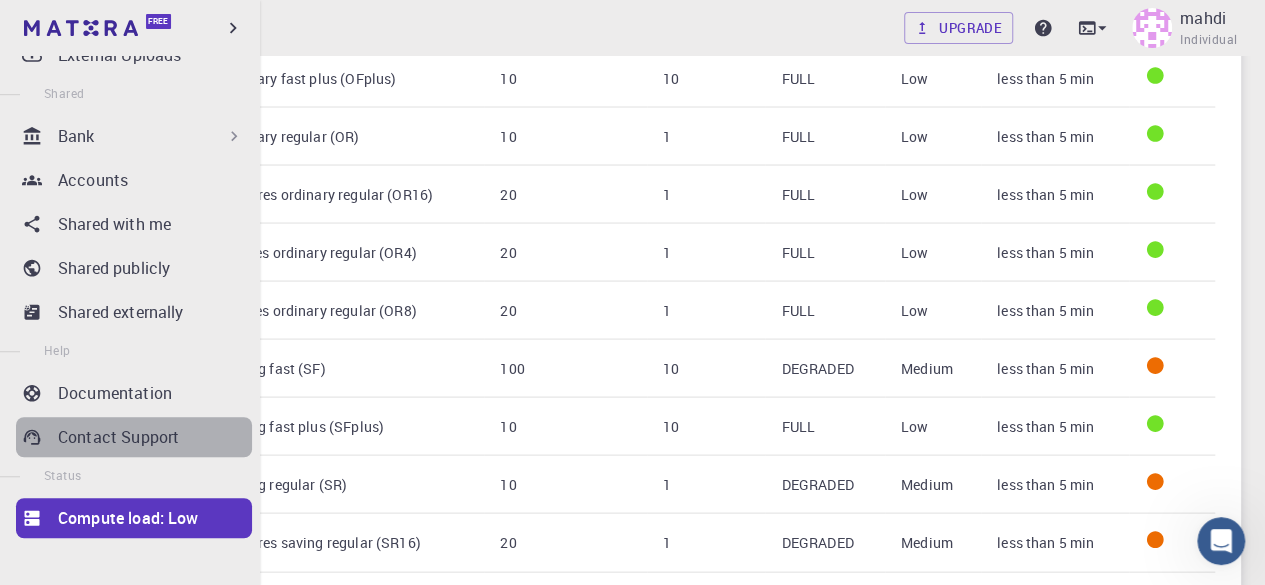 click on "Contact Support" at bounding box center [118, 437] 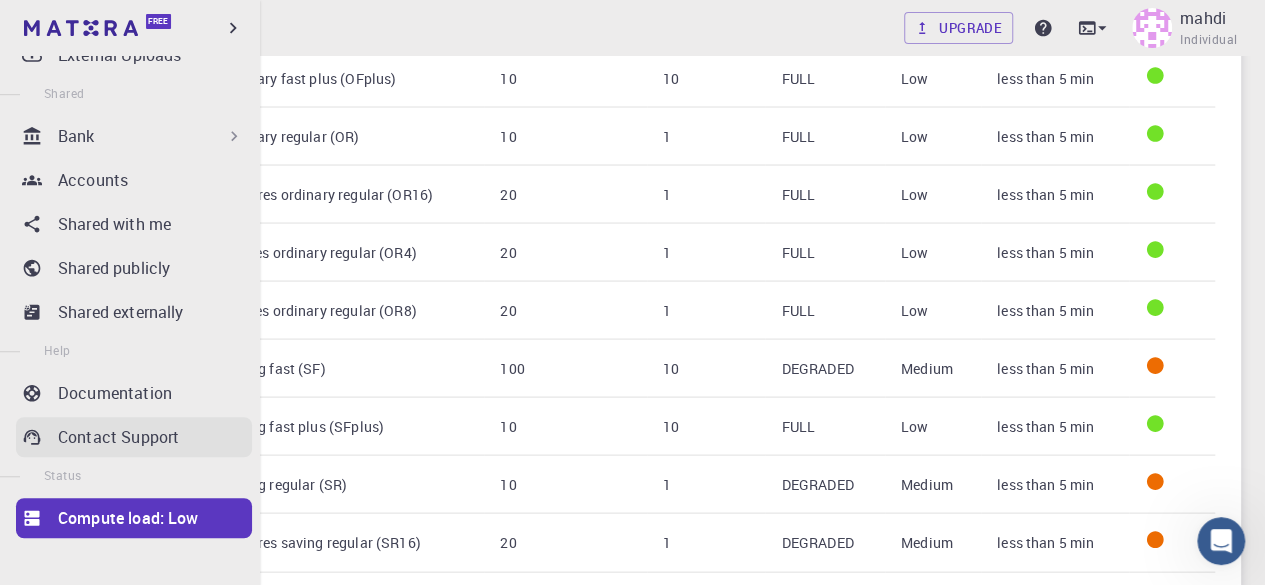 click on "Contact Support" at bounding box center [118, 437] 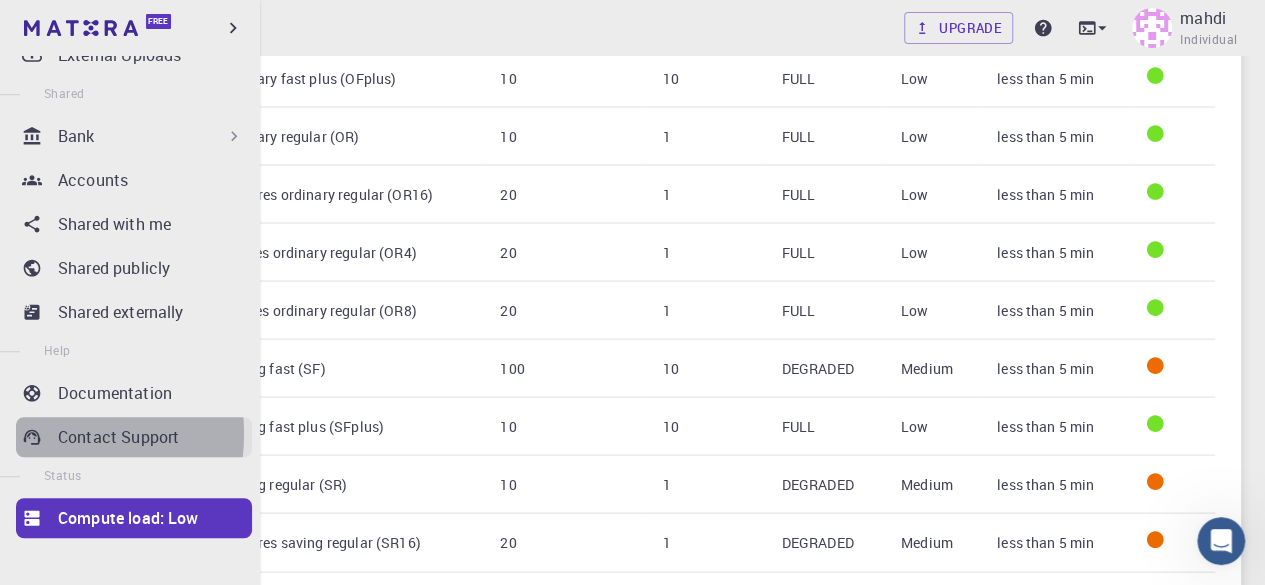 click 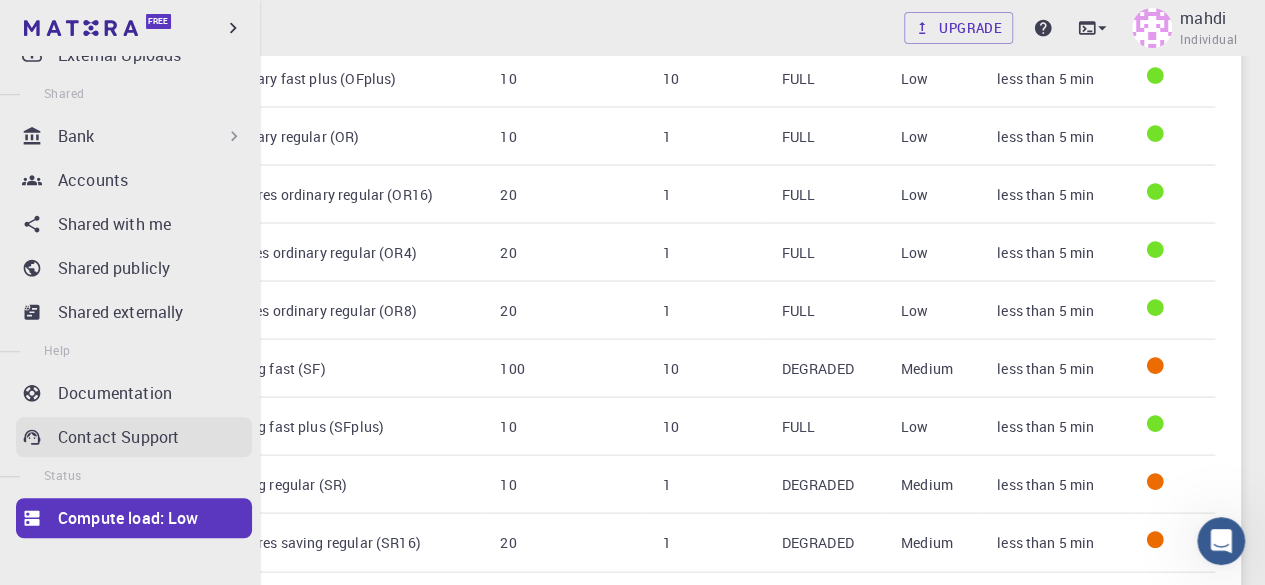 click on "Contact Support" at bounding box center [118, 437] 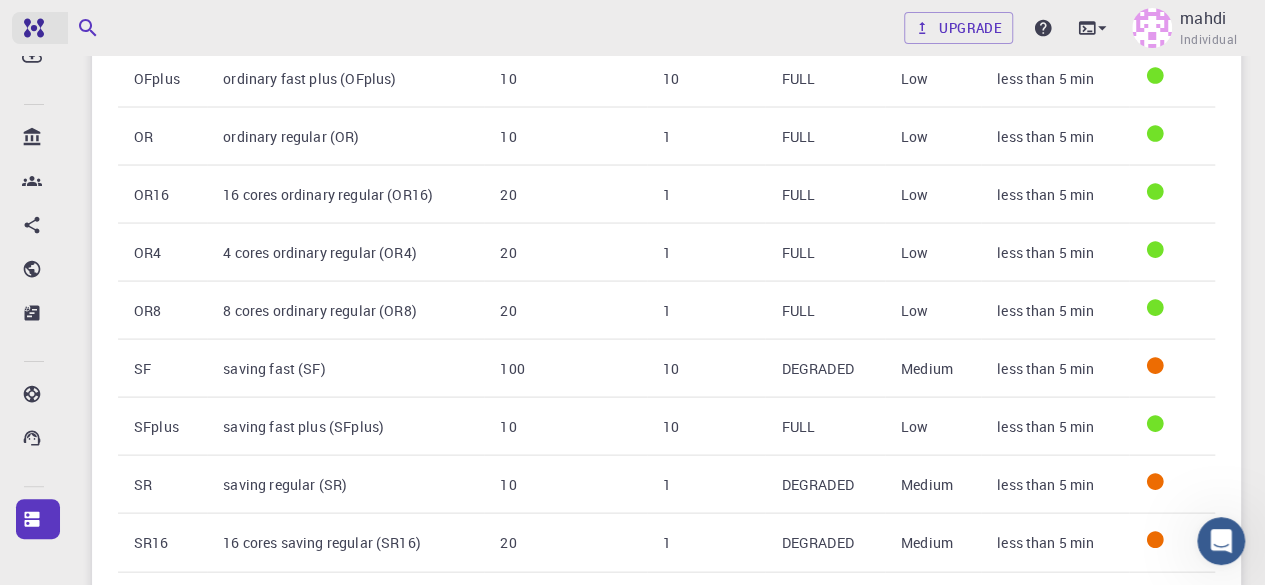 scroll, scrollTop: 410, scrollLeft: 0, axis: vertical 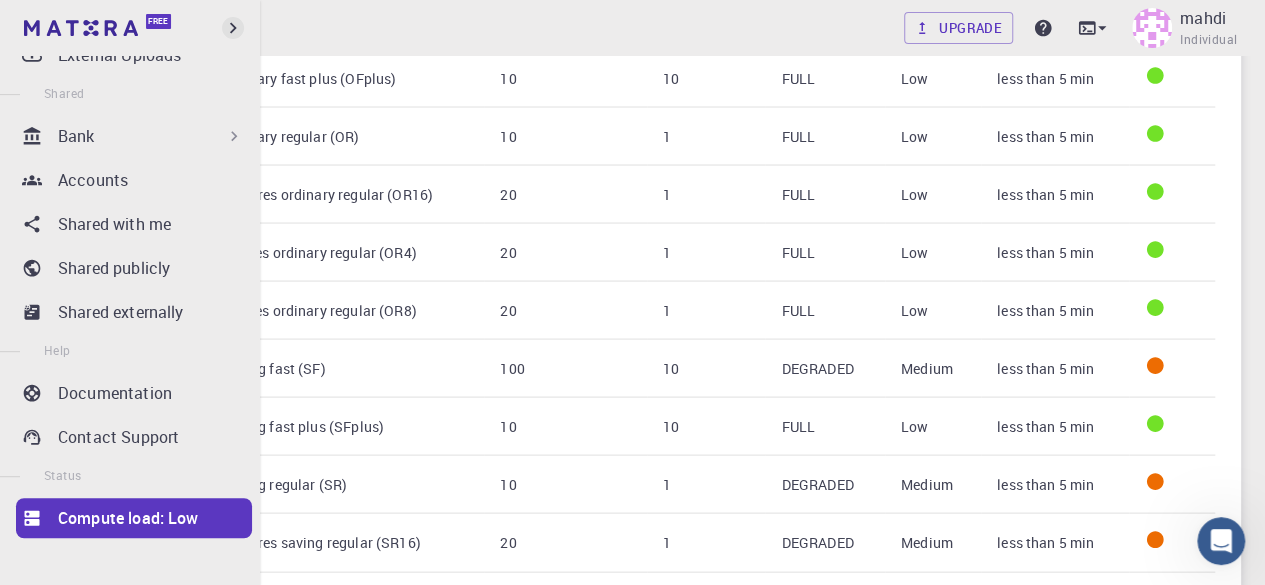 click 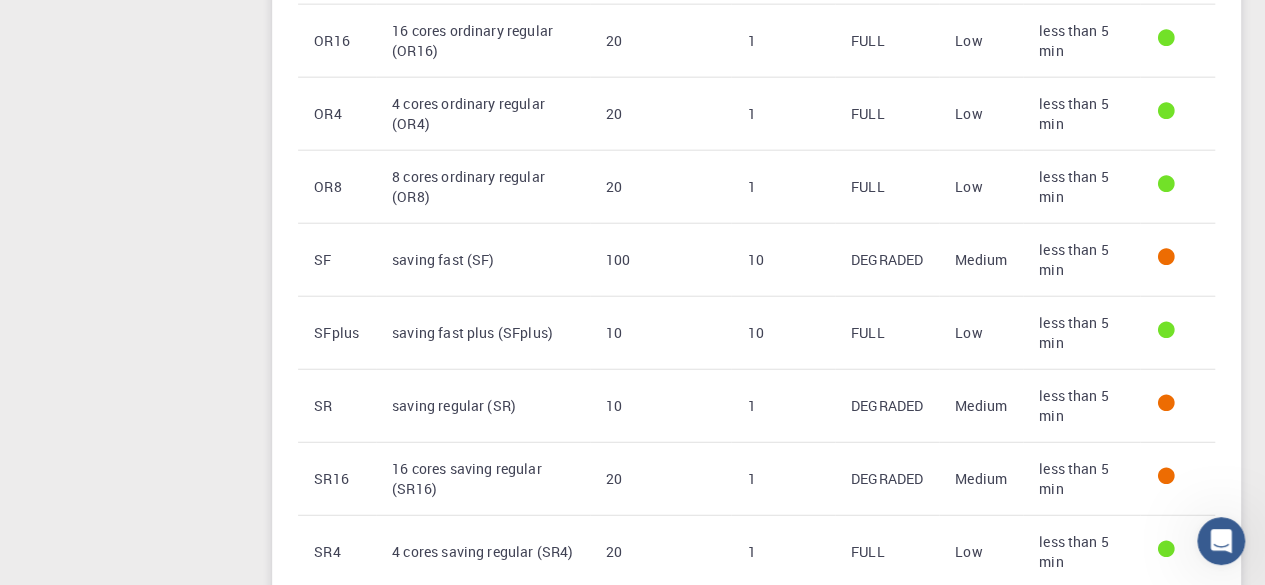 scroll, scrollTop: 2456, scrollLeft: 0, axis: vertical 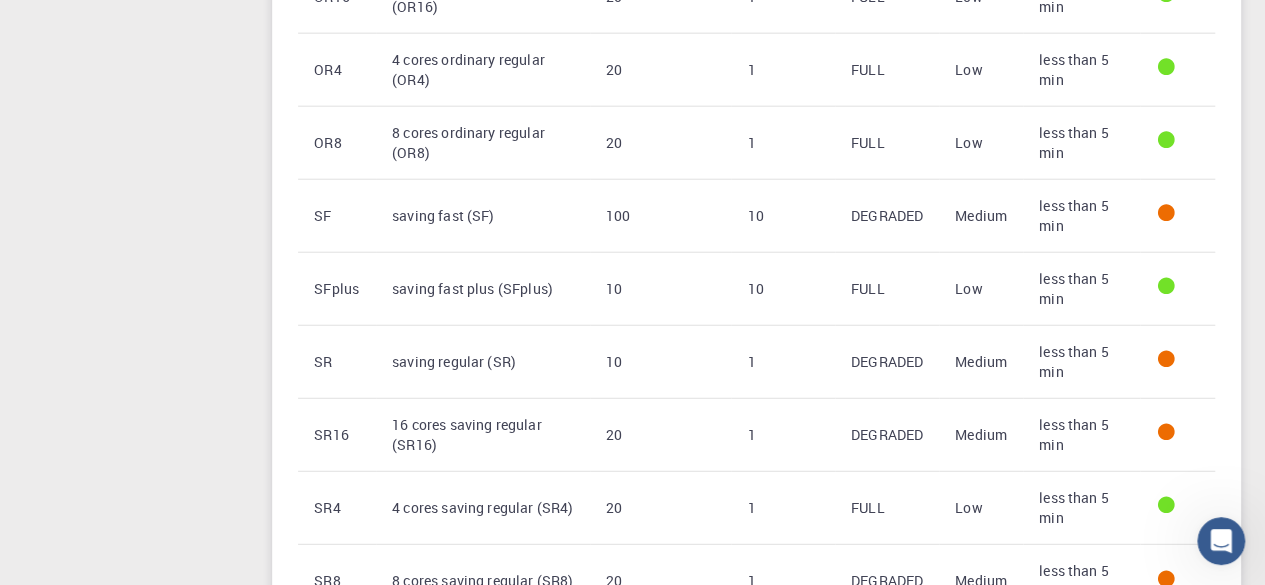 click at bounding box center [1176, -2428] 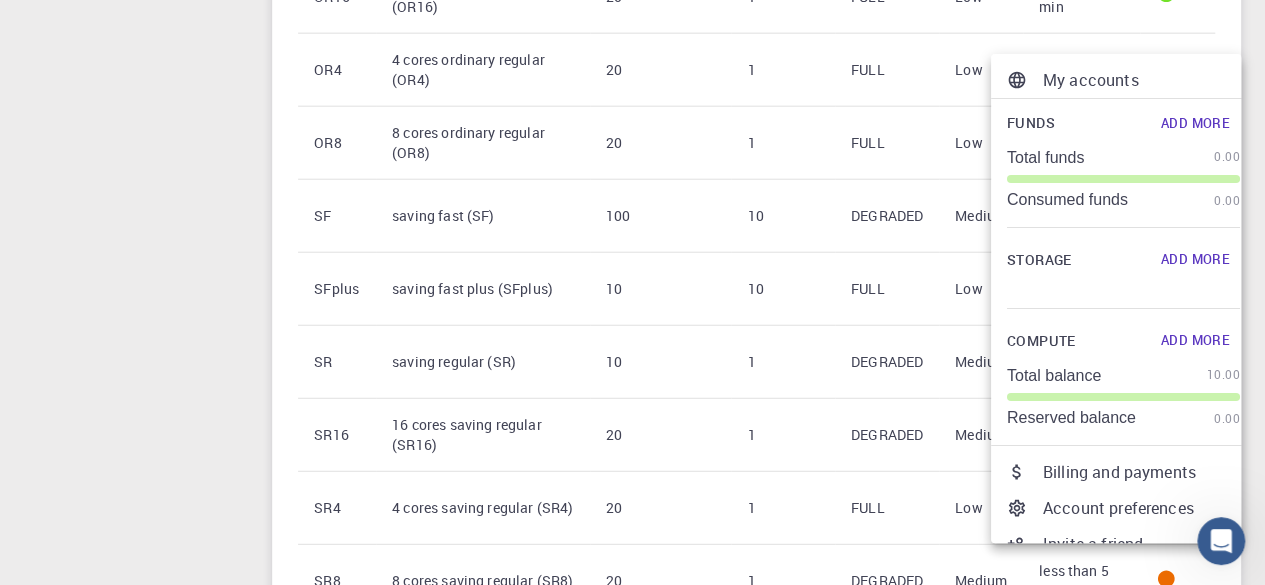 scroll, scrollTop: 78, scrollLeft: 0, axis: vertical 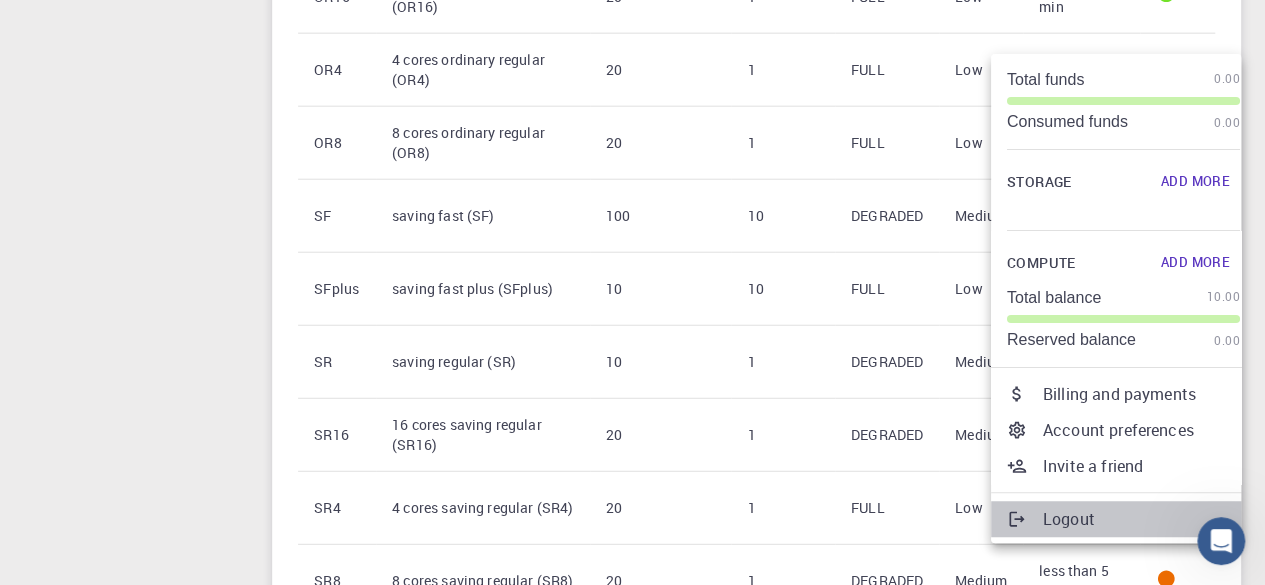 click on "Logout" at bounding box center (1141, 519) 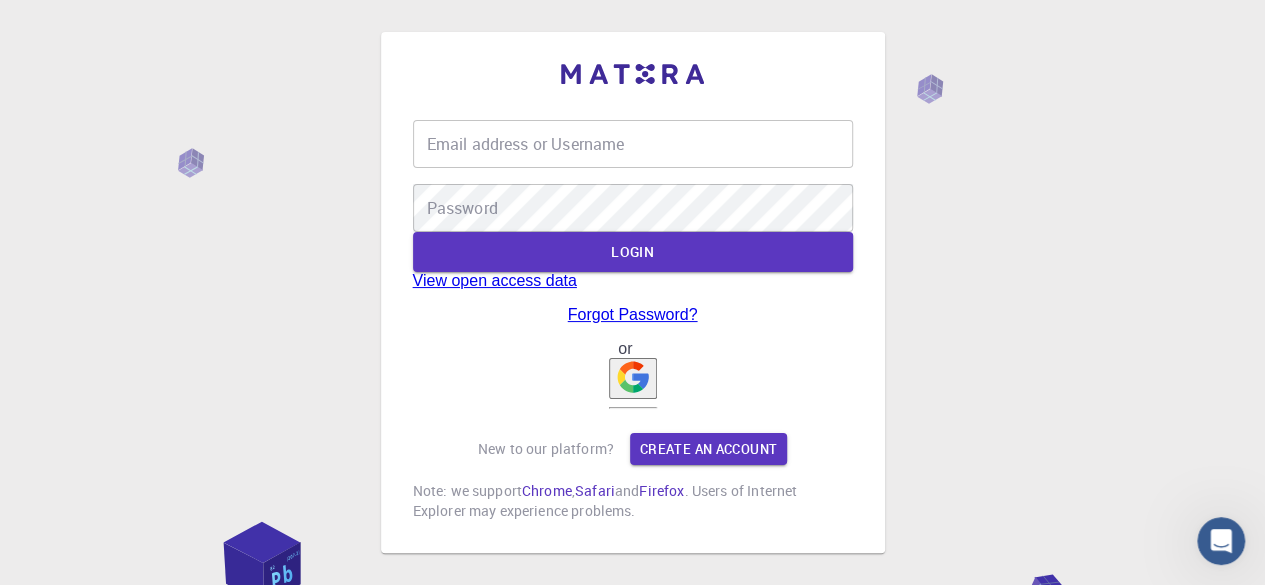 type on "[EMAIL_ADDRESS][PERSON_NAME][DOMAIN_NAME]" 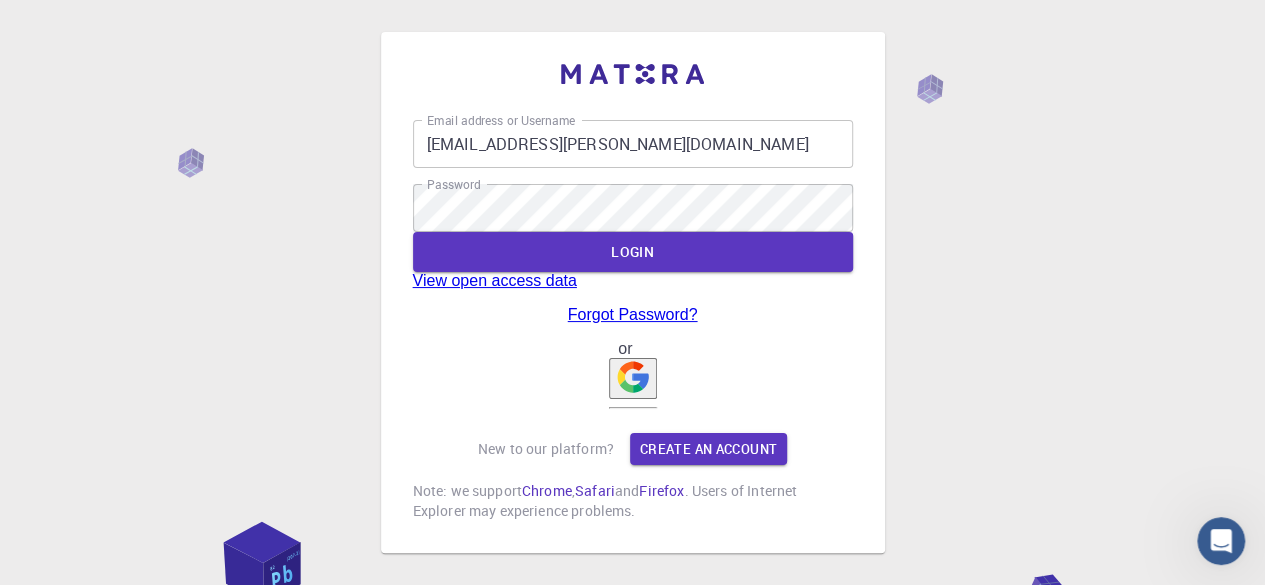 scroll, scrollTop: 162, scrollLeft: 0, axis: vertical 